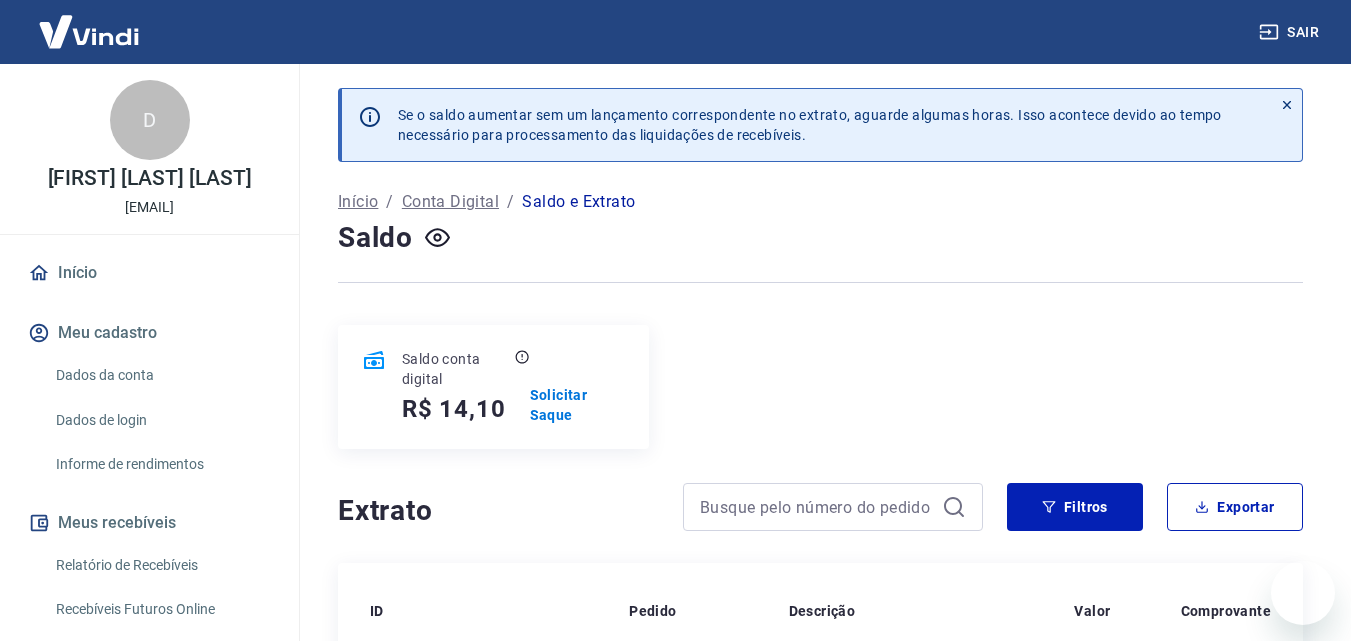 scroll, scrollTop: 100, scrollLeft: 0, axis: vertical 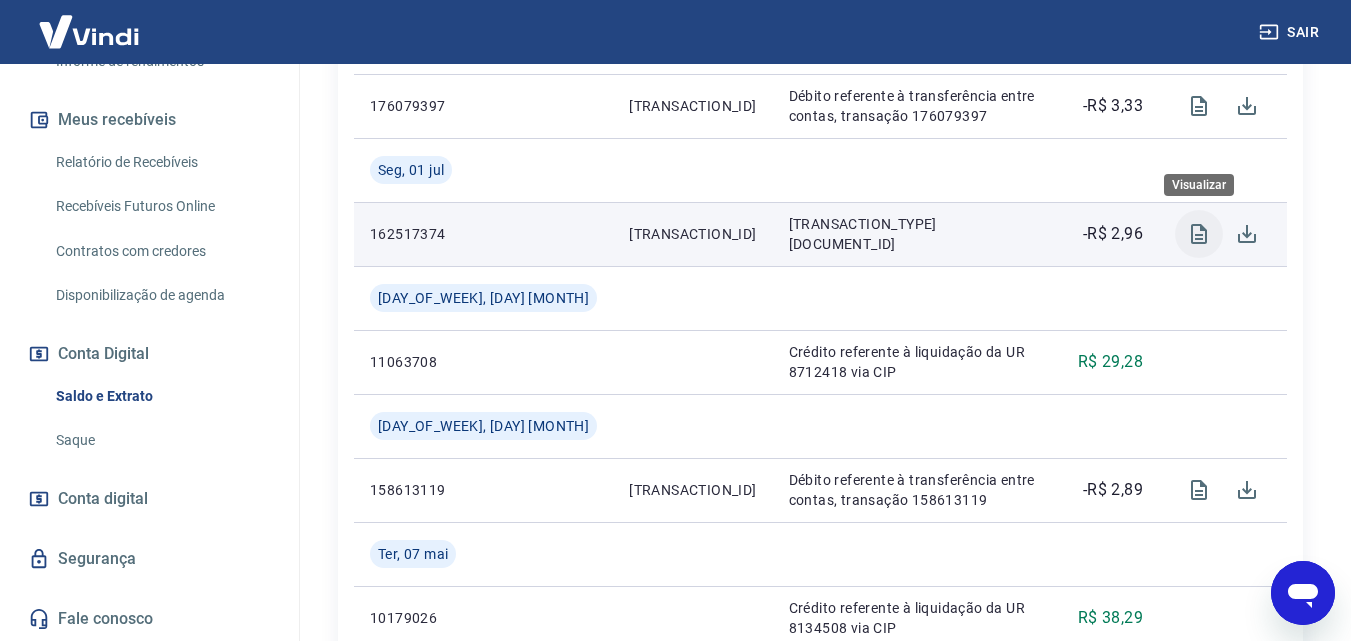 click 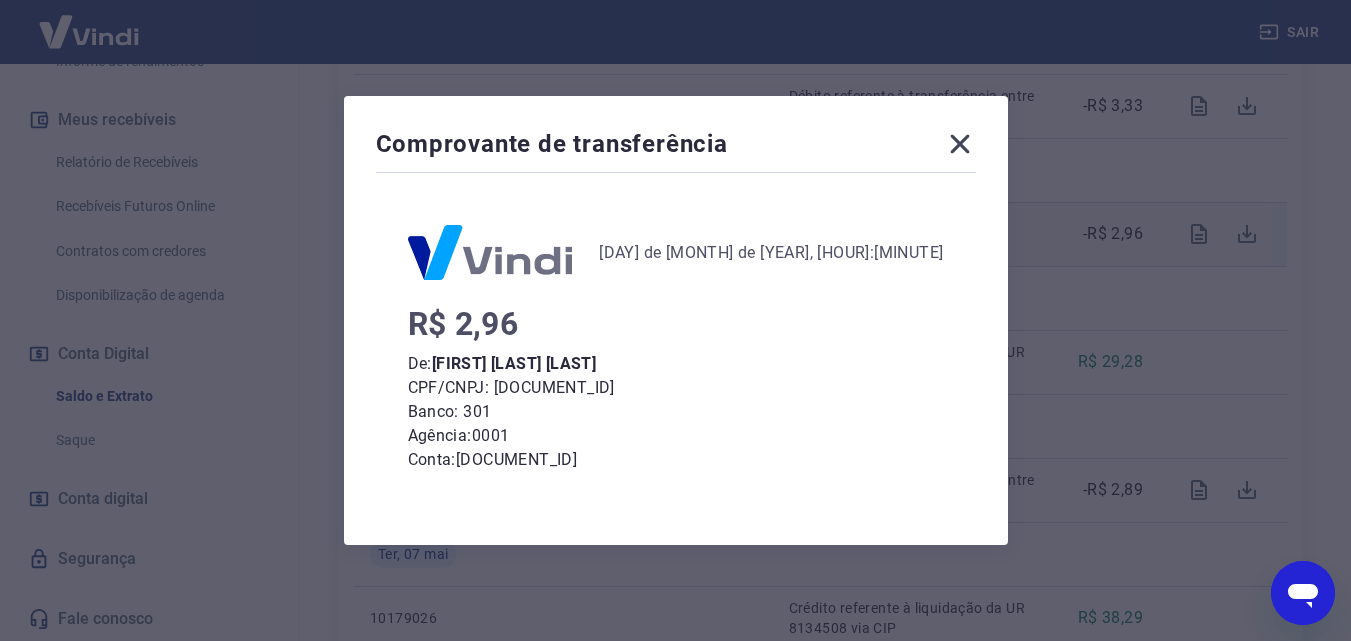 click 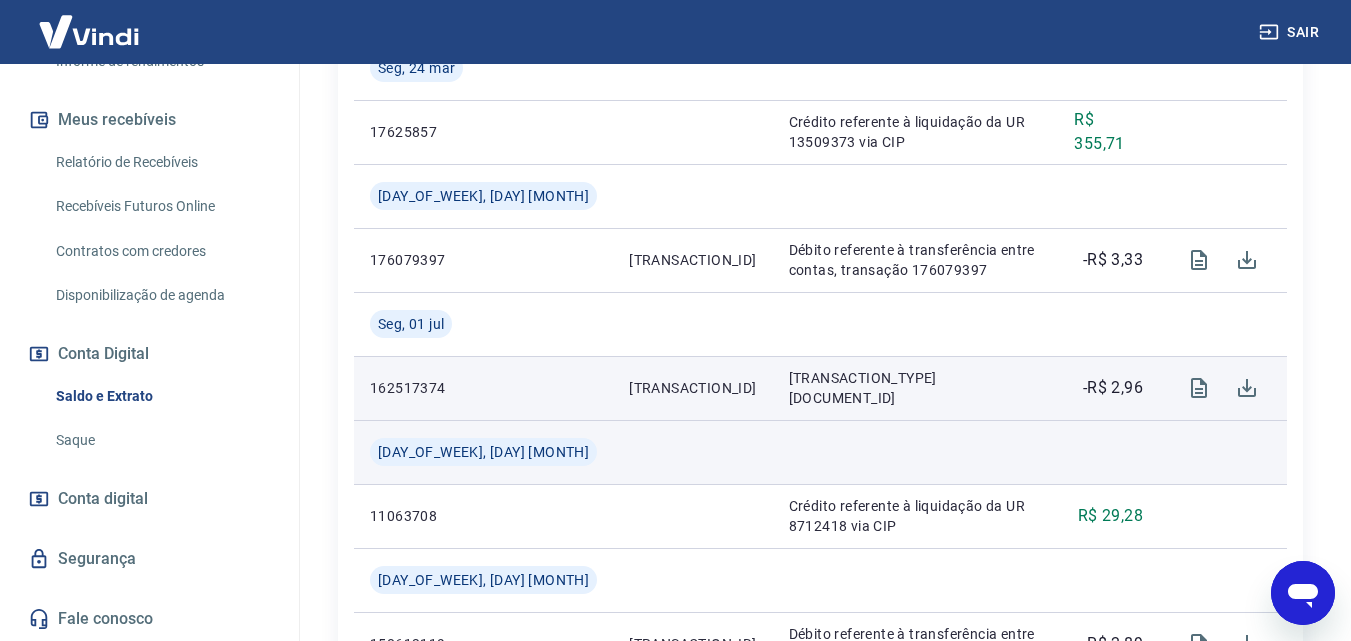 scroll, scrollTop: 561, scrollLeft: 0, axis: vertical 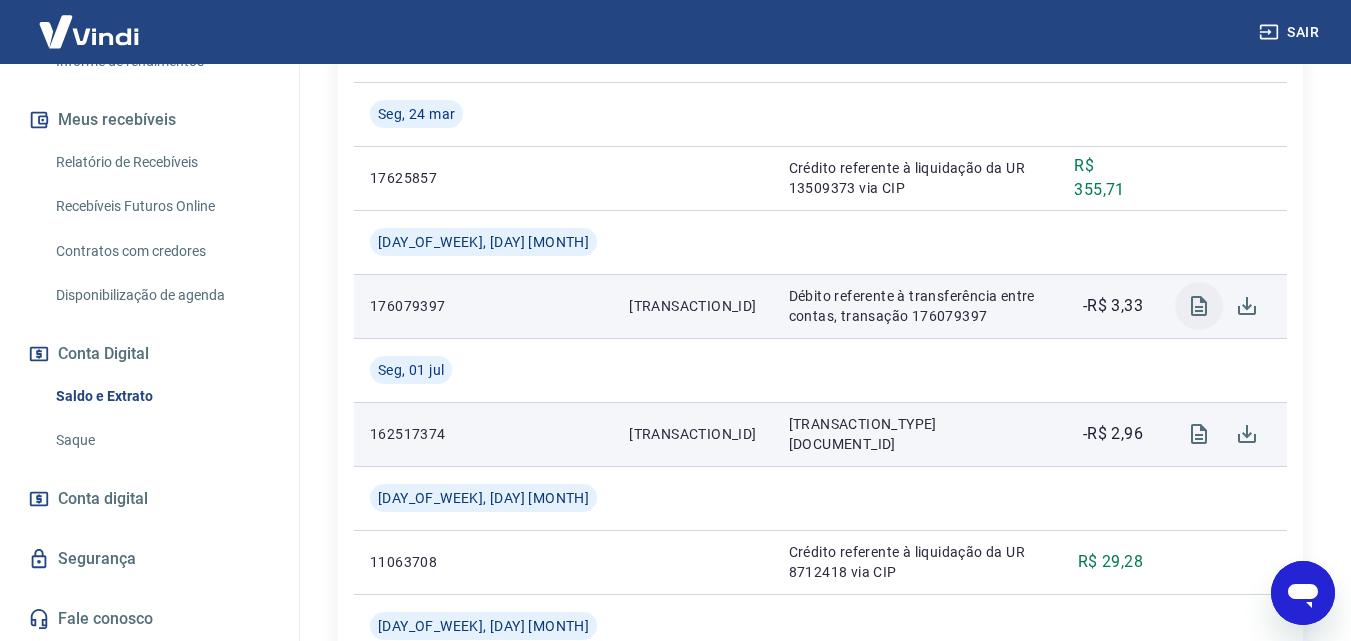 click 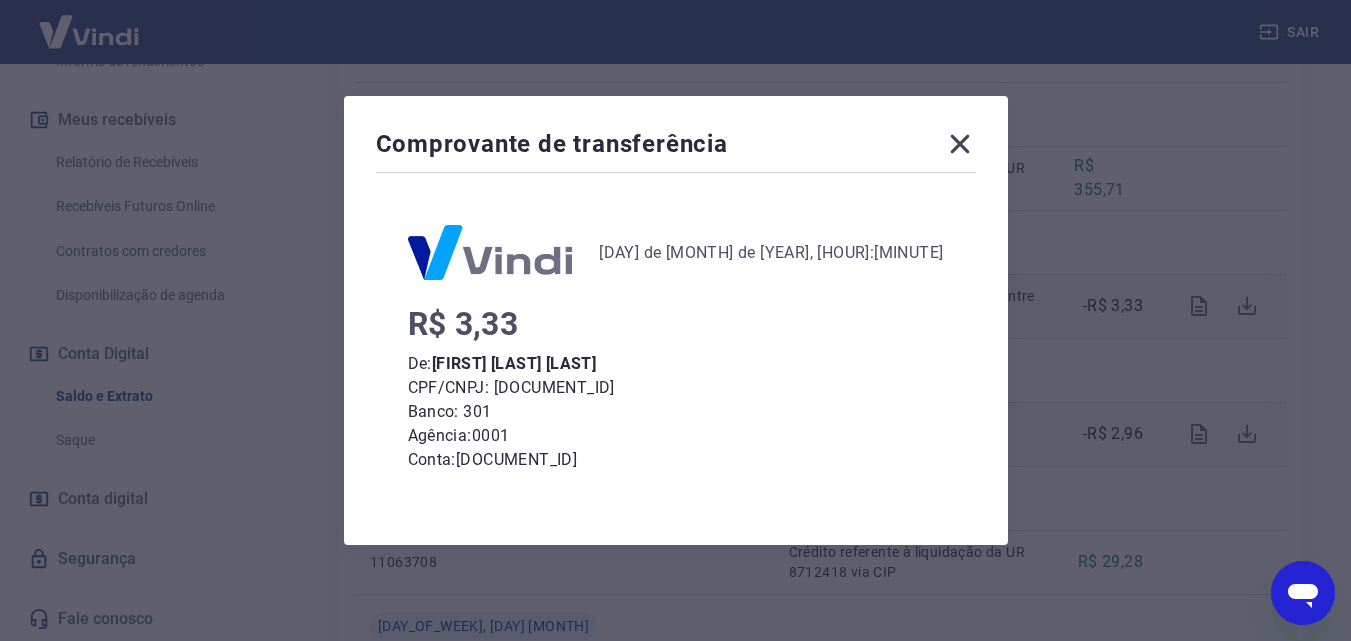 click 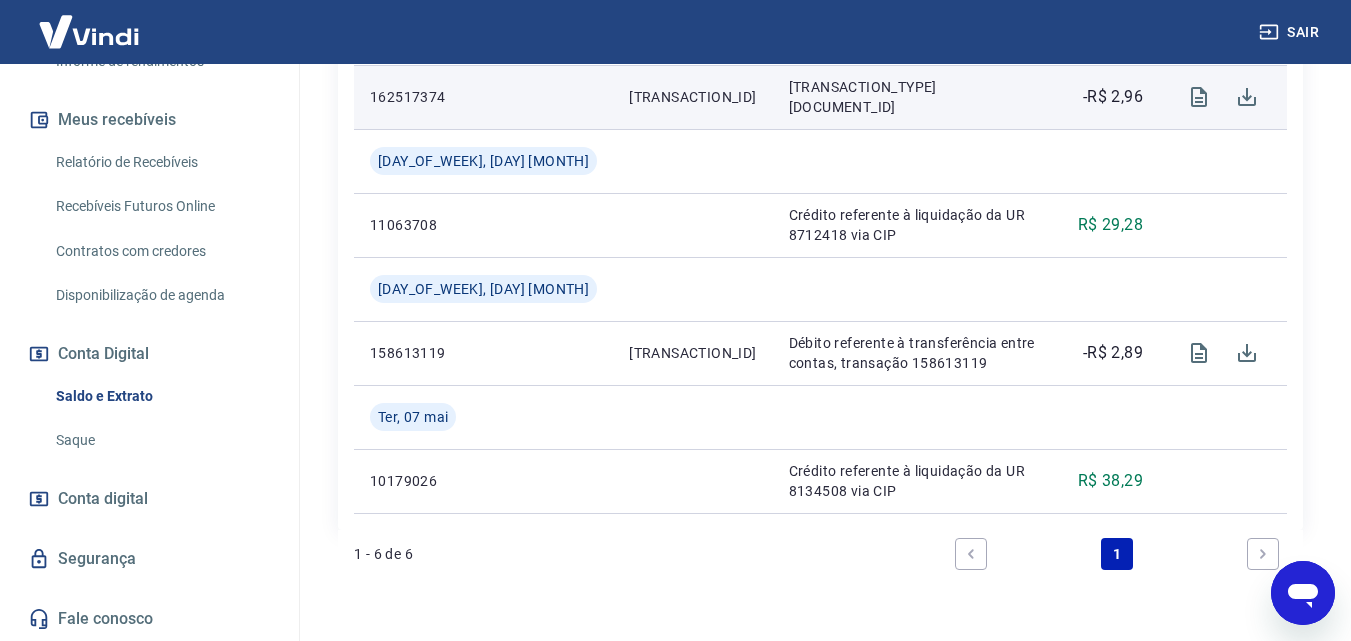 scroll, scrollTop: 961, scrollLeft: 0, axis: vertical 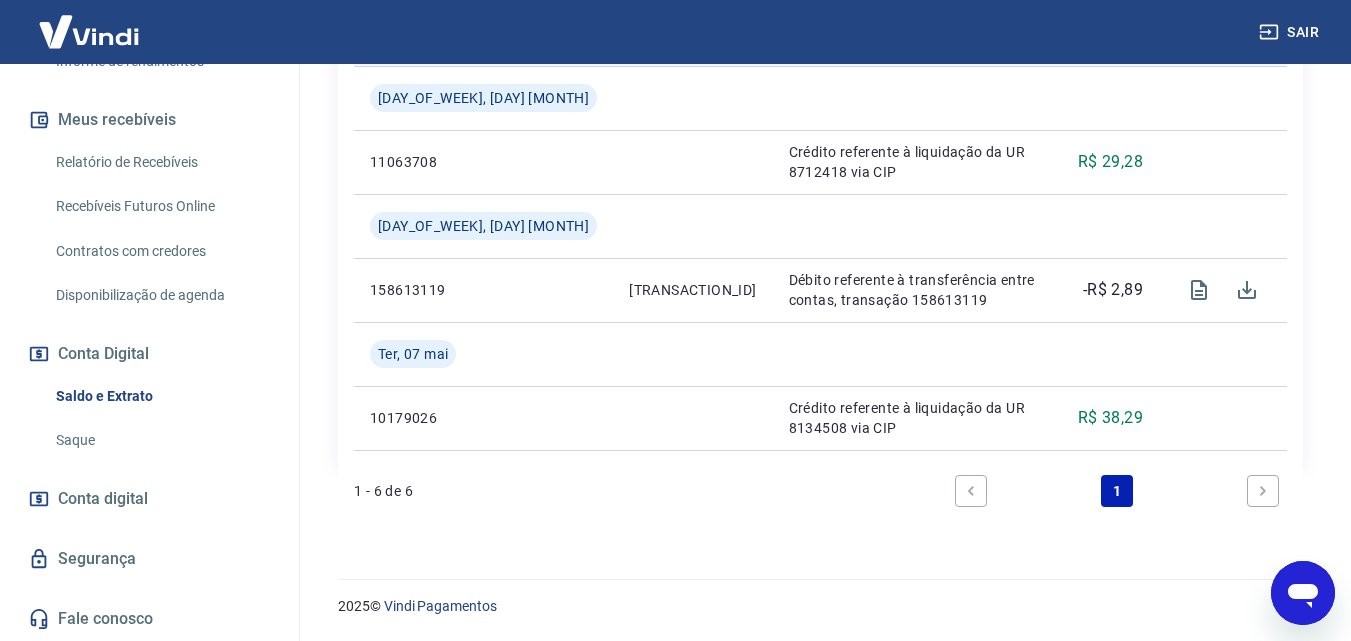 click 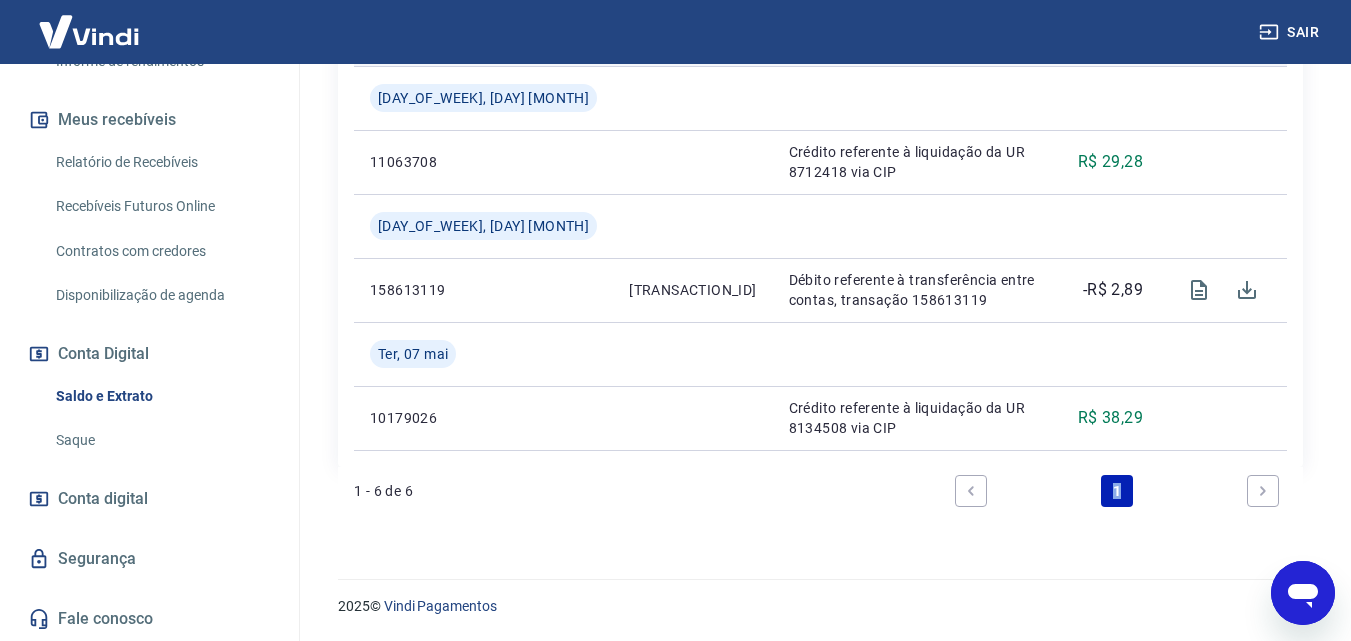 click 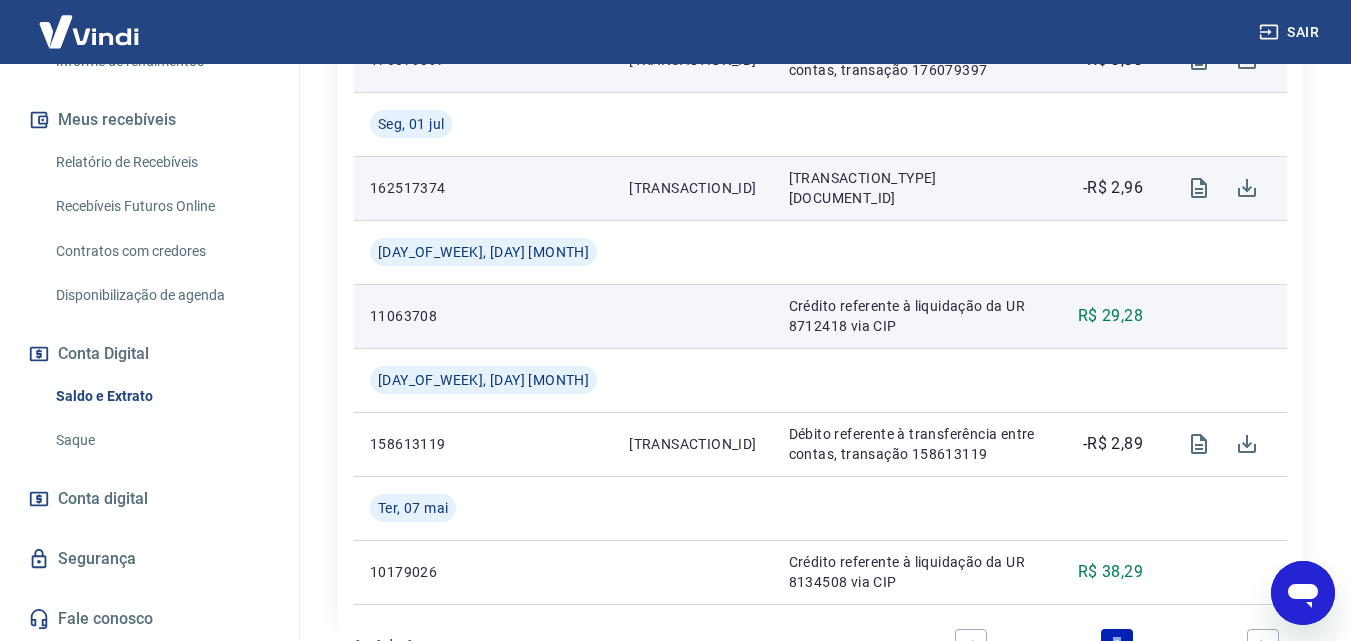 scroll, scrollTop: 961, scrollLeft: 0, axis: vertical 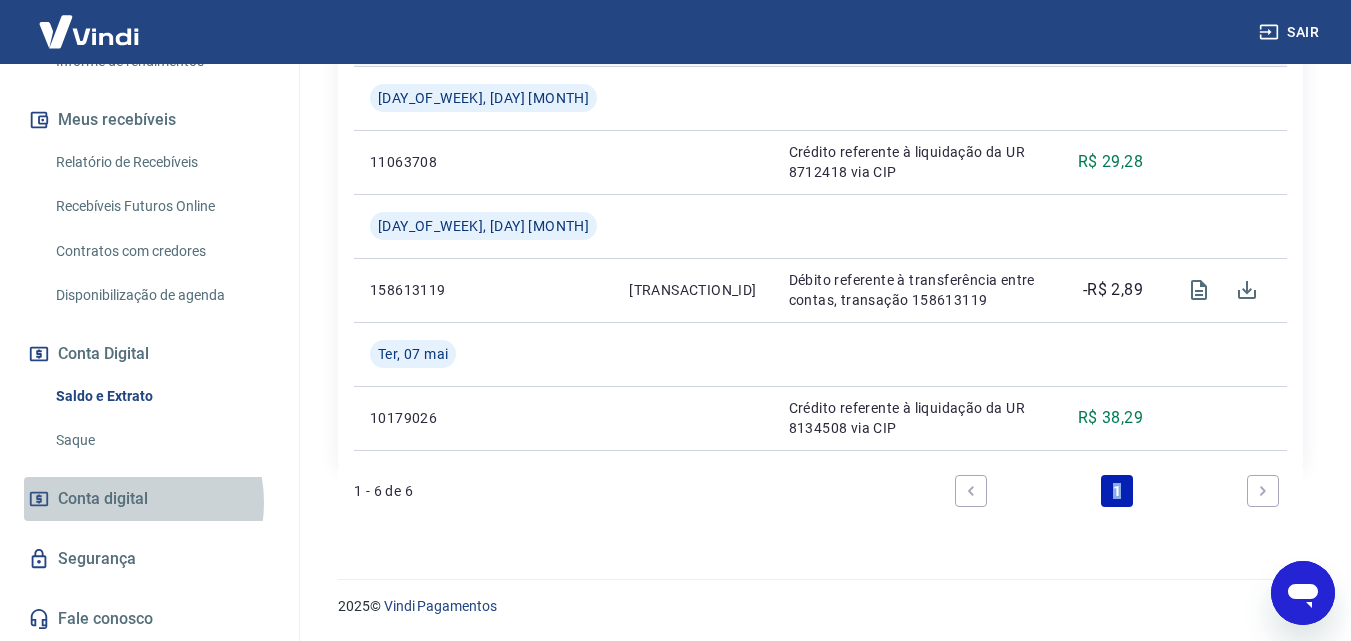 click on "Conta digital" at bounding box center (103, 499) 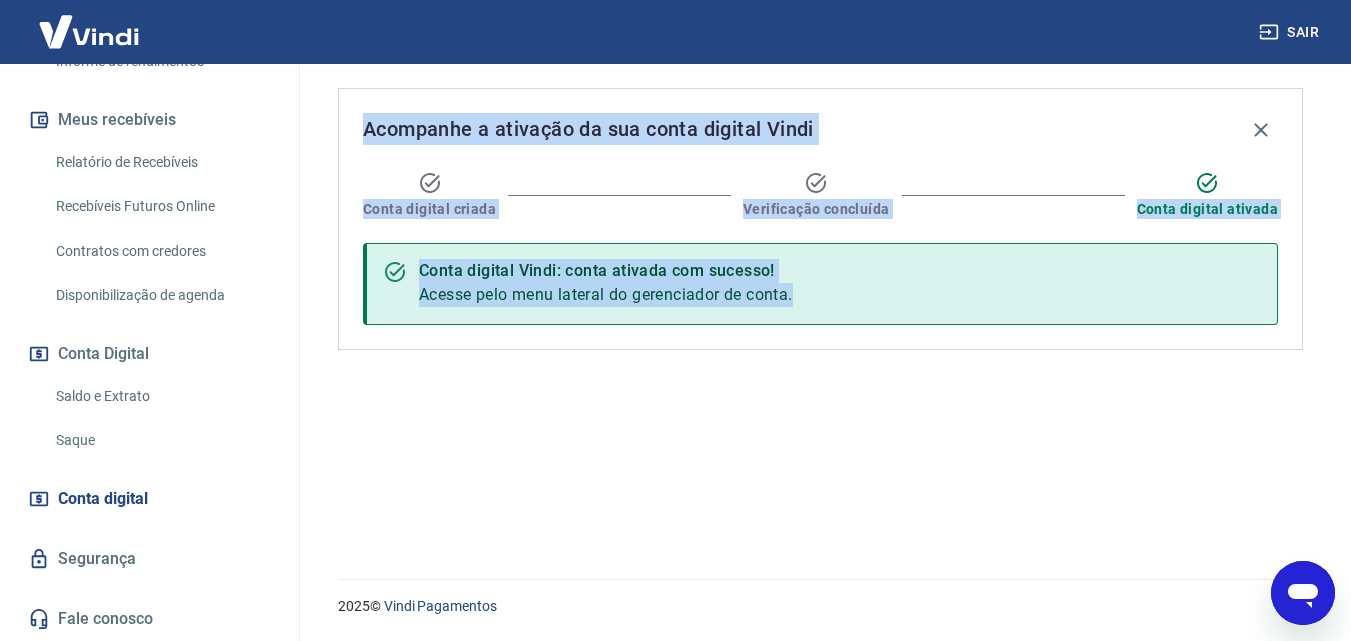 scroll, scrollTop: 0, scrollLeft: 0, axis: both 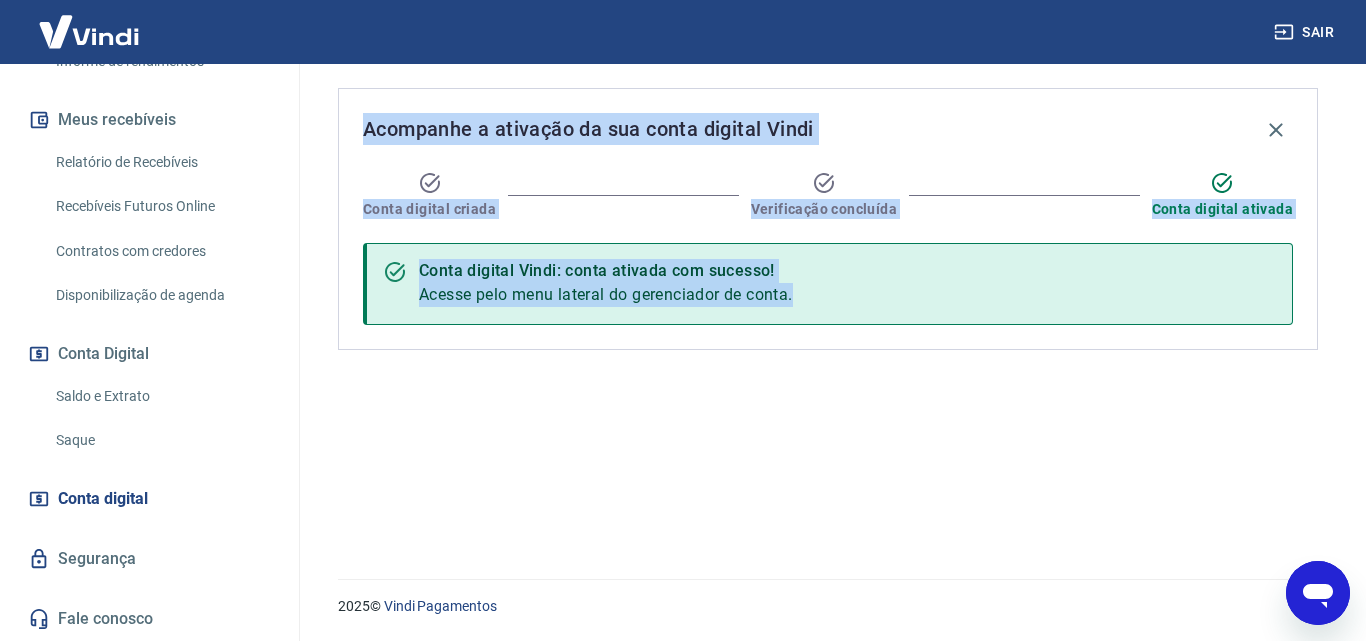 click on "Acompanhe a ativação da sua conta digital Vindi Conta digital criada Verificação concluída Conta digital ativada Conta digital Vindi: conta ativada com sucesso! Acesse pelo menu lateral do gerenciador de conta." at bounding box center (828, 309) 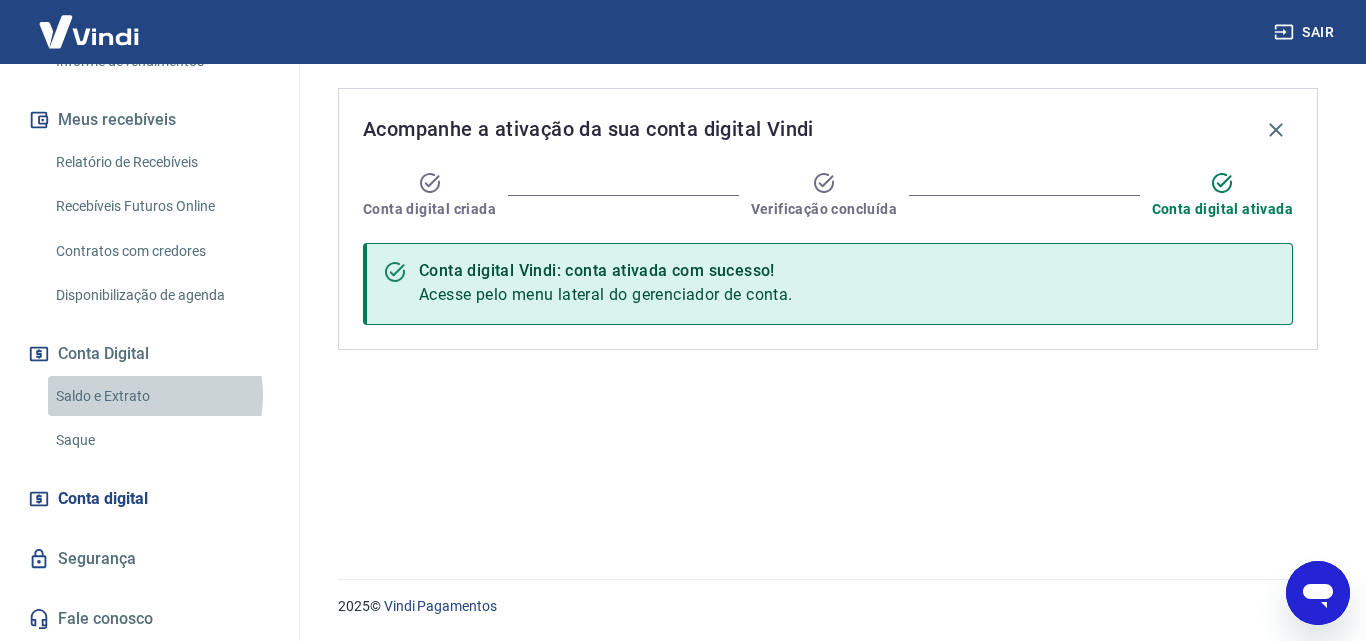 click on "Saldo e Extrato" at bounding box center (161, 396) 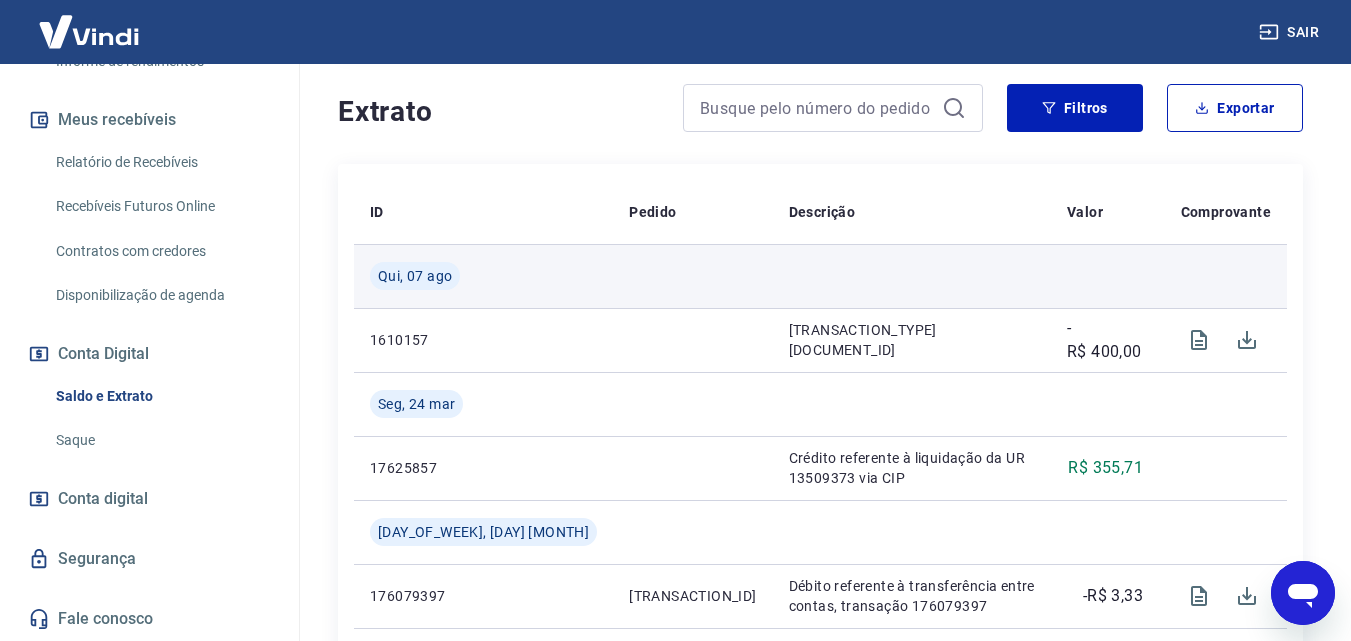 scroll, scrollTop: 400, scrollLeft: 0, axis: vertical 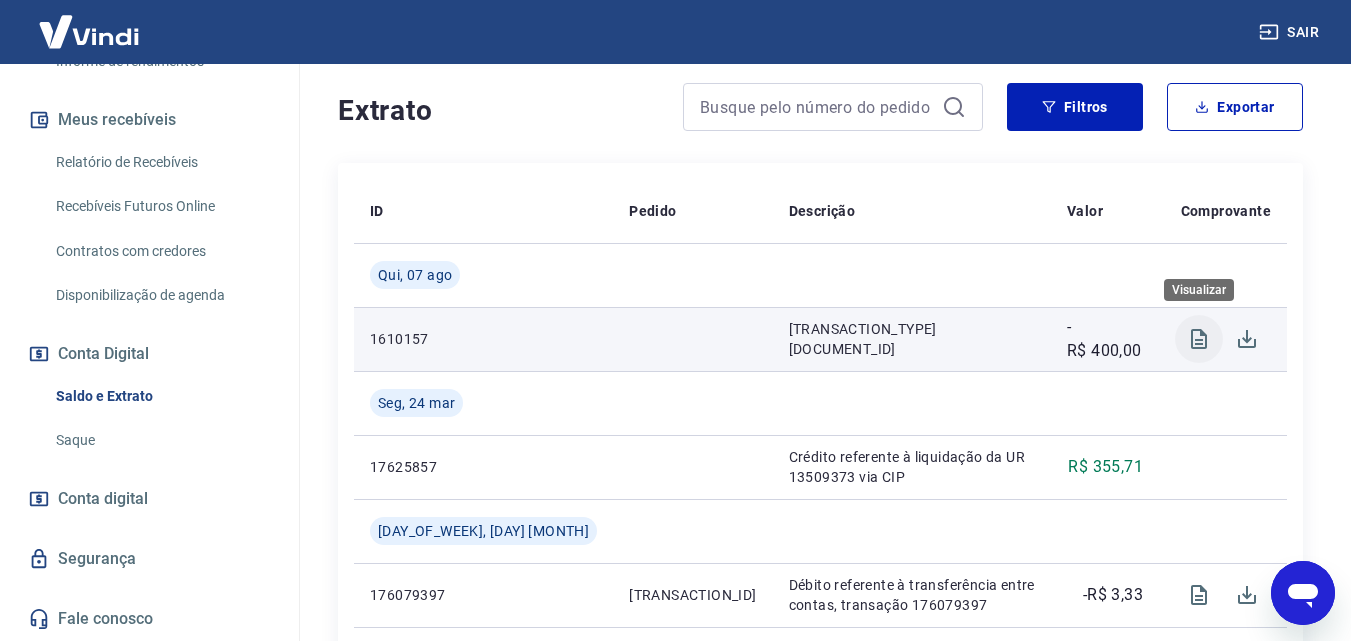 click 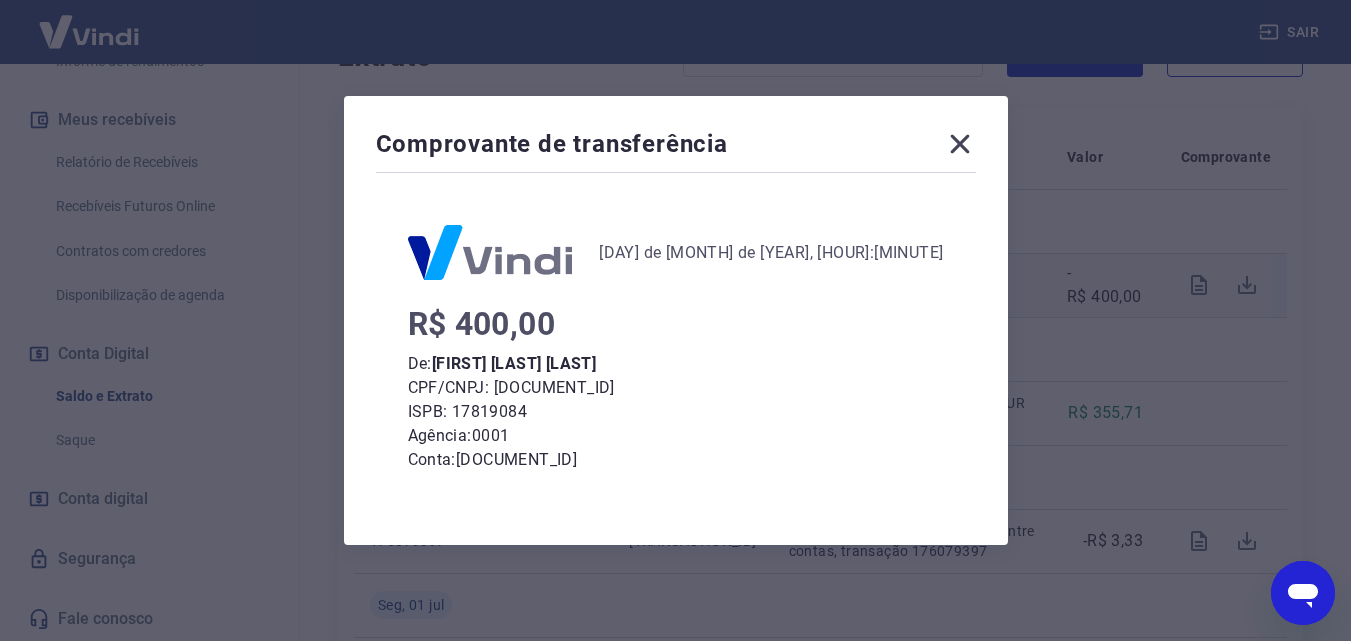 scroll, scrollTop: 500, scrollLeft: 0, axis: vertical 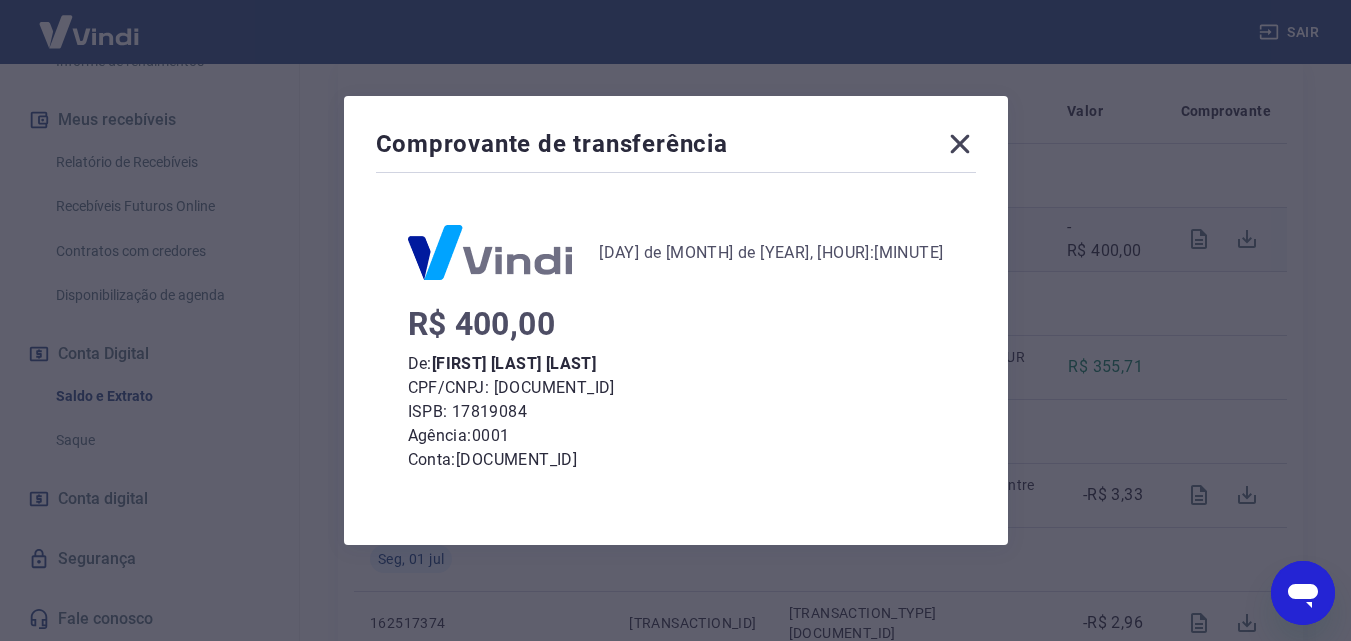 click 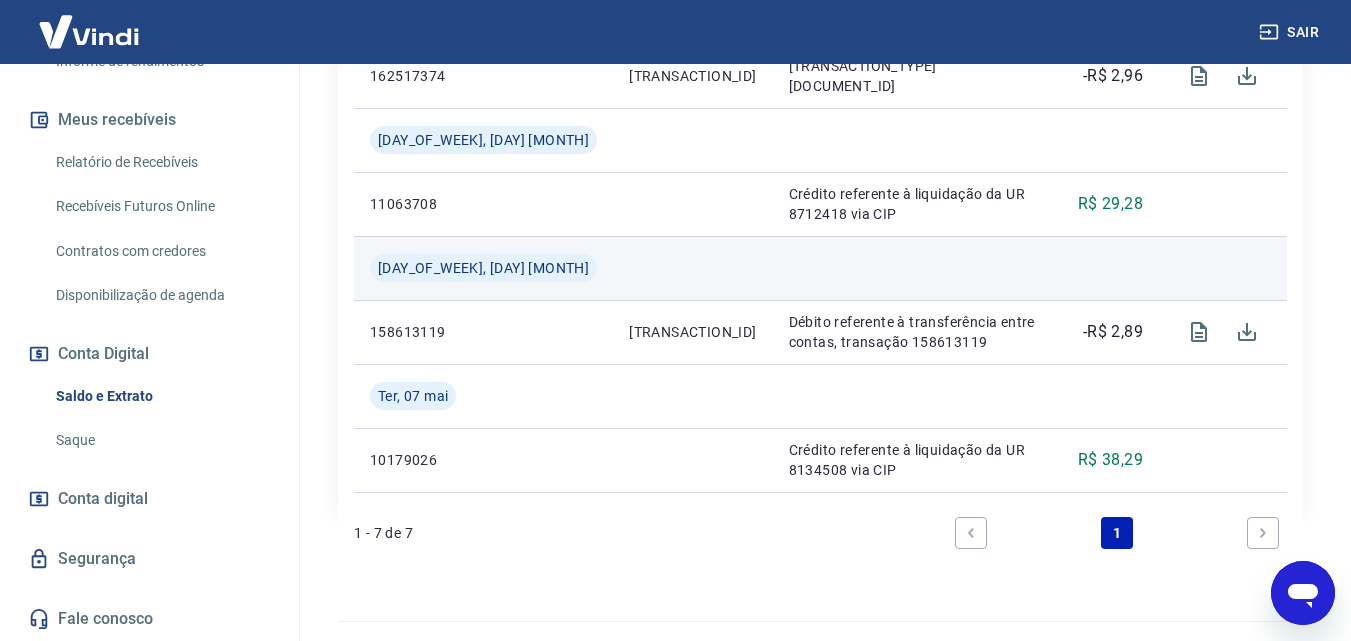 scroll, scrollTop: 1089, scrollLeft: 0, axis: vertical 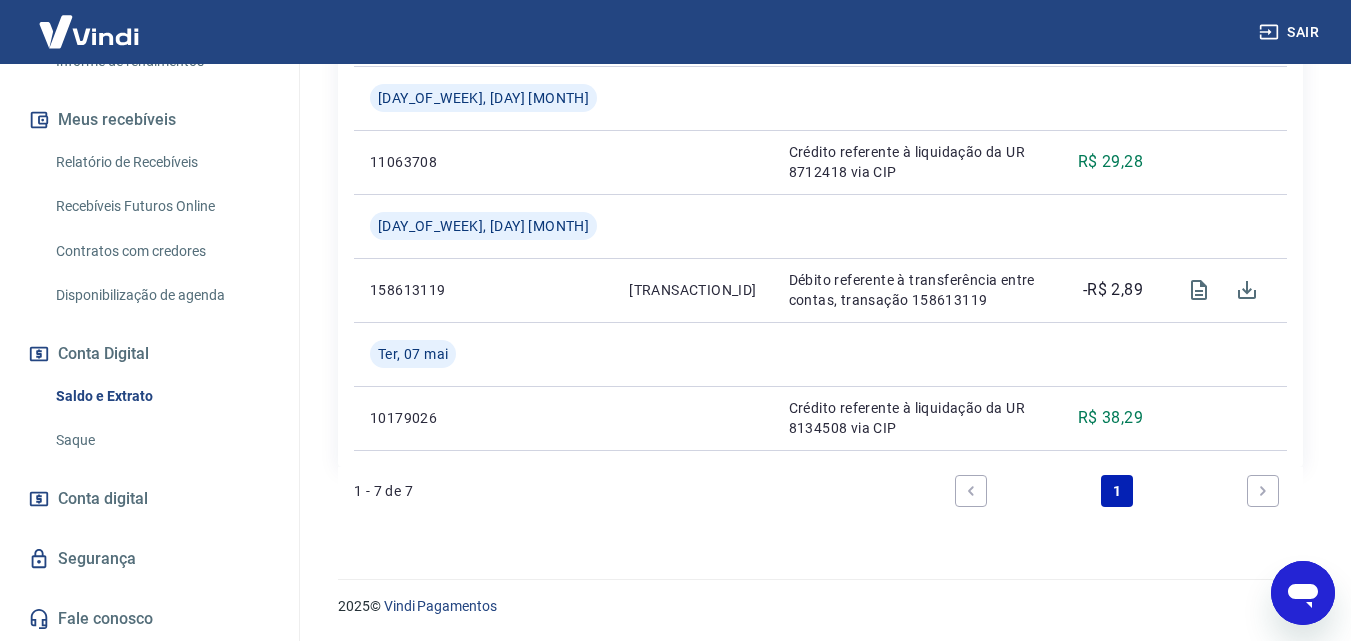 click at bounding box center (1263, 491) 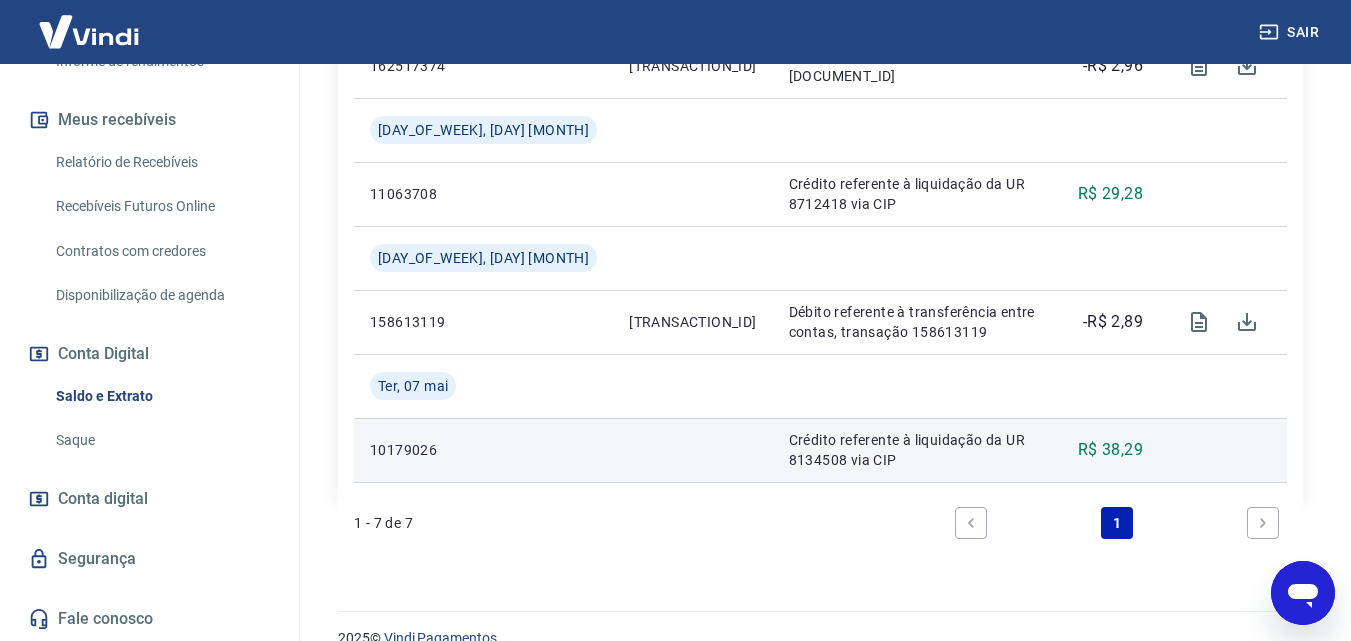 scroll, scrollTop: 1089, scrollLeft: 0, axis: vertical 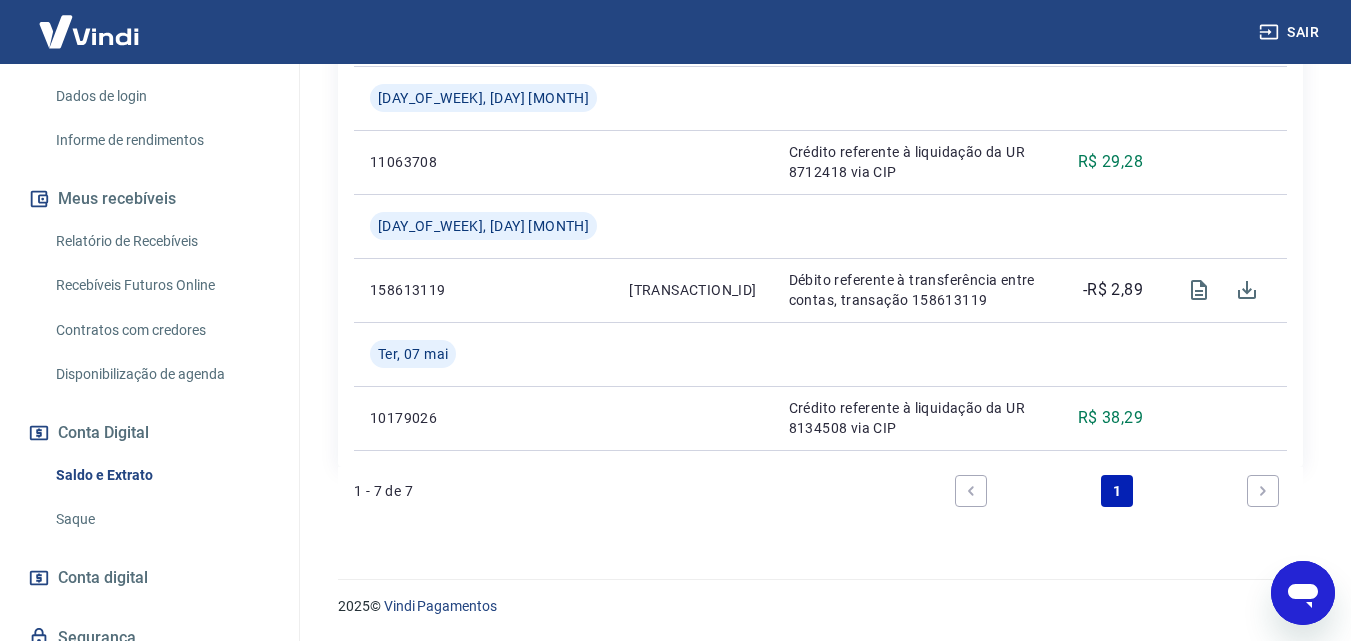 click on "Recebíveis Futuros Online" at bounding box center [161, 285] 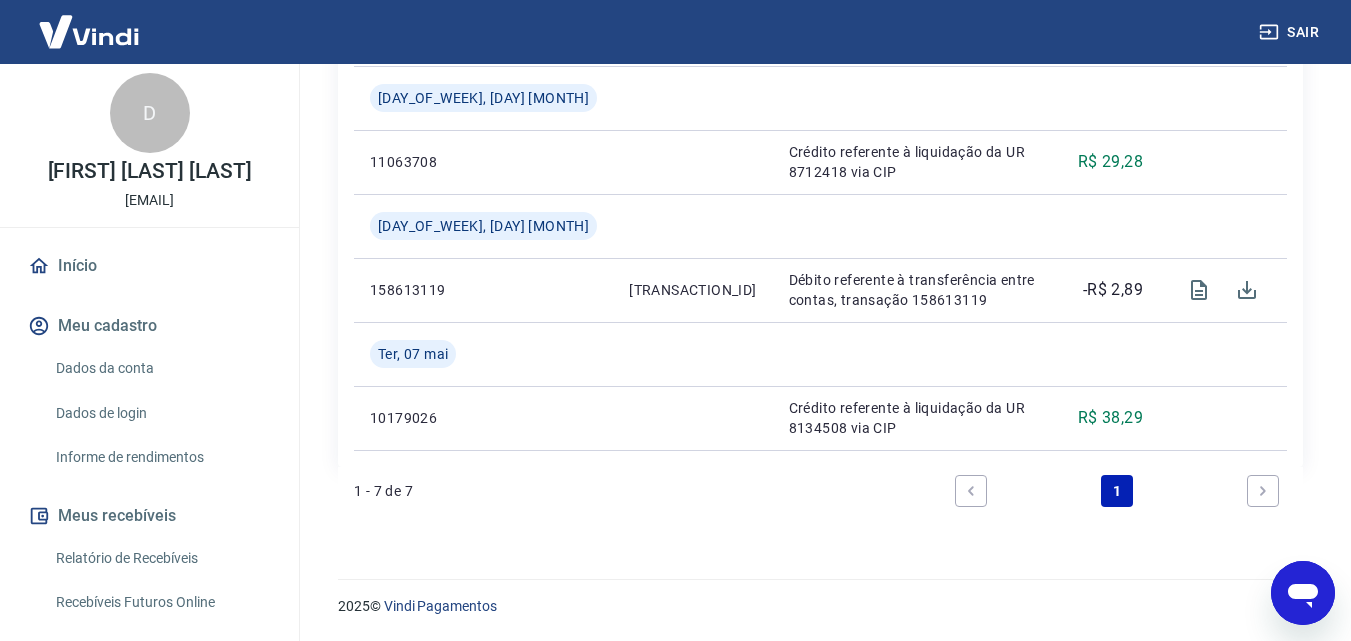 scroll, scrollTop: 0, scrollLeft: 0, axis: both 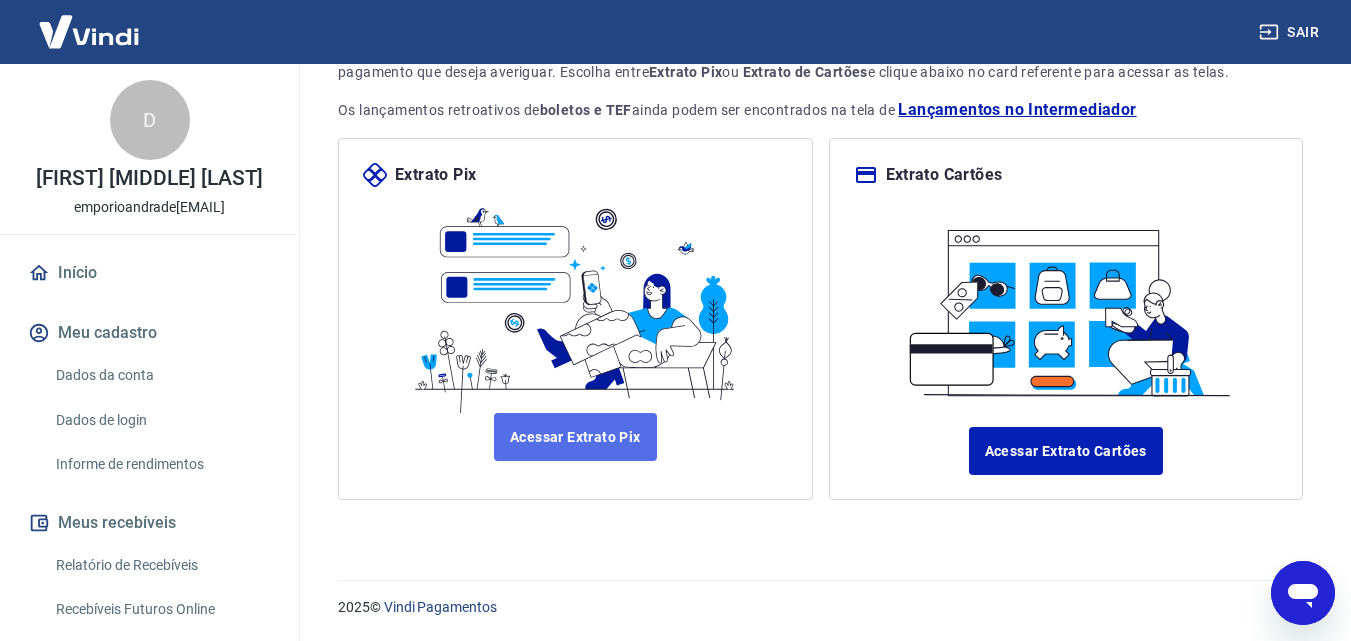 click on "Acessar Extrato Pix" at bounding box center (575, 437) 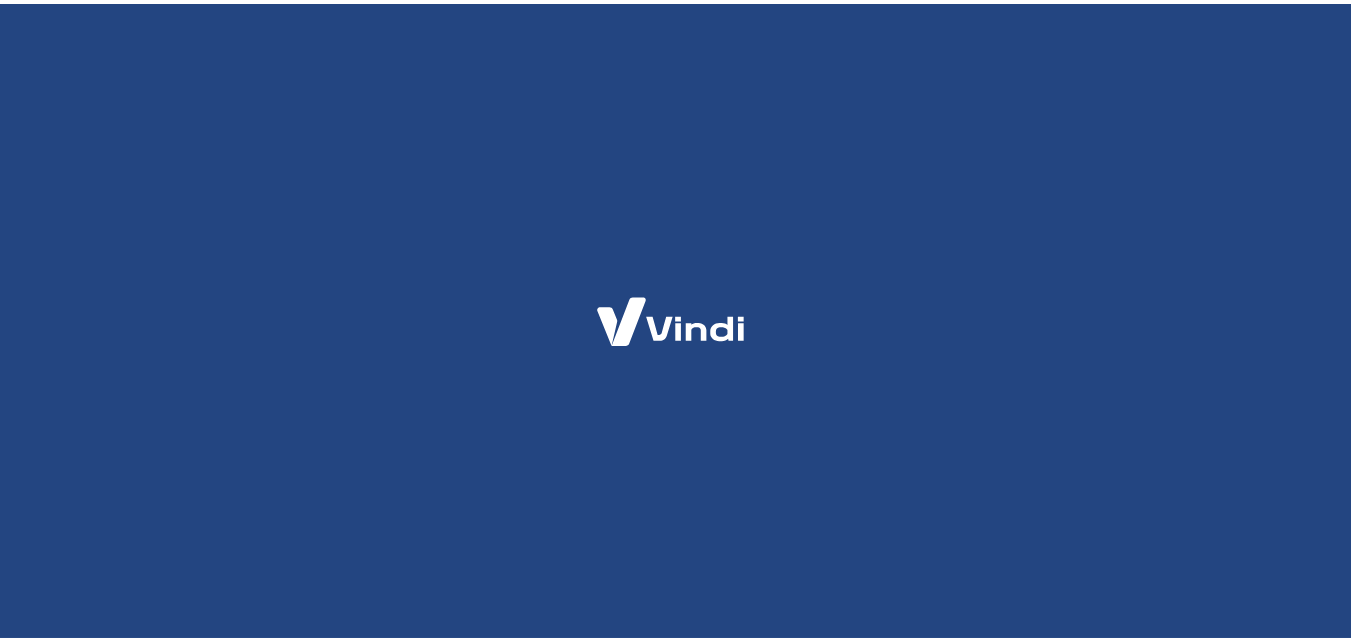 scroll, scrollTop: 0, scrollLeft: 0, axis: both 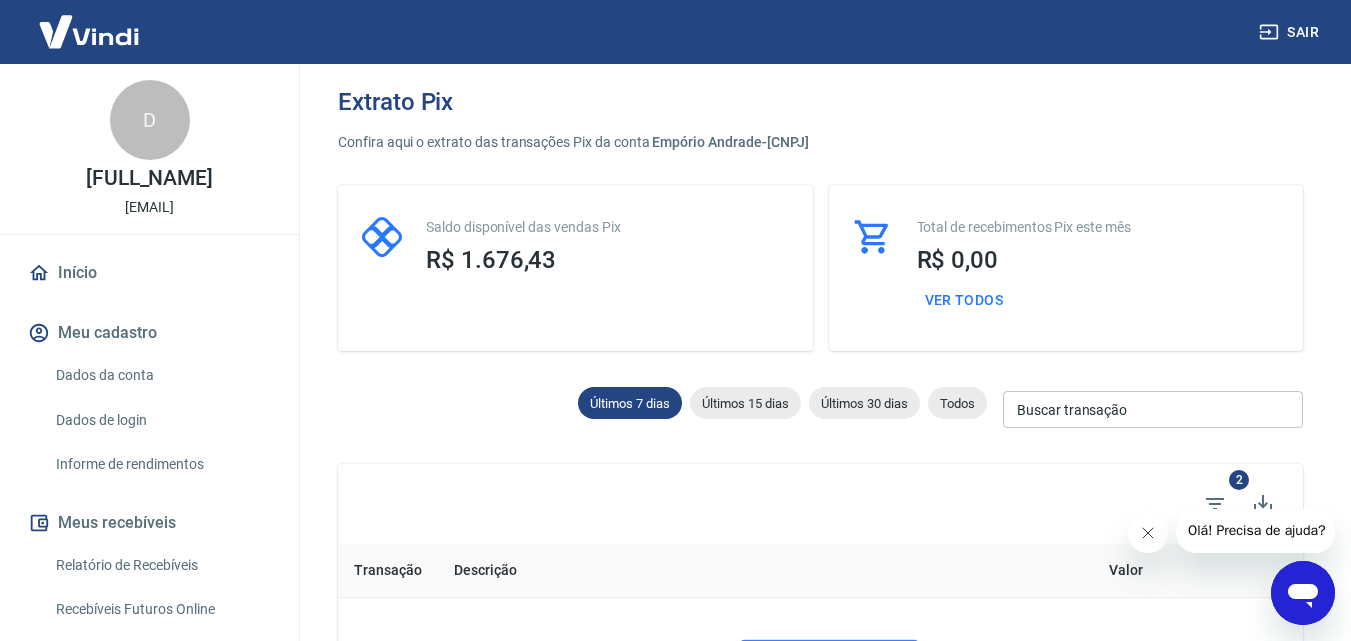 click on "Buscar transação" at bounding box center (1153, 409) 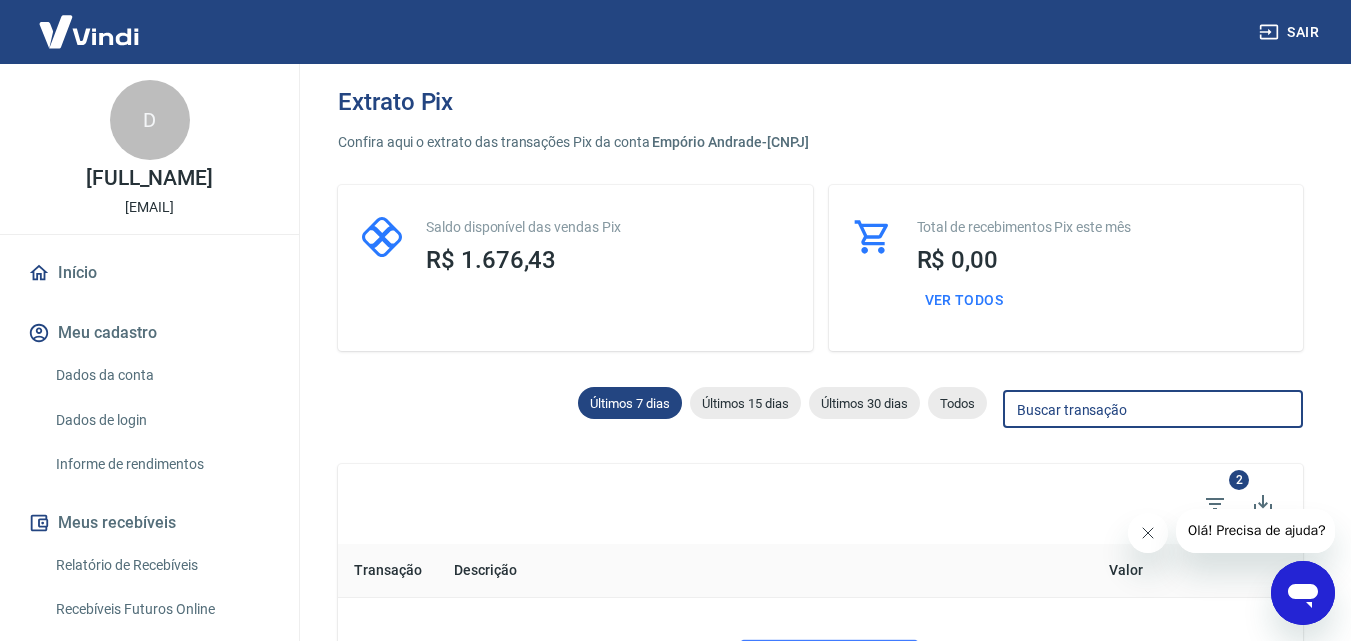 click on "2" at bounding box center [820, 504] 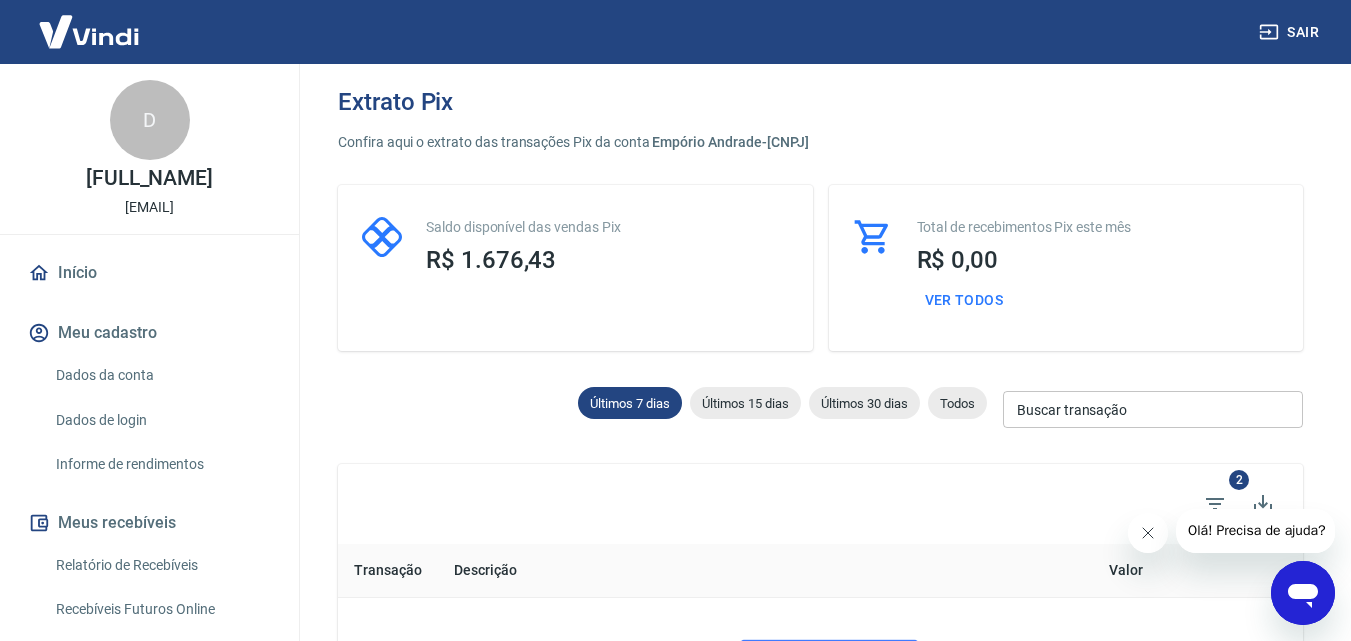 click 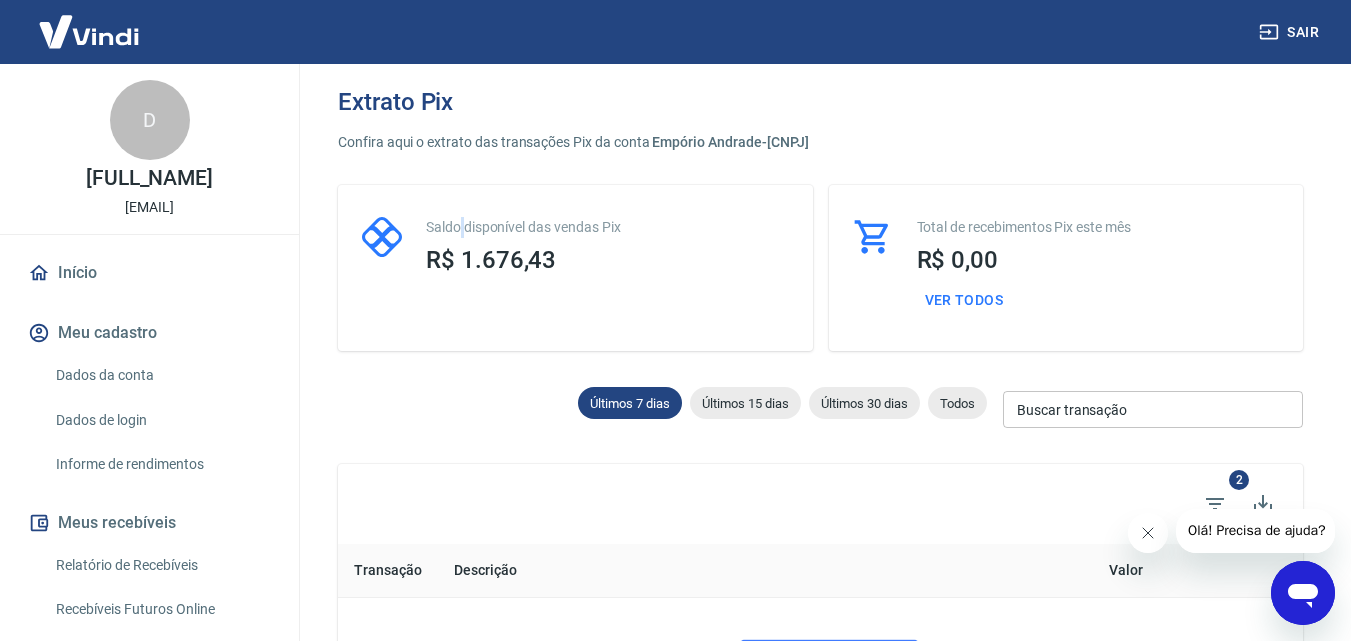 click on "Saldo disponível das vendas Pix" at bounding box center [607, 227] 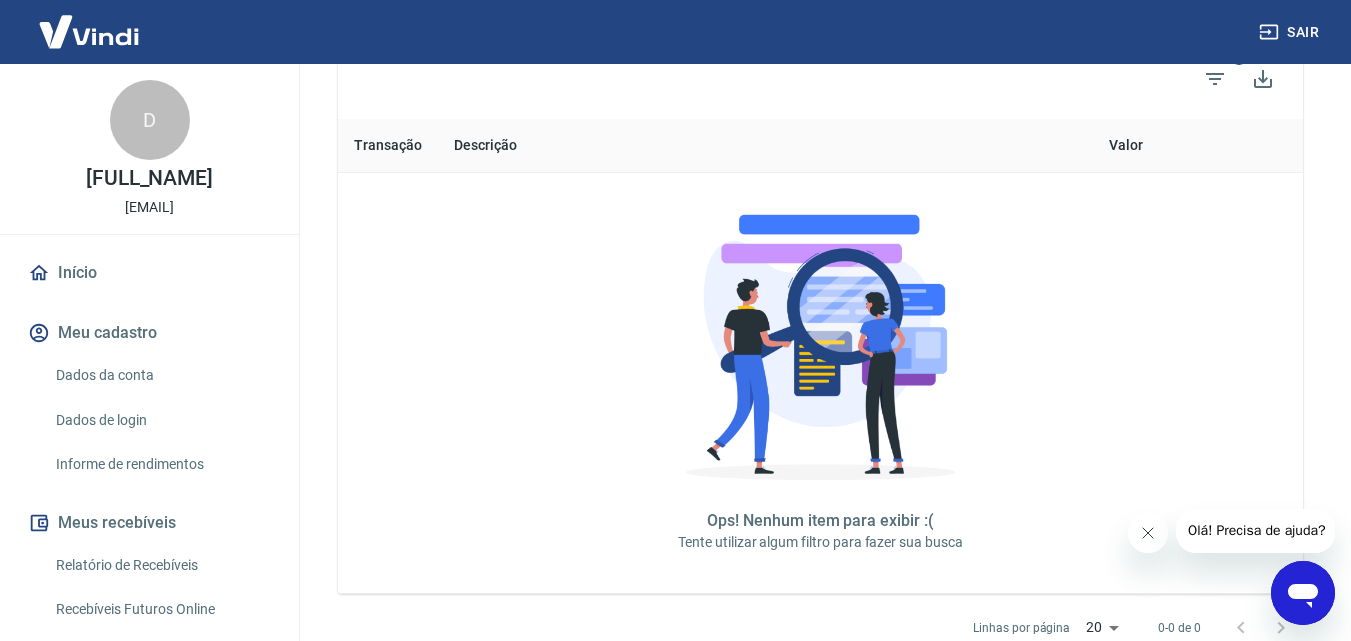 scroll, scrollTop: 548, scrollLeft: 0, axis: vertical 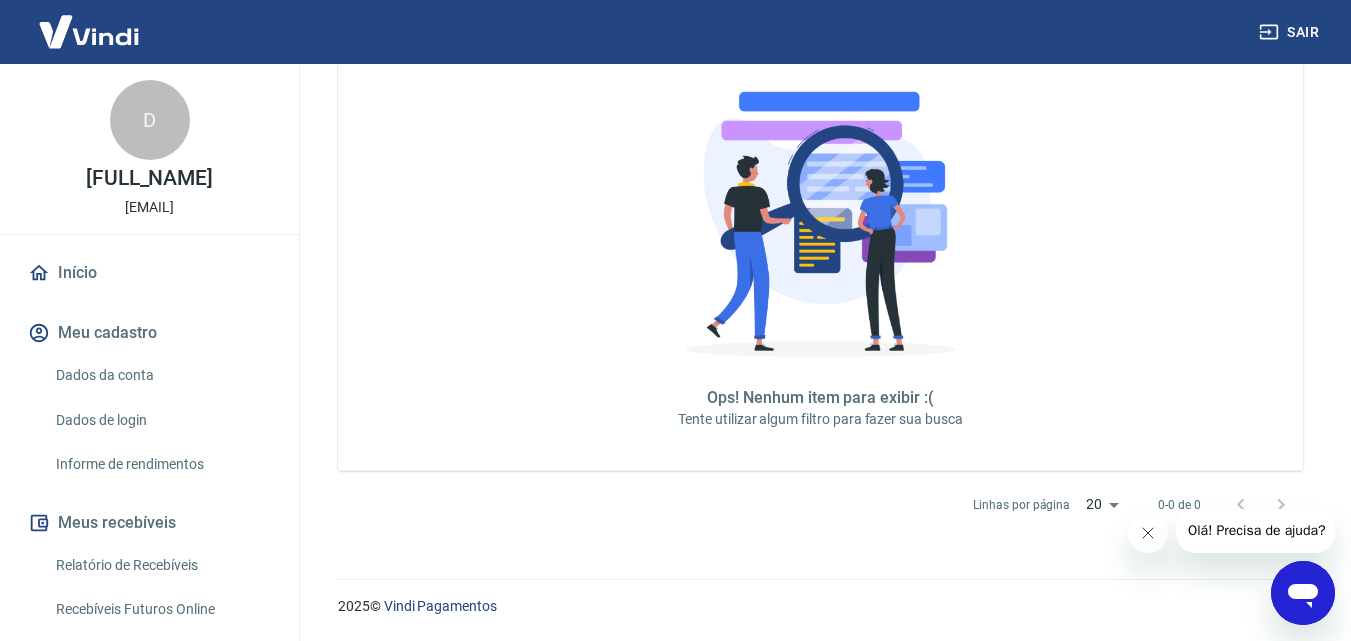 click 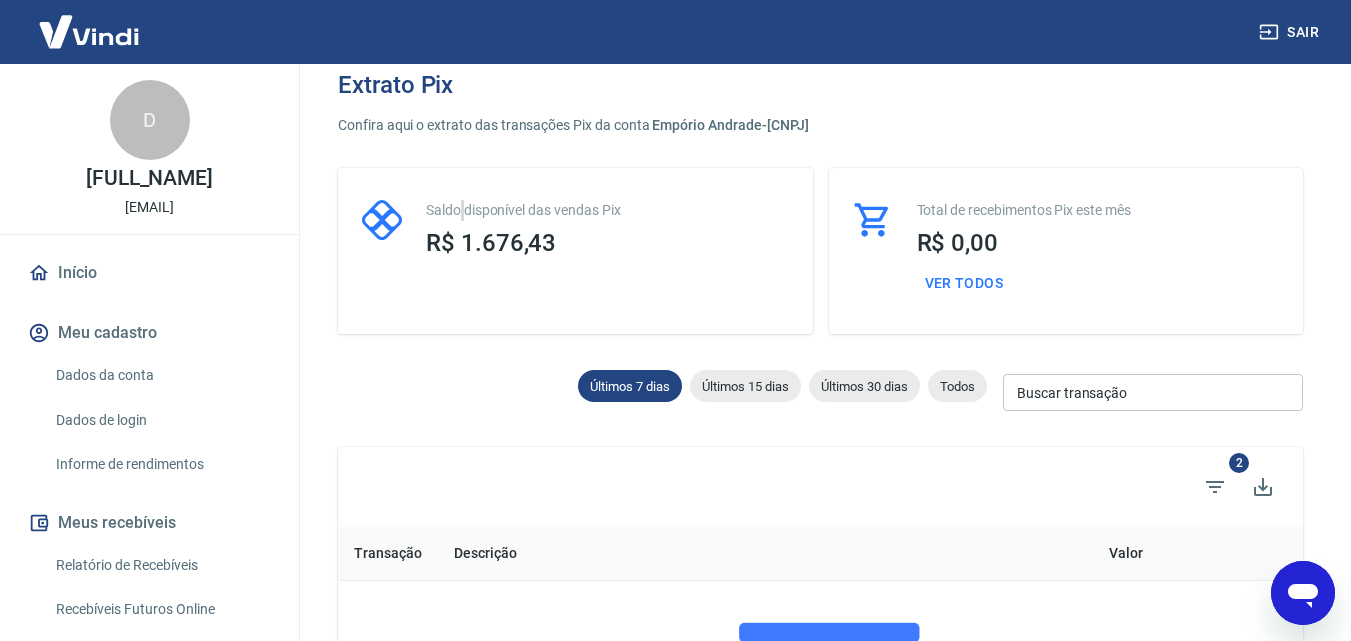 scroll, scrollTop: 0, scrollLeft: 0, axis: both 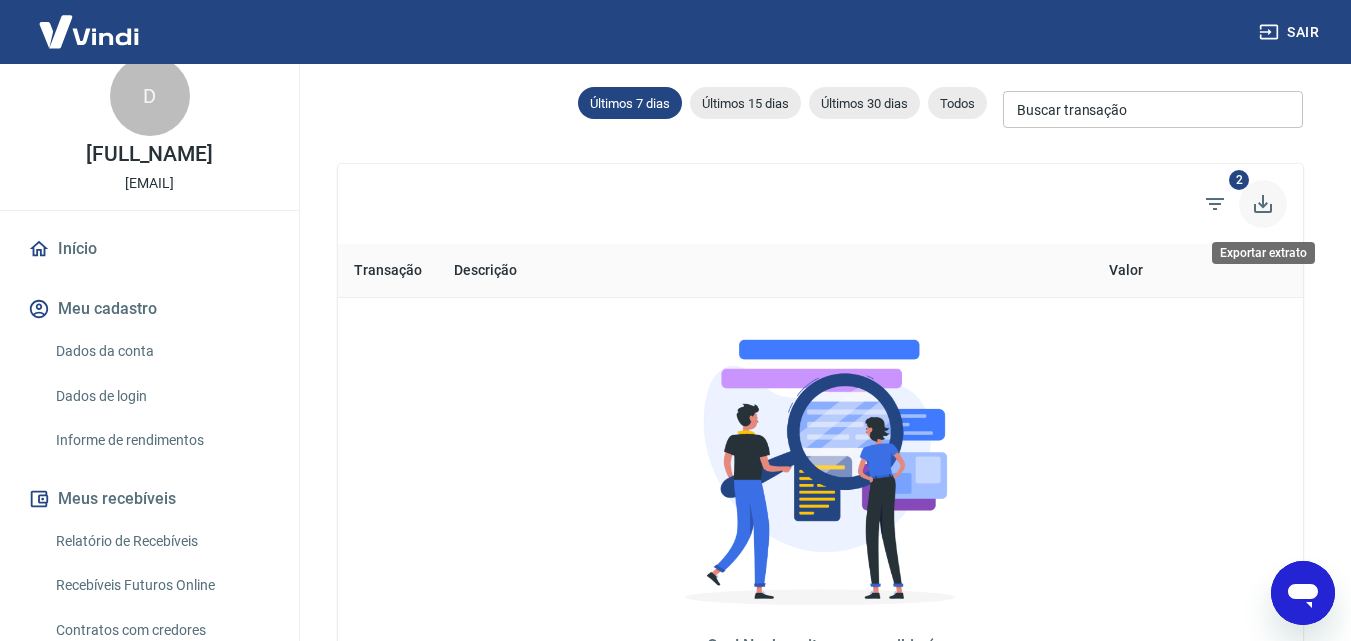 click 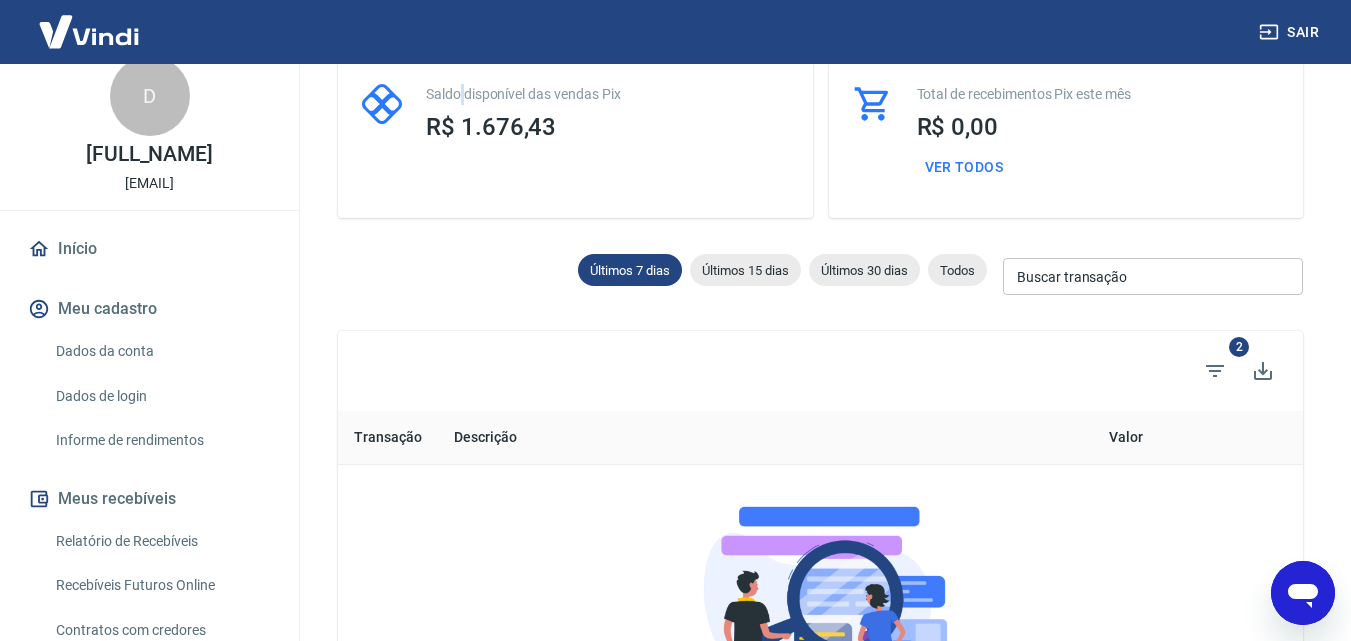 scroll, scrollTop: 0, scrollLeft: 0, axis: both 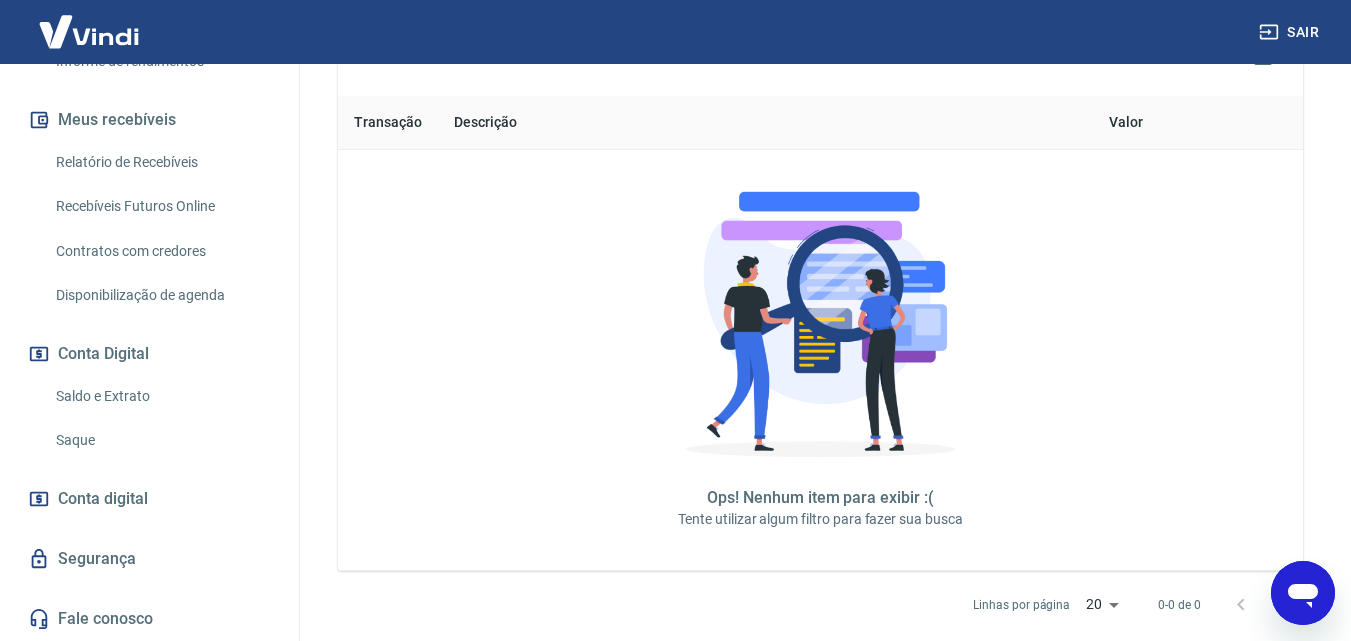 click on "Conta digital" at bounding box center [103, 499] 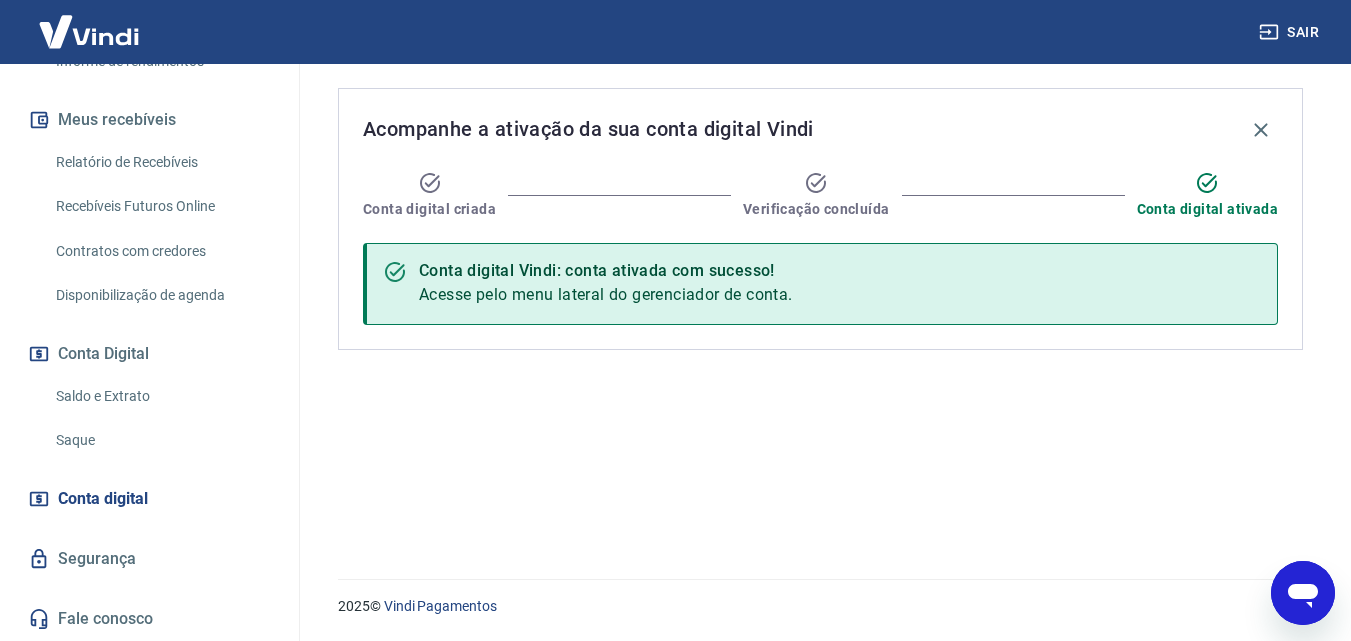 scroll, scrollTop: 0, scrollLeft: 0, axis: both 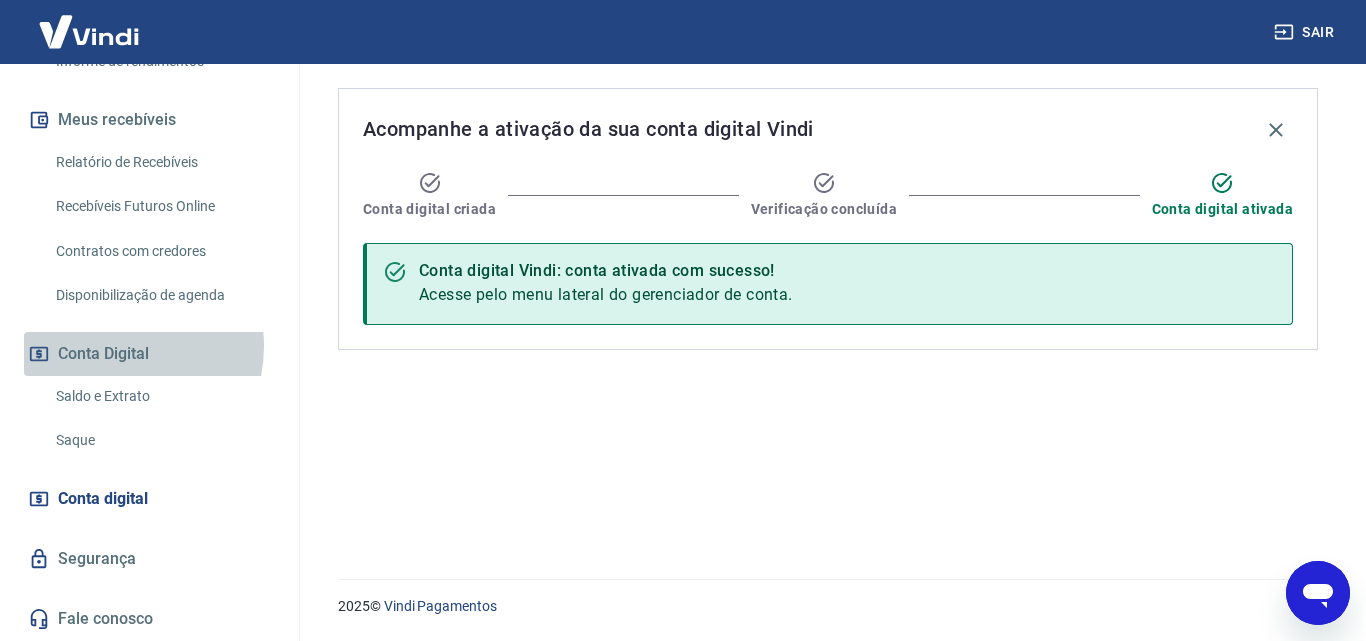click on "Conta Digital" at bounding box center (149, 354) 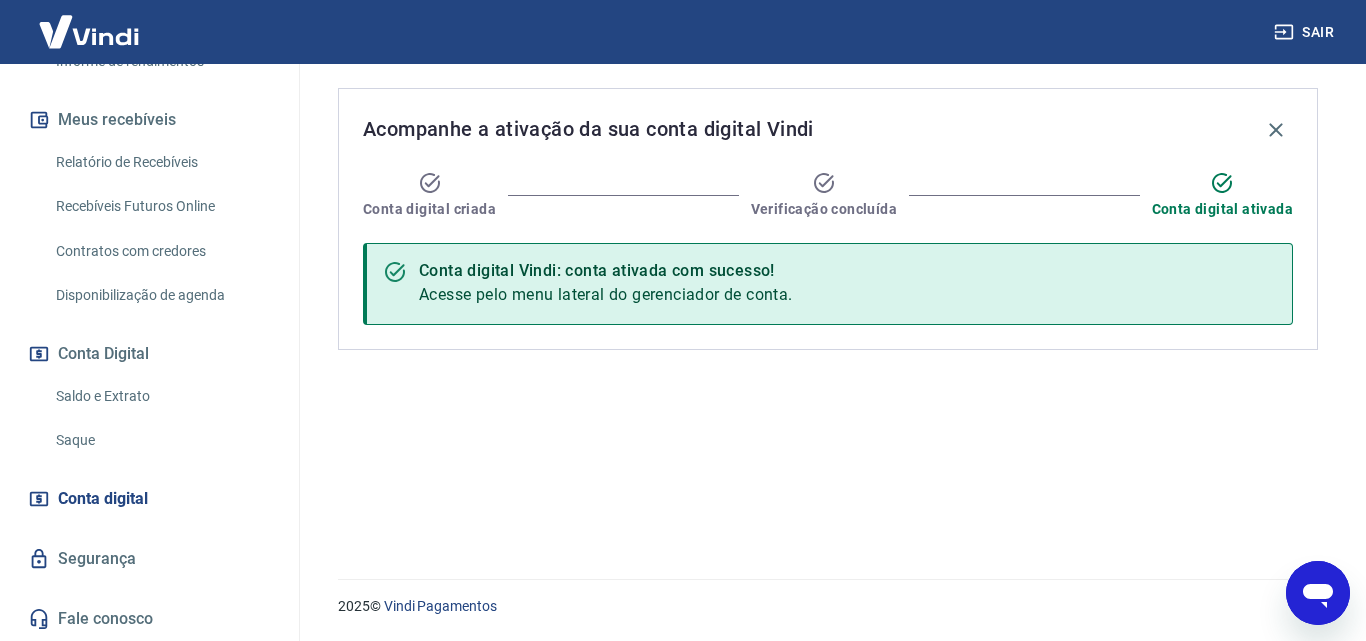 click on "Saldo e Extrato" at bounding box center (161, 396) 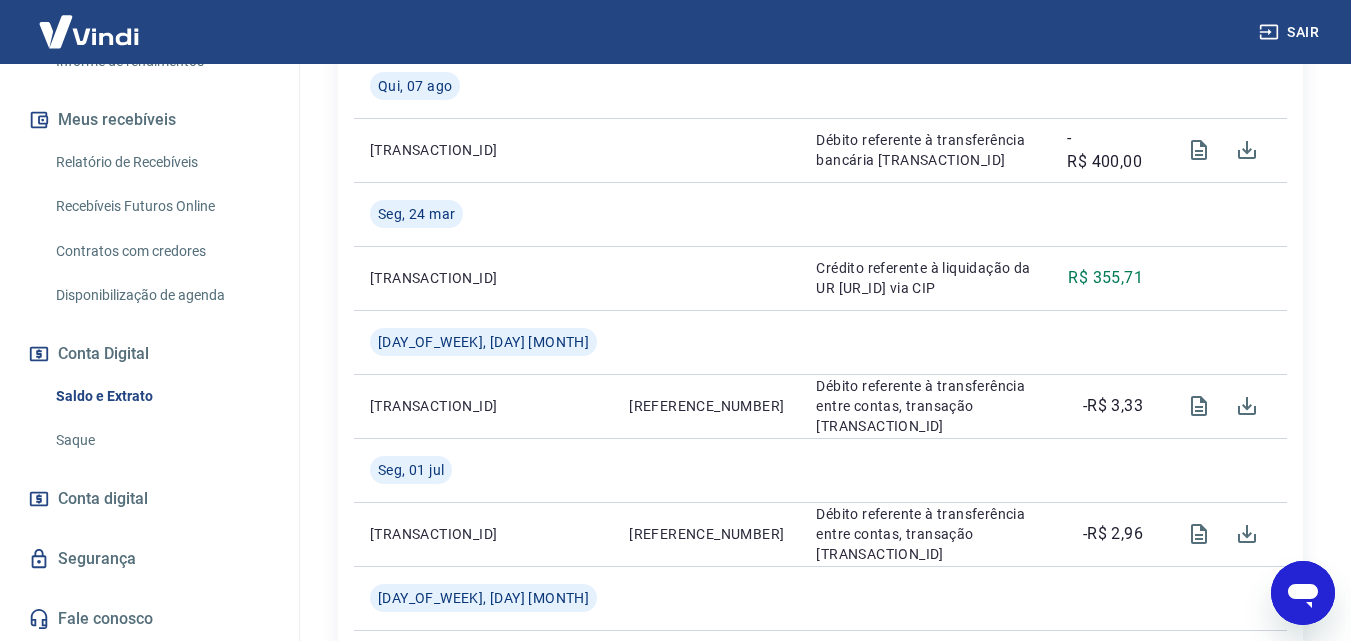 scroll, scrollTop: 89, scrollLeft: 0, axis: vertical 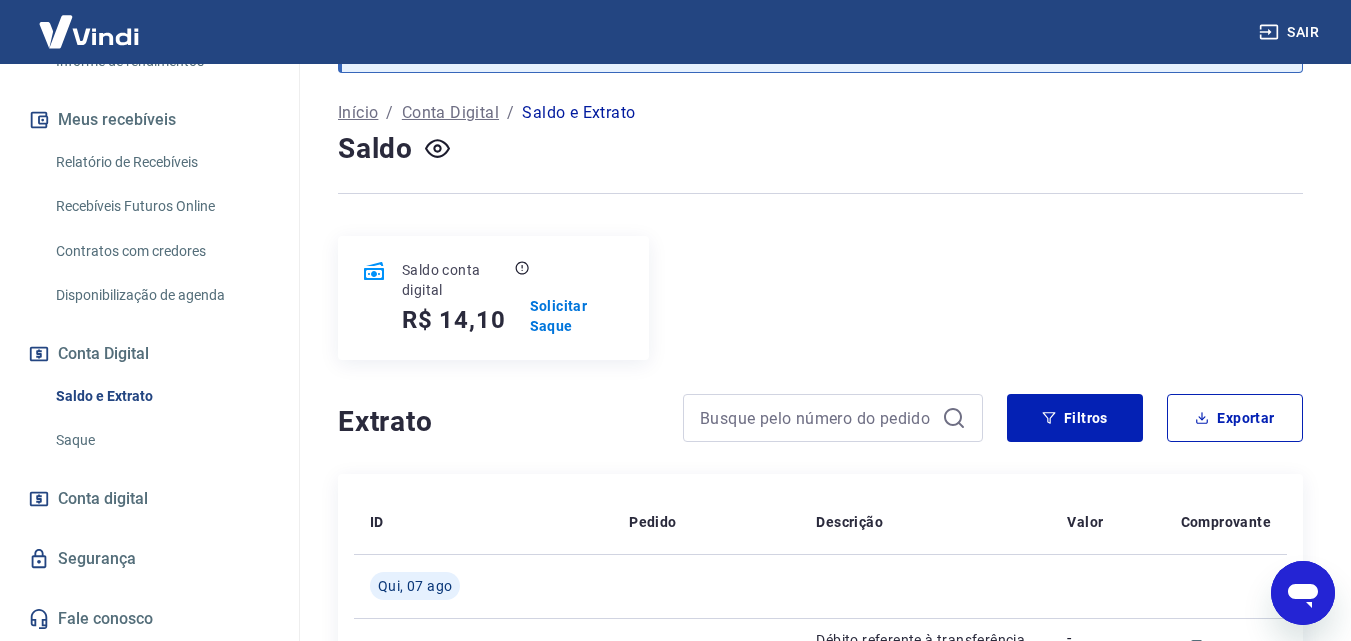 click on "Saque" at bounding box center (161, 440) 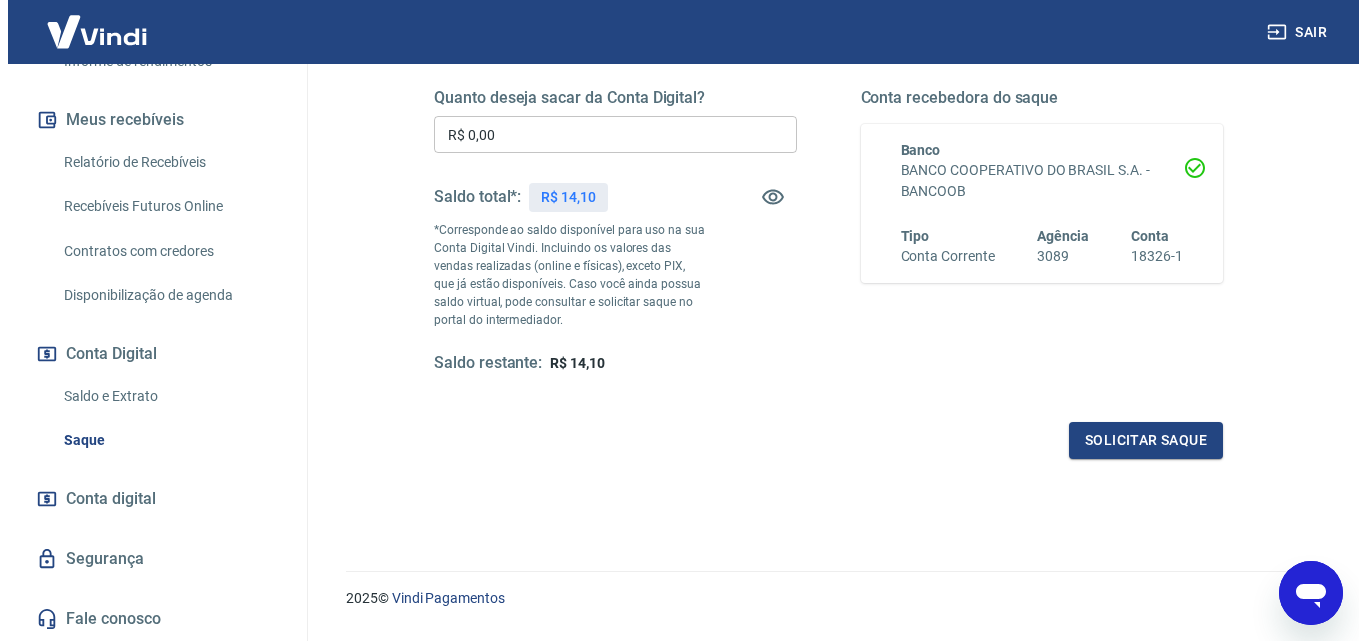 scroll, scrollTop: 0, scrollLeft: 0, axis: both 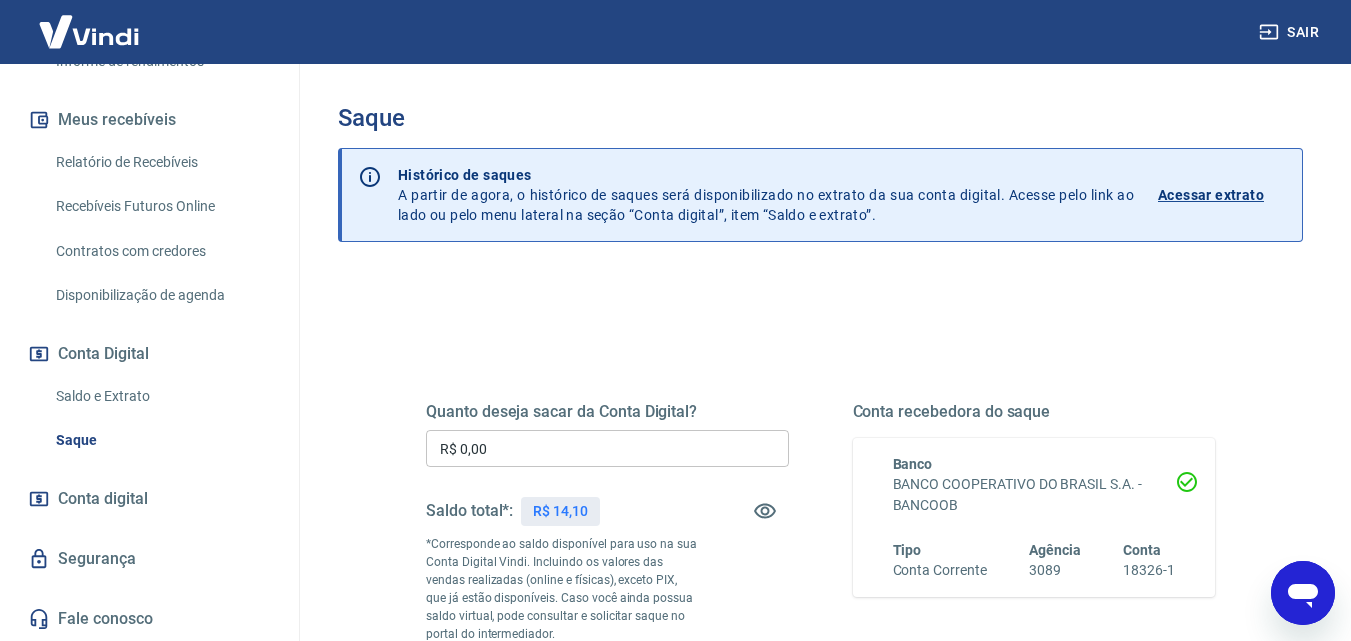 click on "Meus recebíveis" at bounding box center (149, 120) 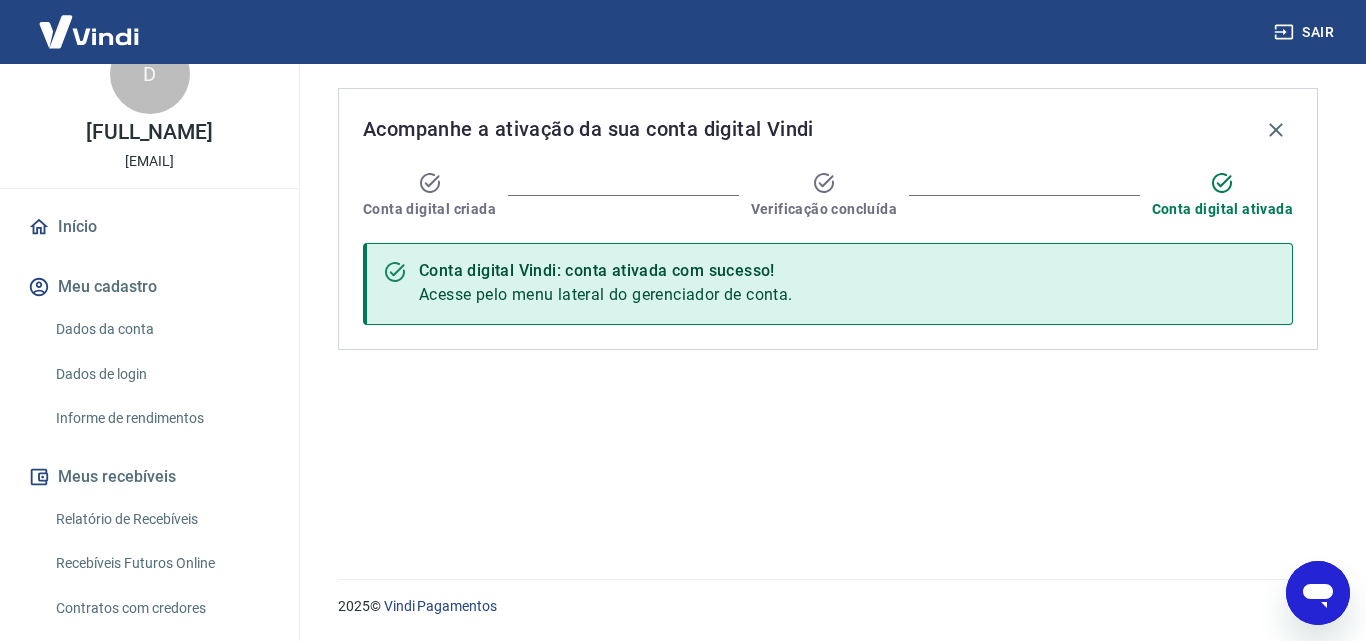 scroll, scrollTop: 0, scrollLeft: 0, axis: both 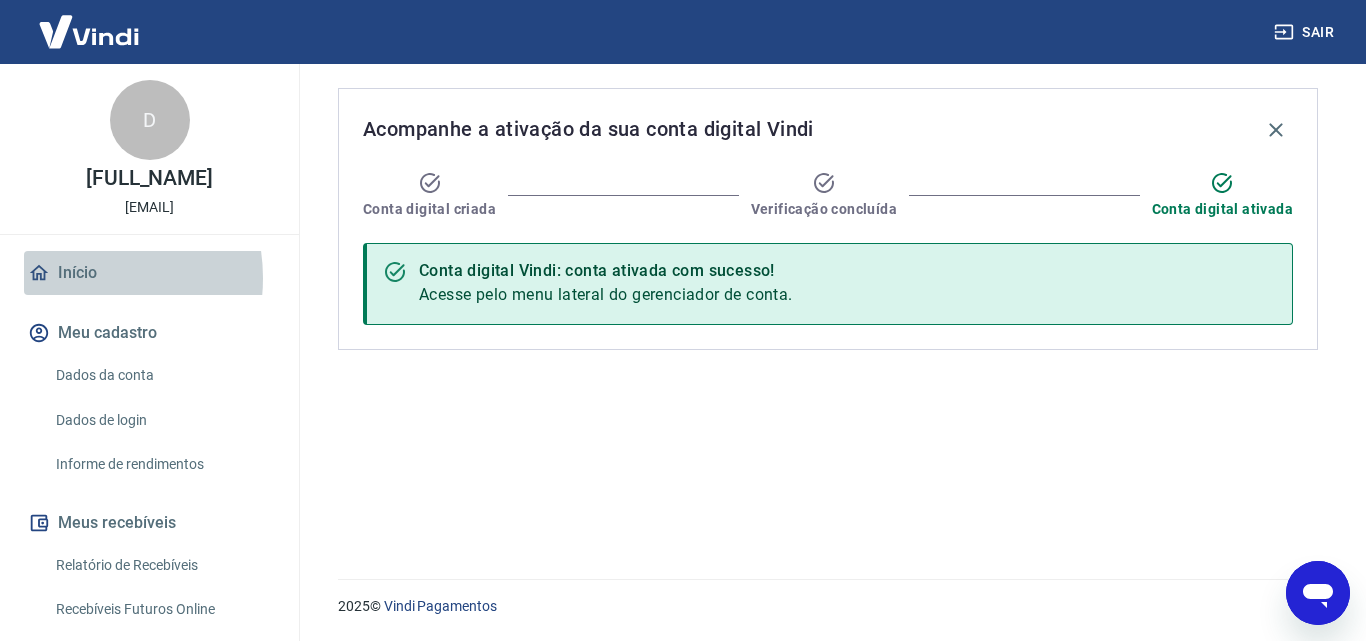 click on "Início" at bounding box center (149, 273) 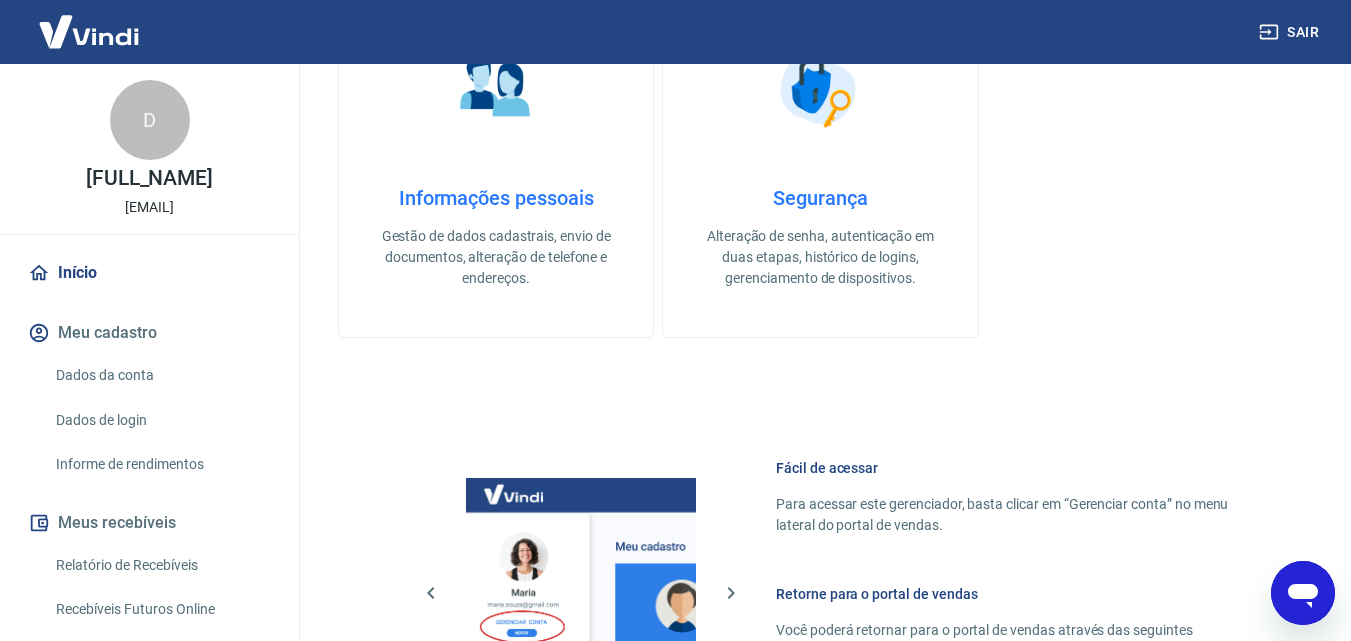 scroll, scrollTop: 0, scrollLeft: 0, axis: both 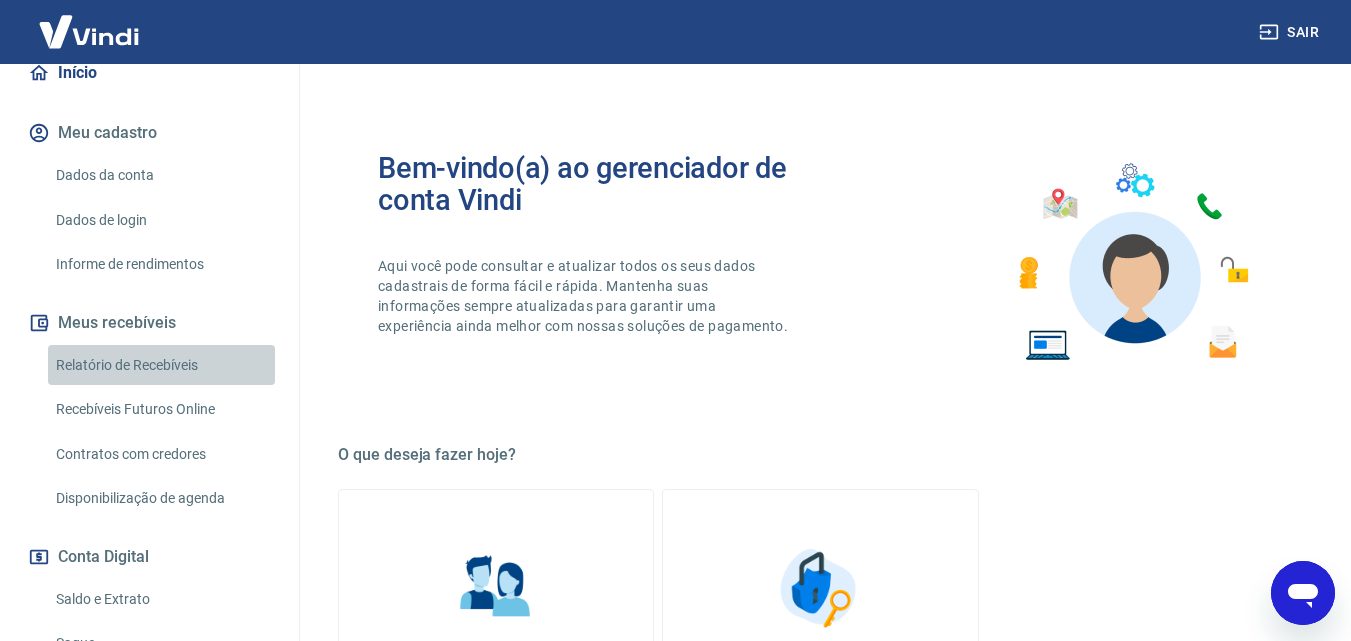 click on "Relatório de Recebíveis" at bounding box center [161, 365] 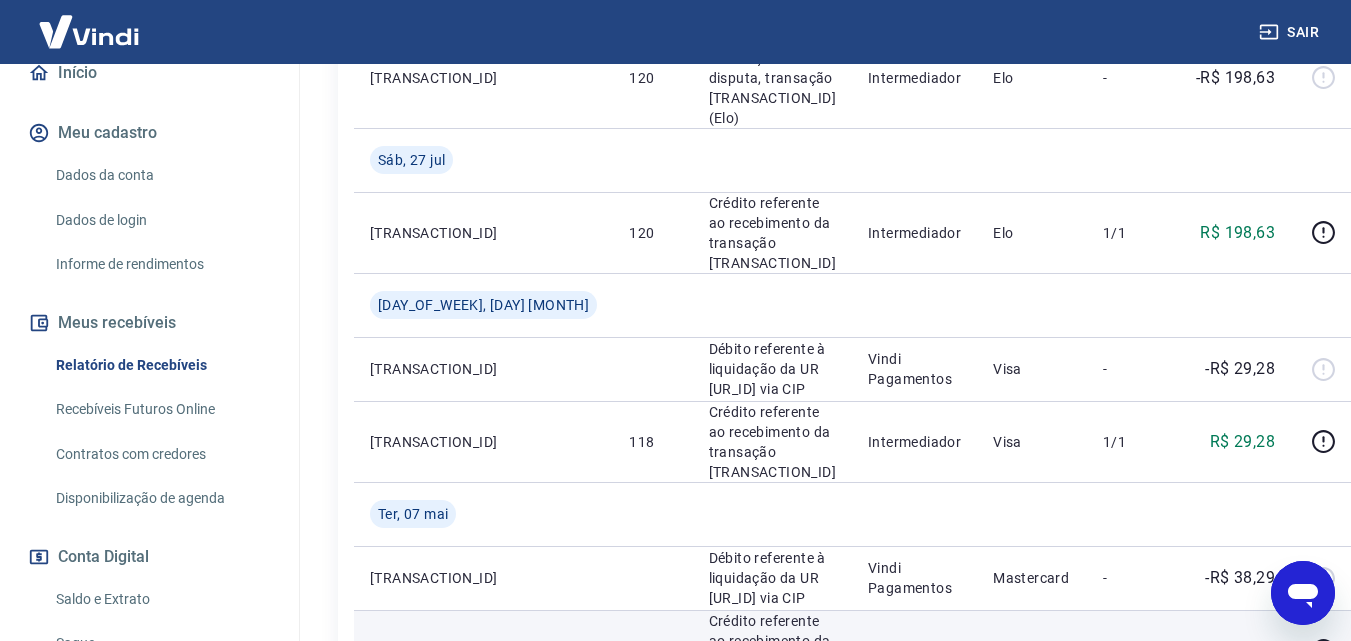 scroll, scrollTop: 2536, scrollLeft: 0, axis: vertical 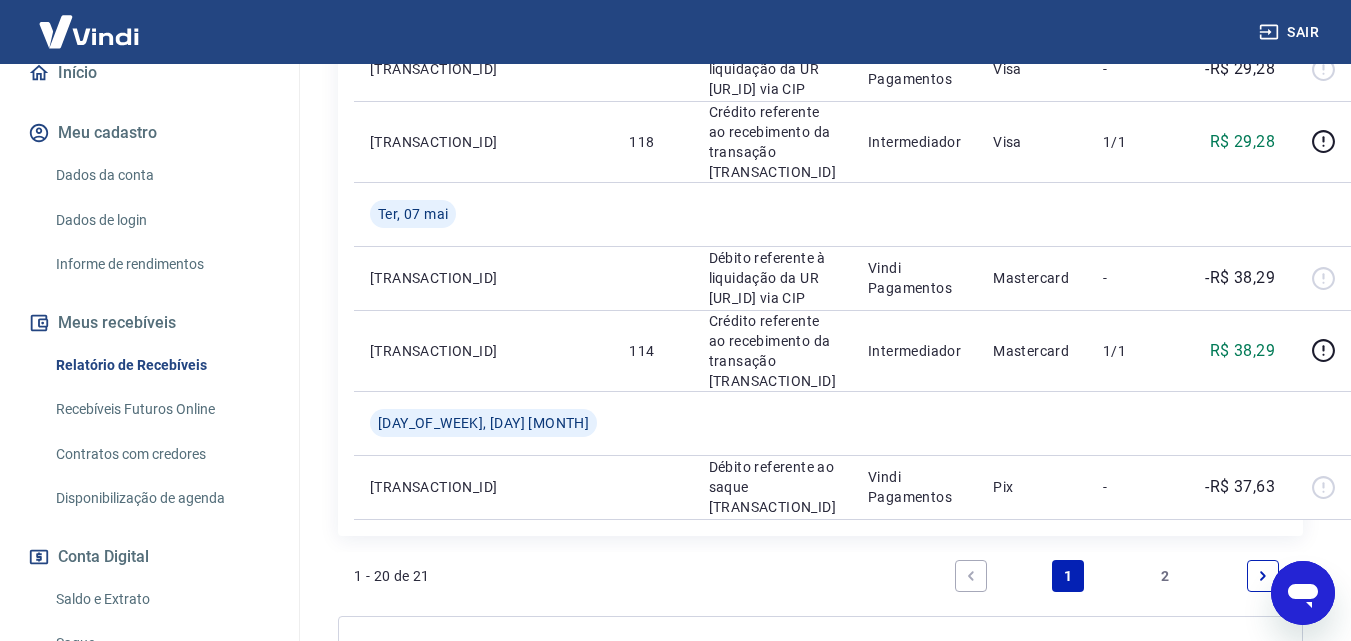 click on "2" at bounding box center (1166, 576) 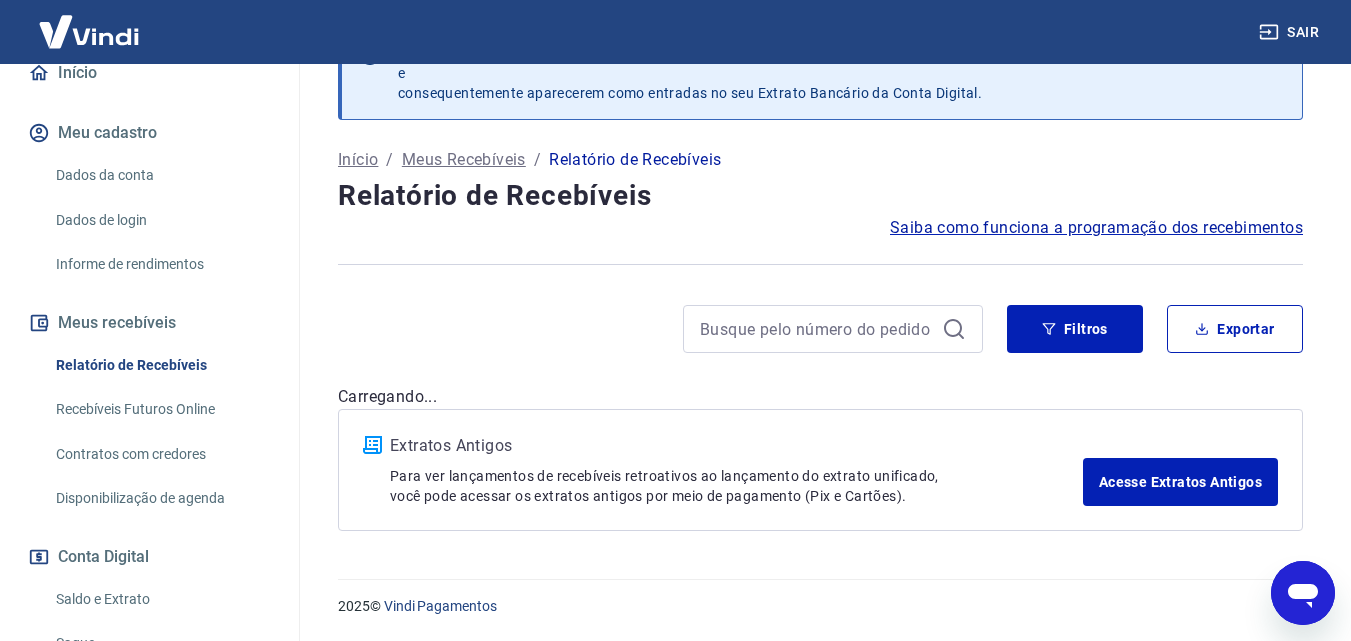 scroll, scrollTop: 343, scrollLeft: 0, axis: vertical 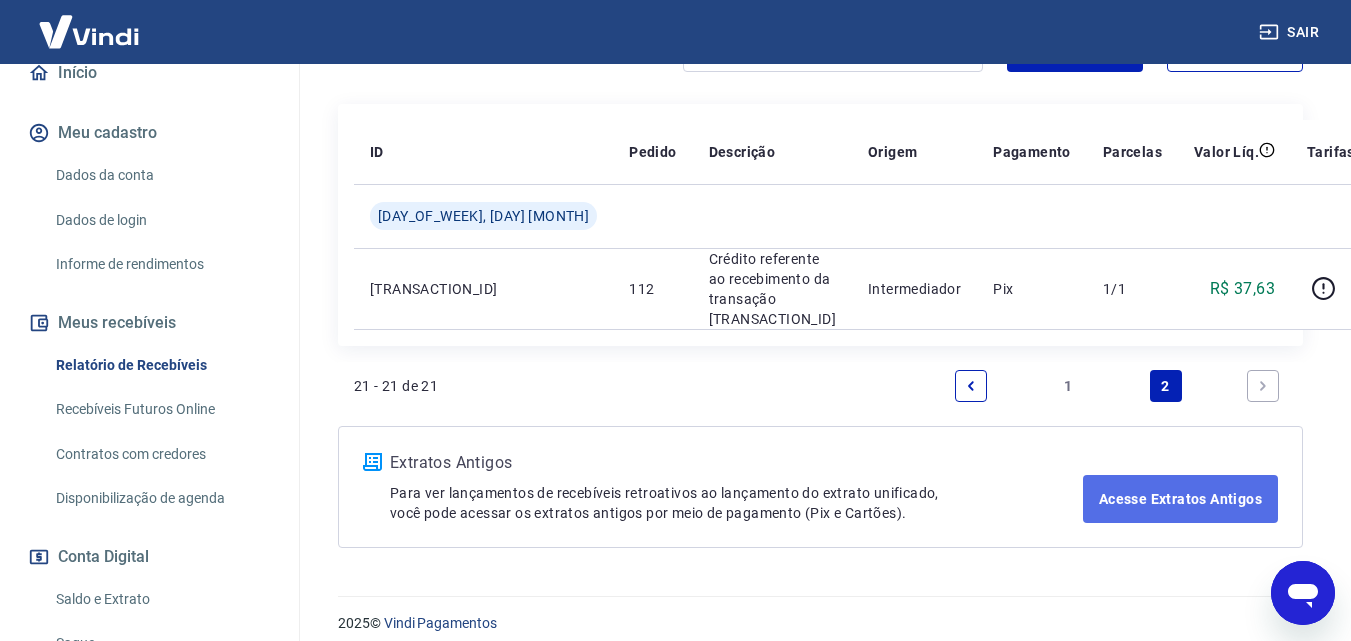 click on "Acesse Extratos Antigos" at bounding box center (1180, 499) 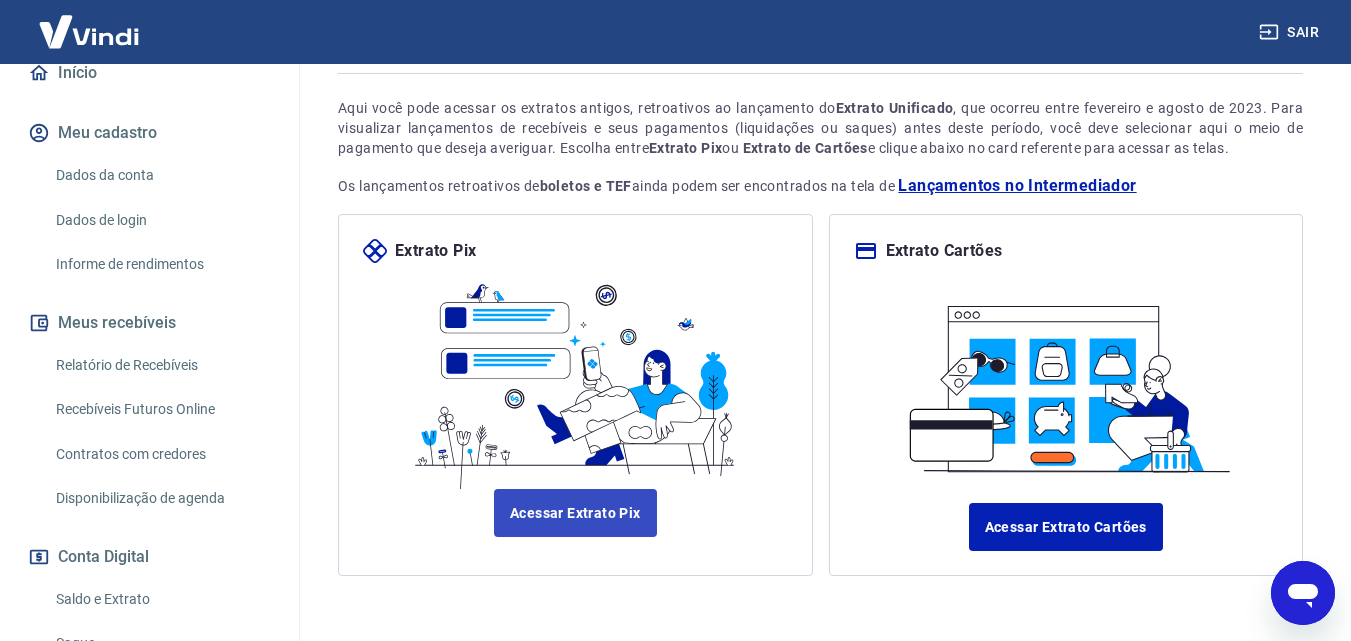 scroll, scrollTop: 0, scrollLeft: 0, axis: both 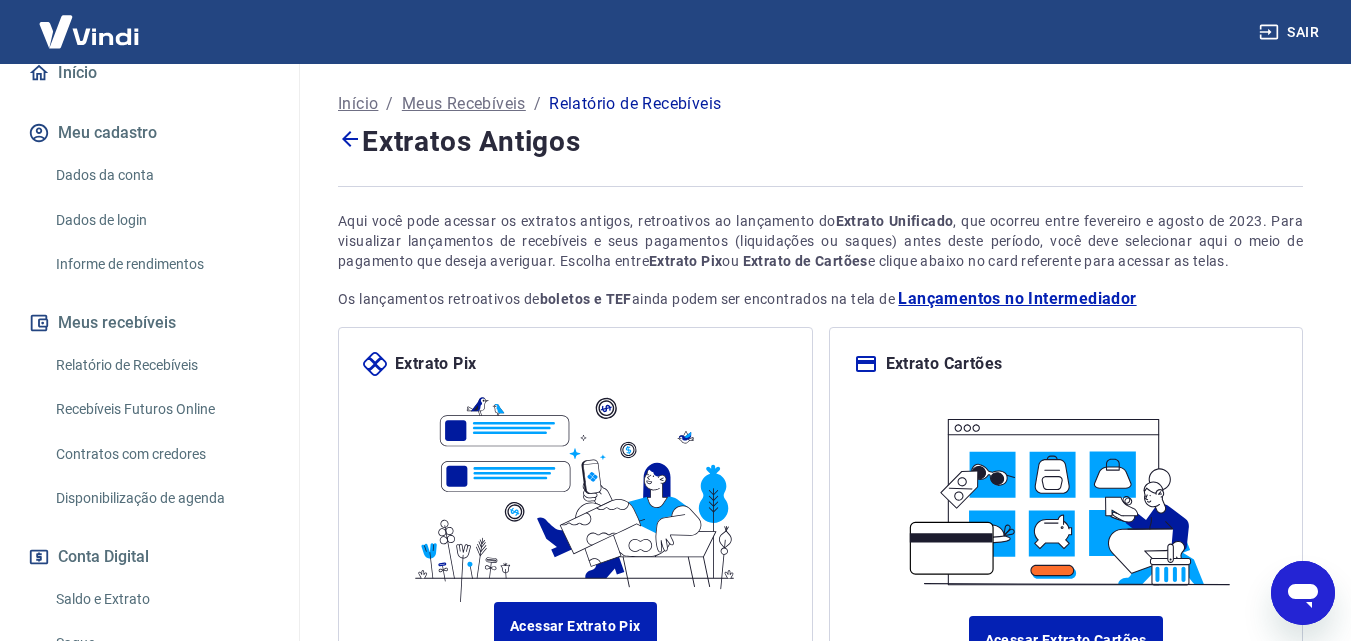 click at bounding box center [575, 489] 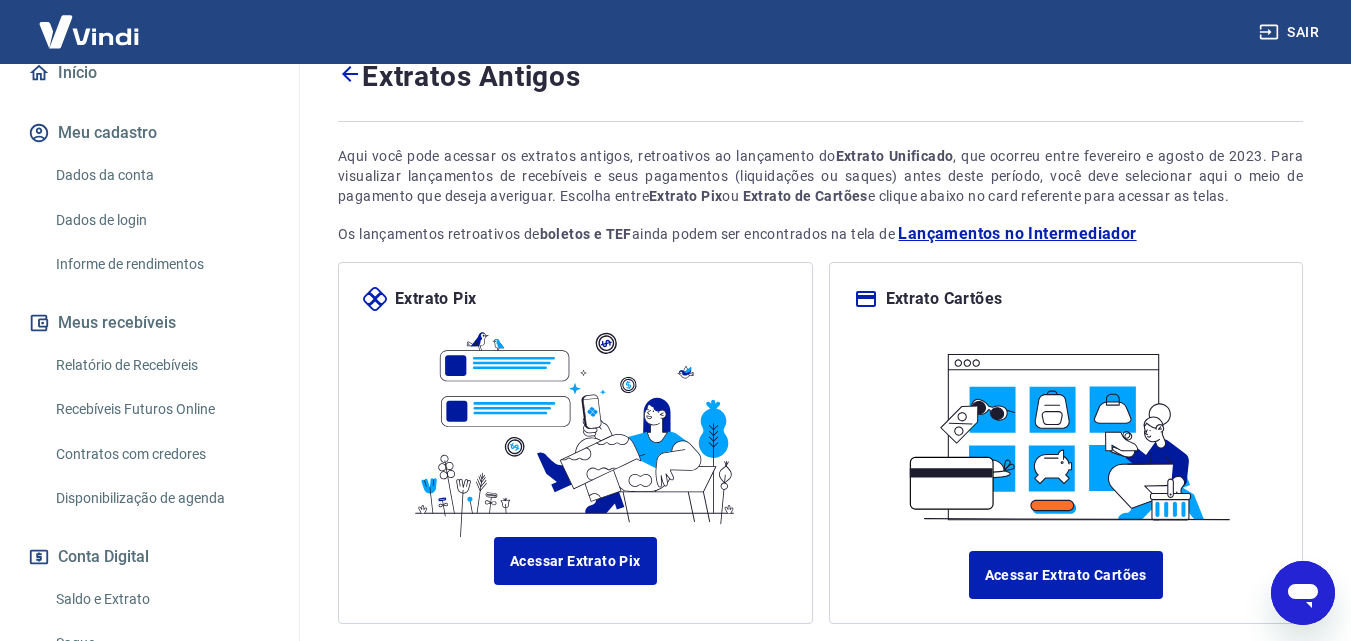 scroll, scrollTop: 100, scrollLeft: 0, axis: vertical 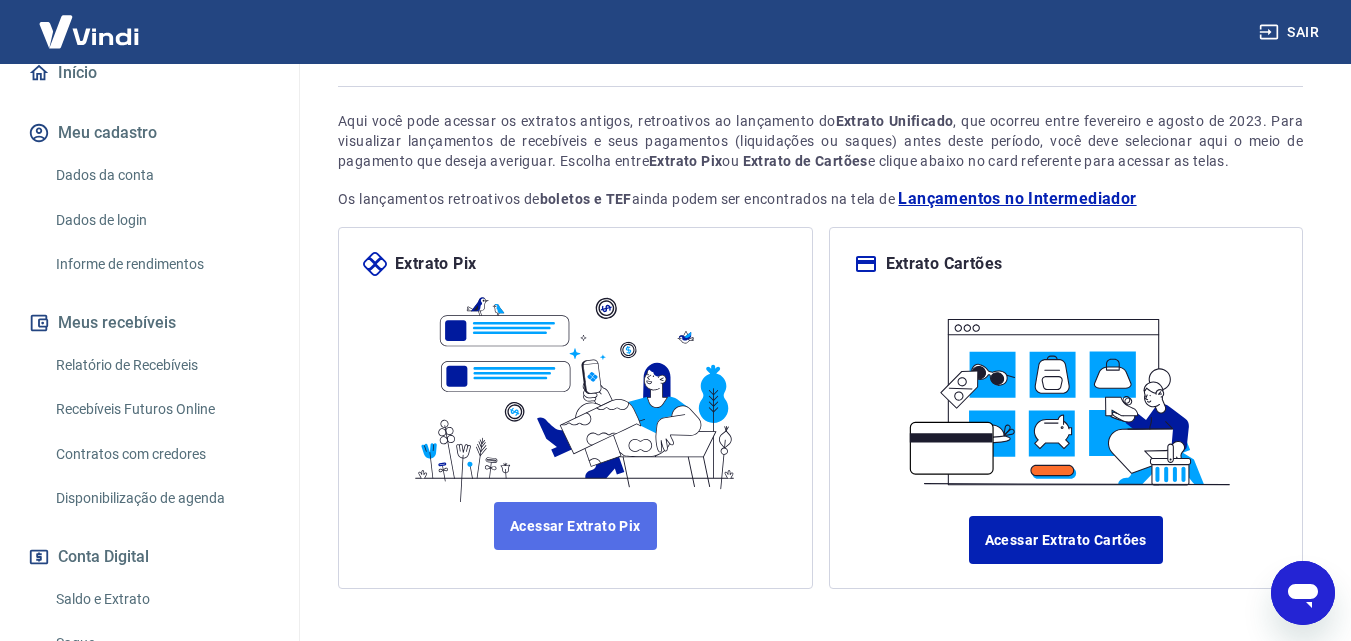 click on "Acessar Extrato Pix" at bounding box center (575, 526) 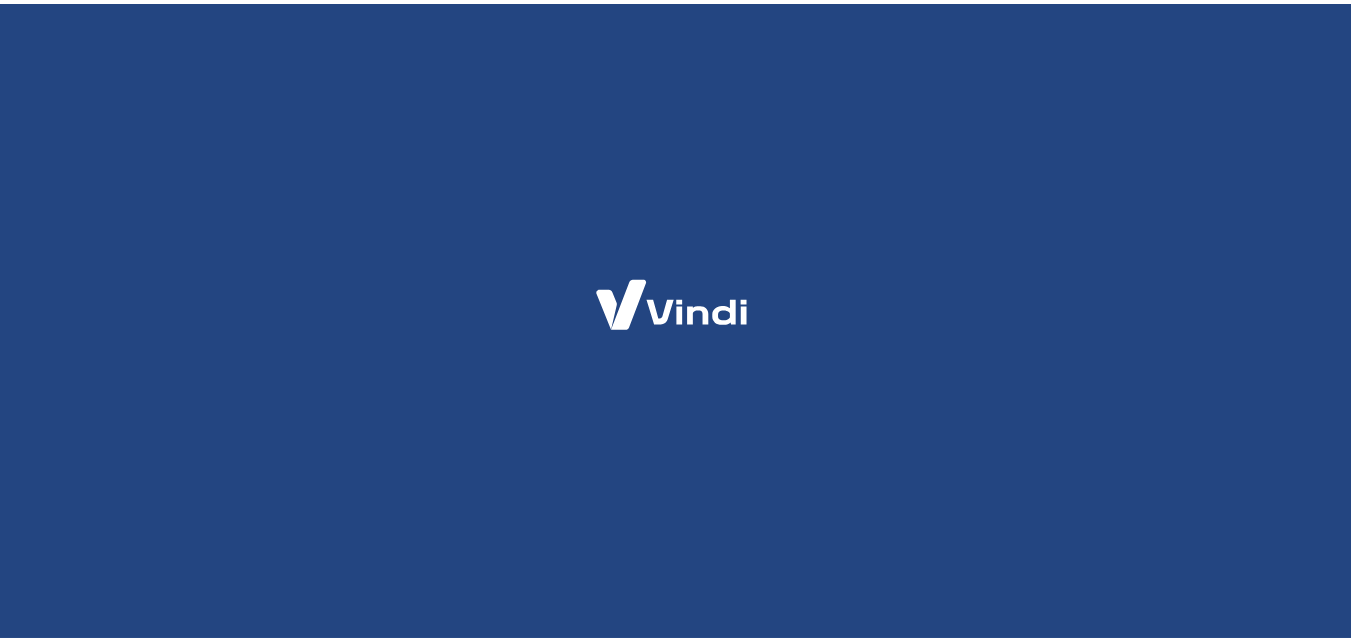 scroll, scrollTop: 0, scrollLeft: 0, axis: both 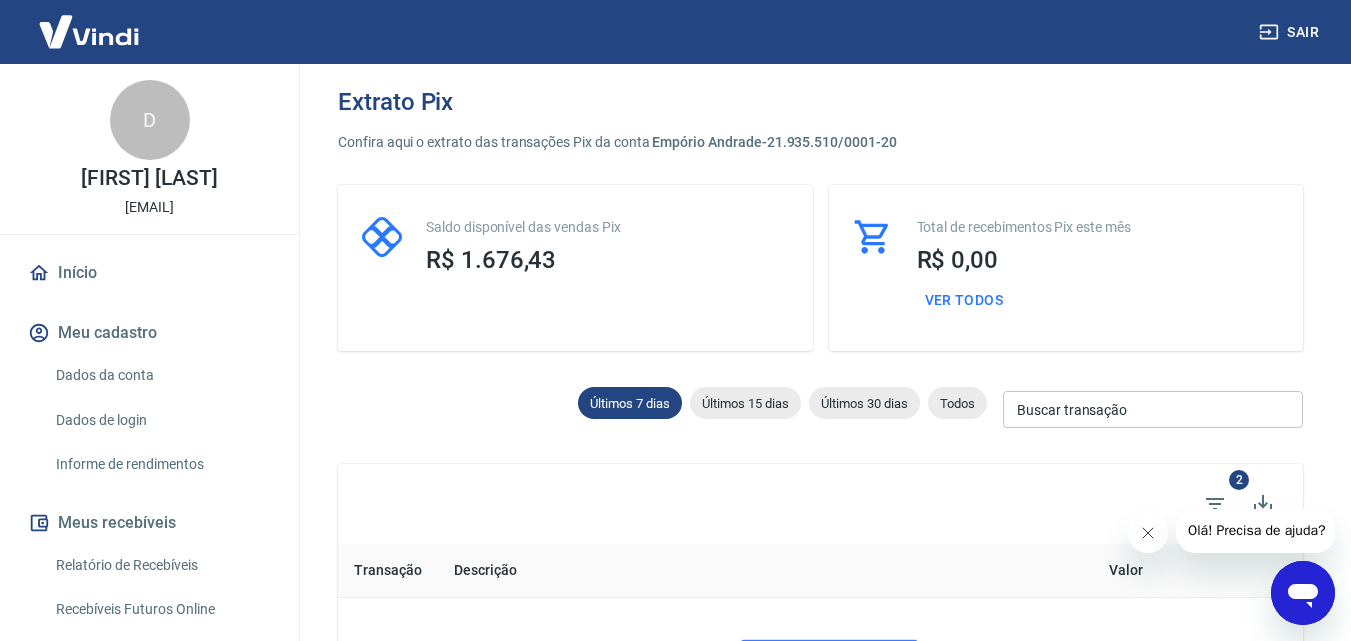click 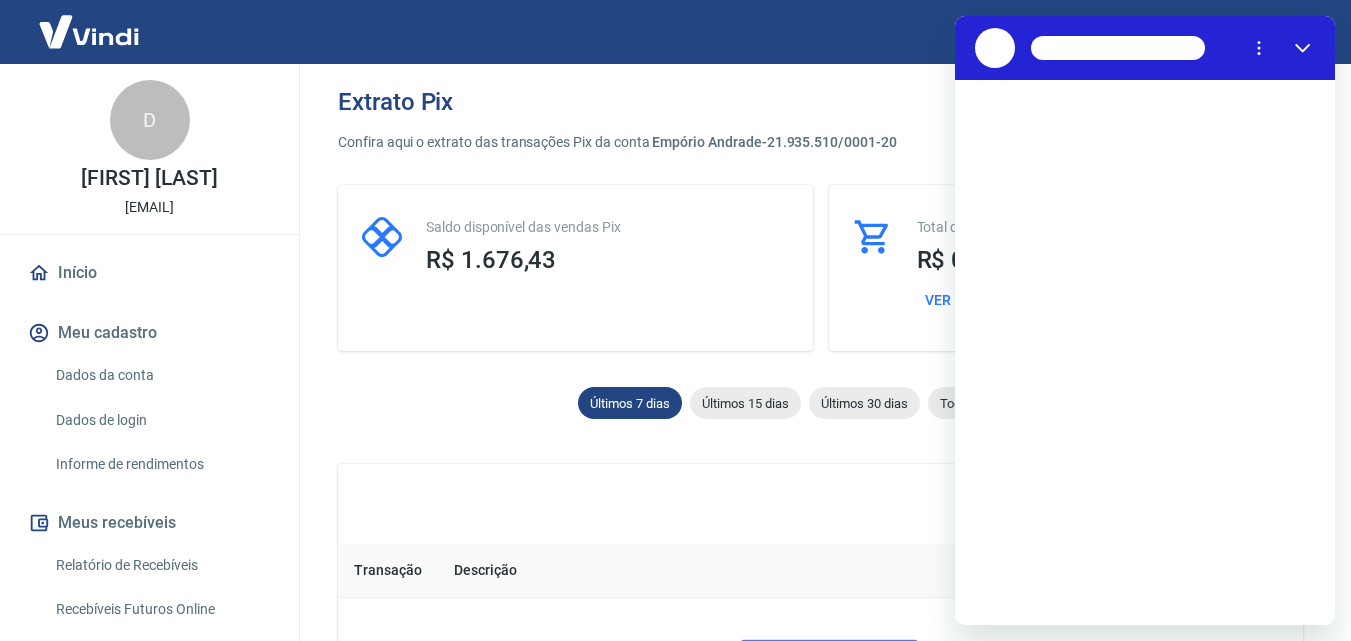 scroll, scrollTop: 0, scrollLeft: 0, axis: both 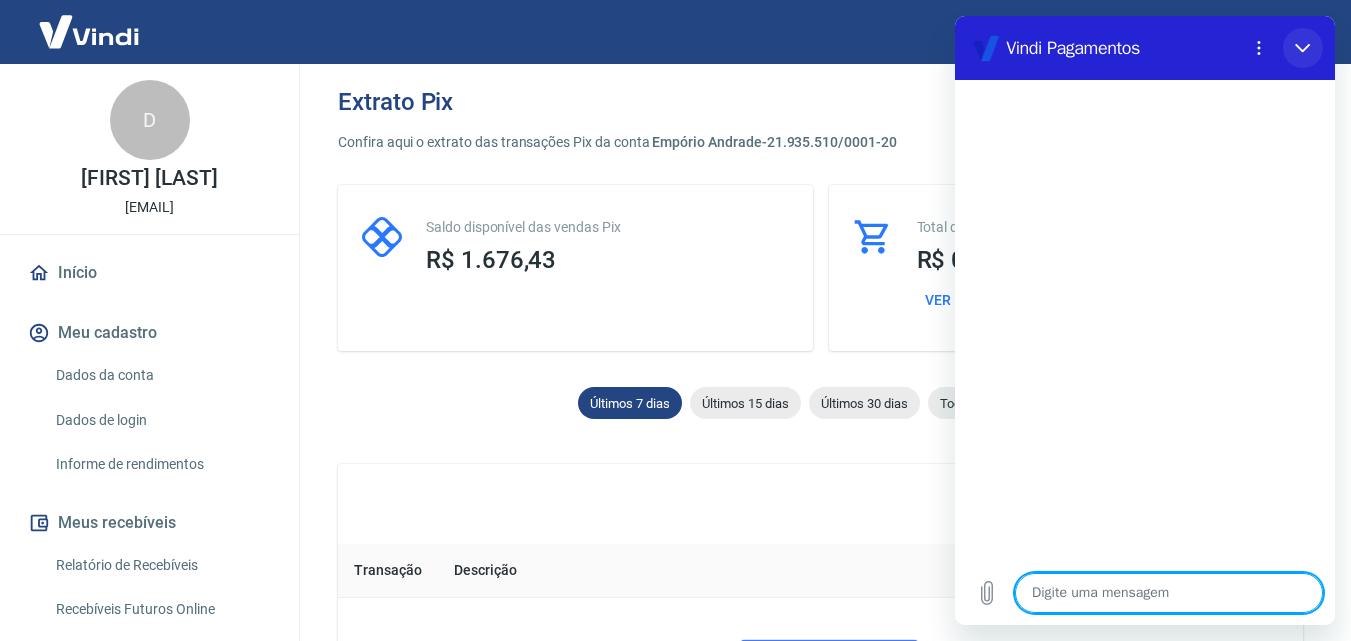 click 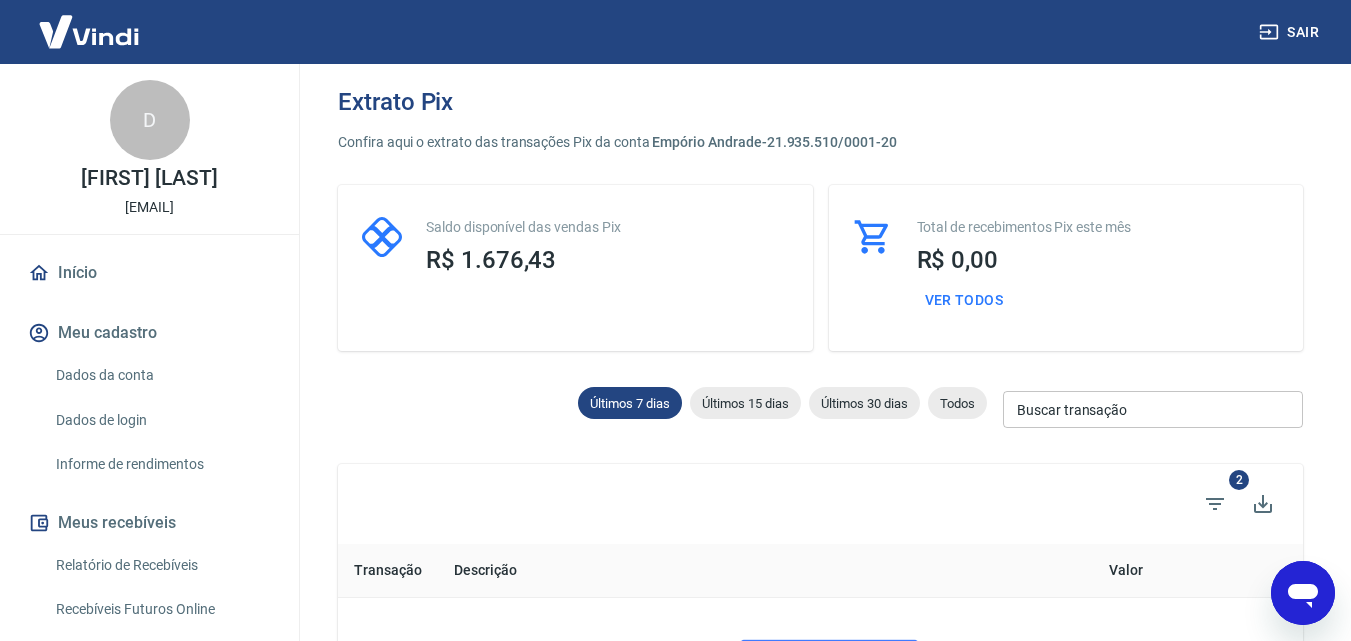 type on "x" 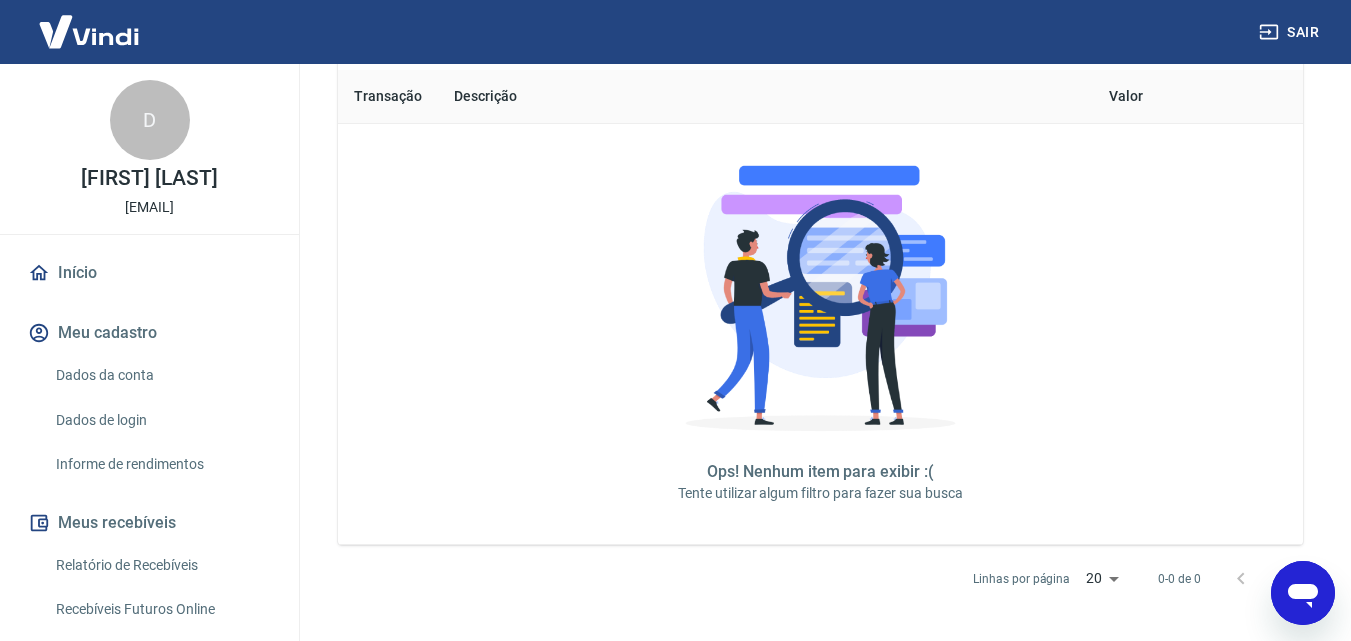 scroll, scrollTop: 548, scrollLeft: 0, axis: vertical 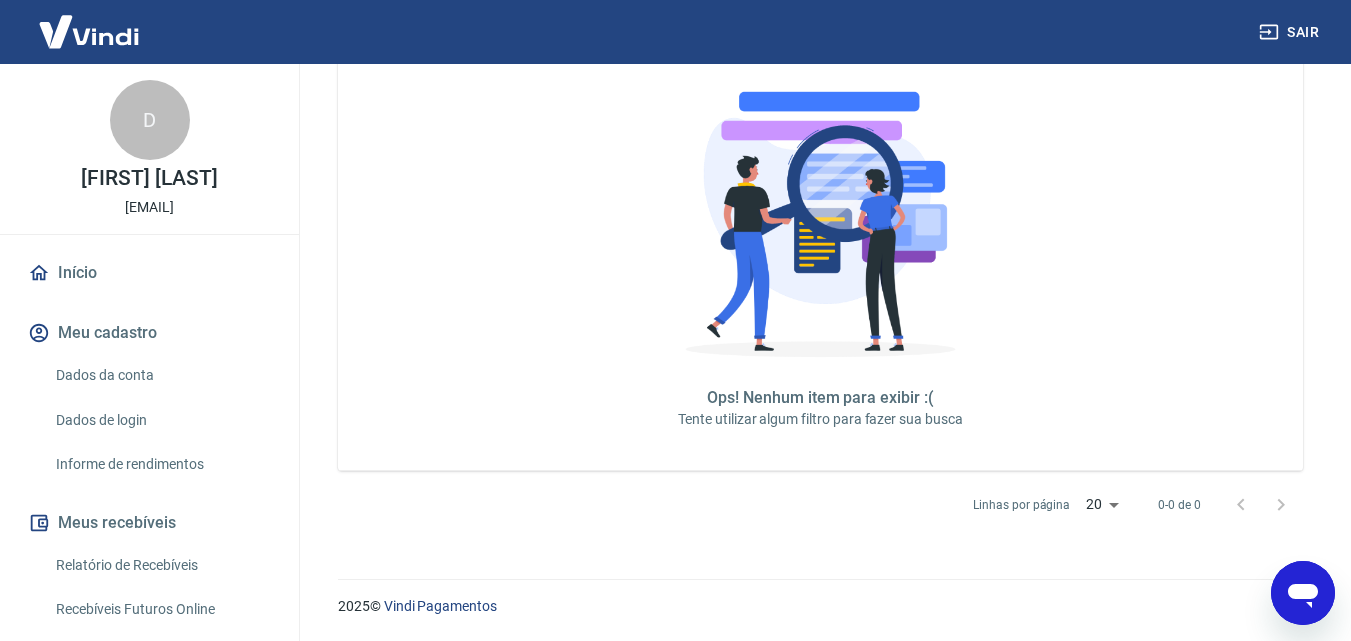 click at bounding box center (820, 230) 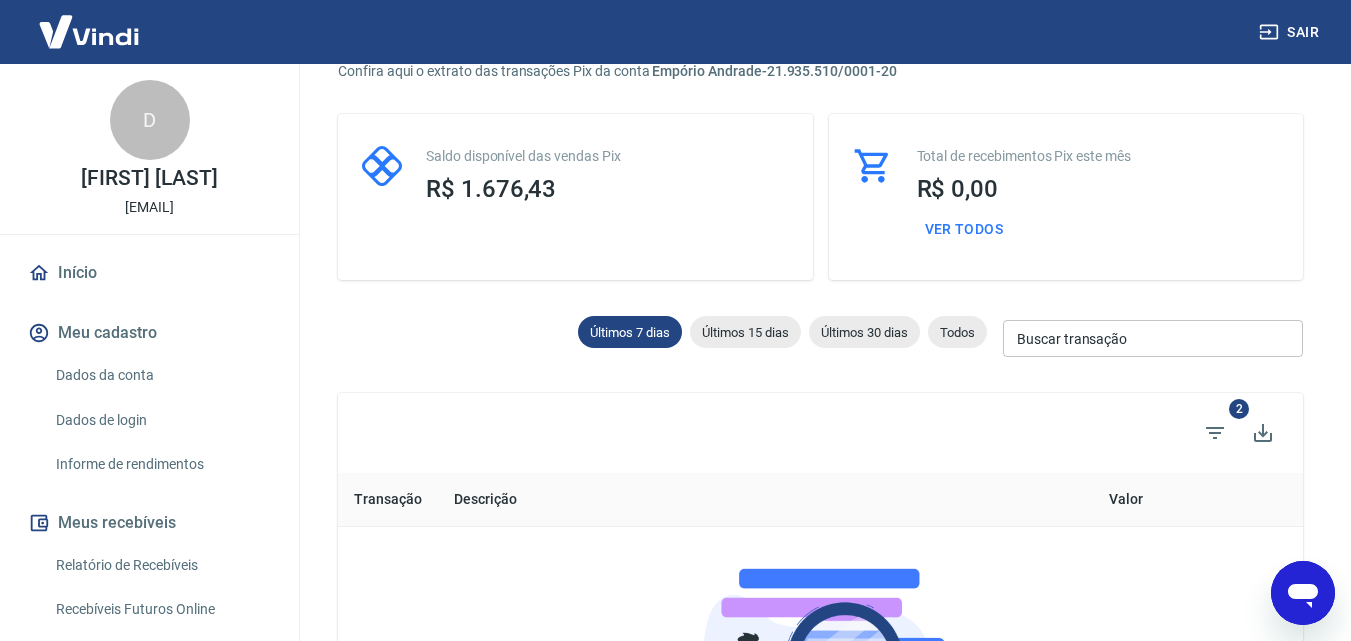 scroll, scrollTop: 0, scrollLeft: 0, axis: both 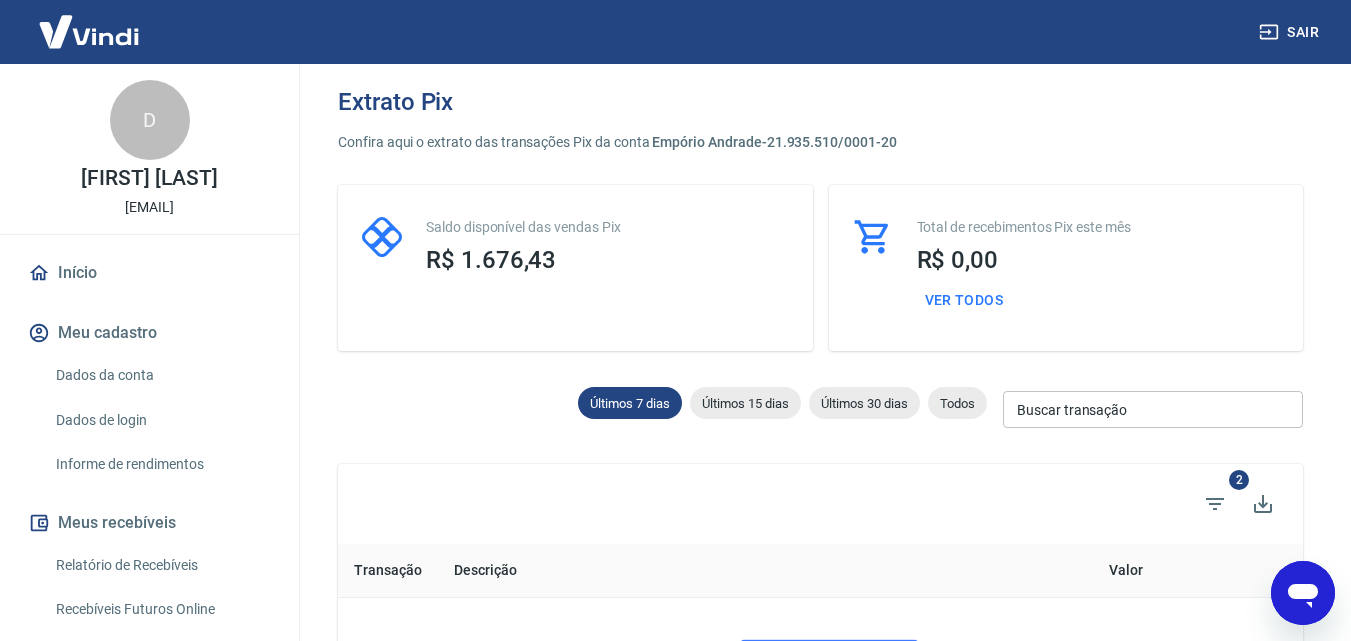 click on "R$ 1.676,43" at bounding box center [491, 260] 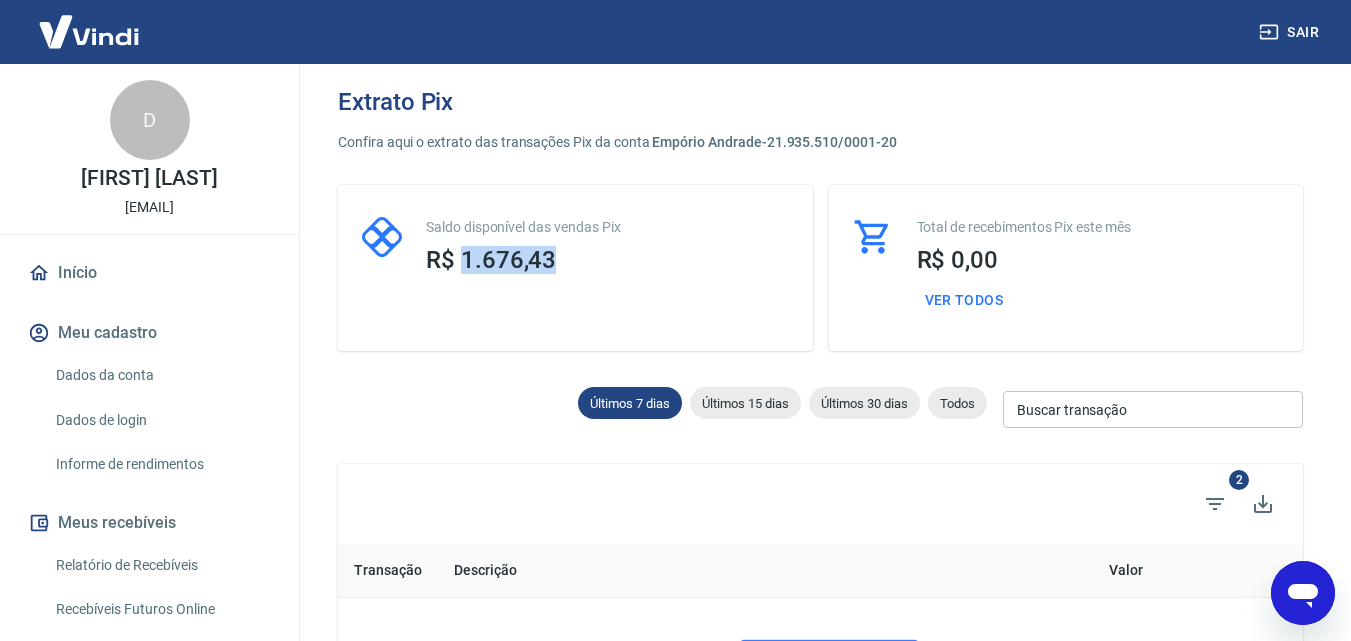 click on "R$ 1.676,43" at bounding box center [491, 260] 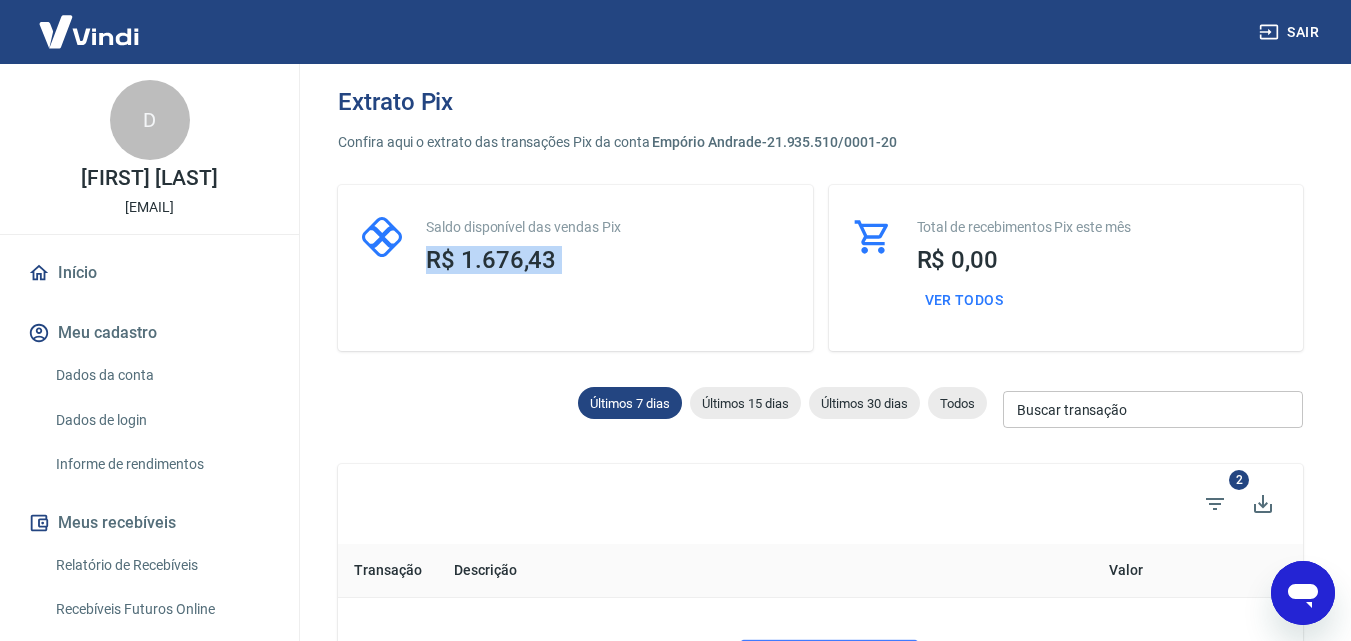 click on "R$ 1.676,43" at bounding box center (491, 260) 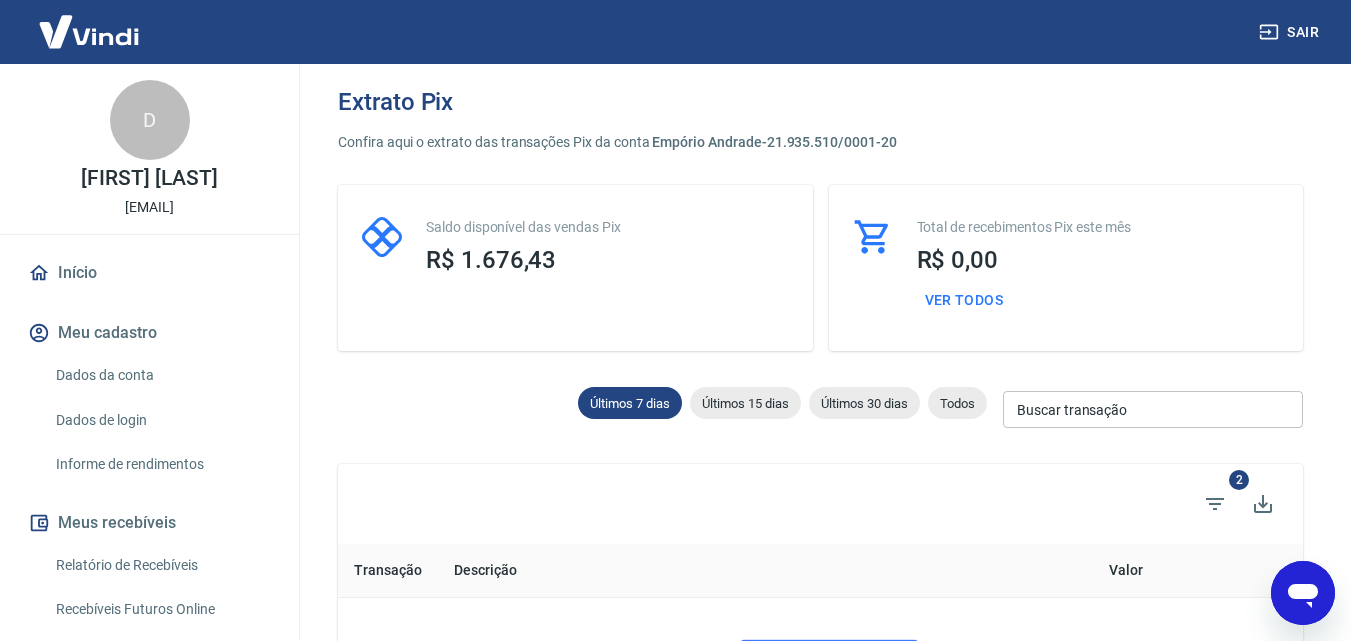 click on "Saldo disponível das vendas Pix" at bounding box center [607, 227] 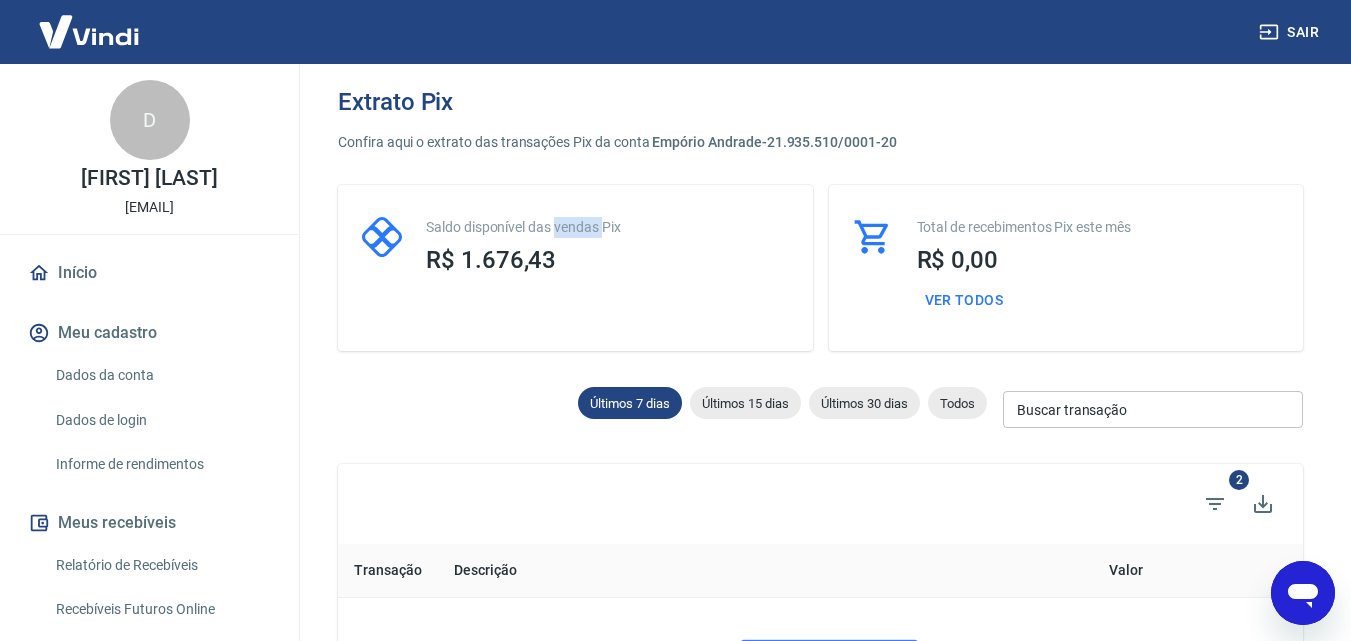click on "Saldo disponível das vendas Pix" at bounding box center (607, 227) 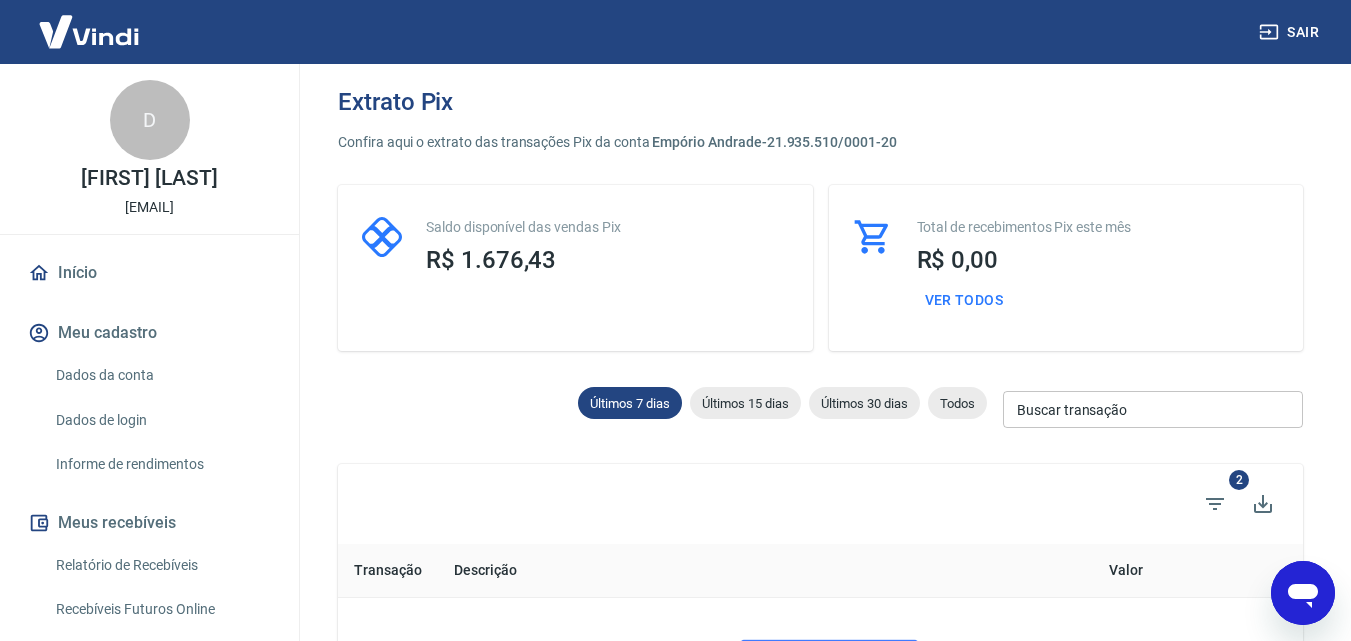 drag, startPoint x: 504, startPoint y: 242, endPoint x: 468, endPoint y: 260, distance: 40.24922 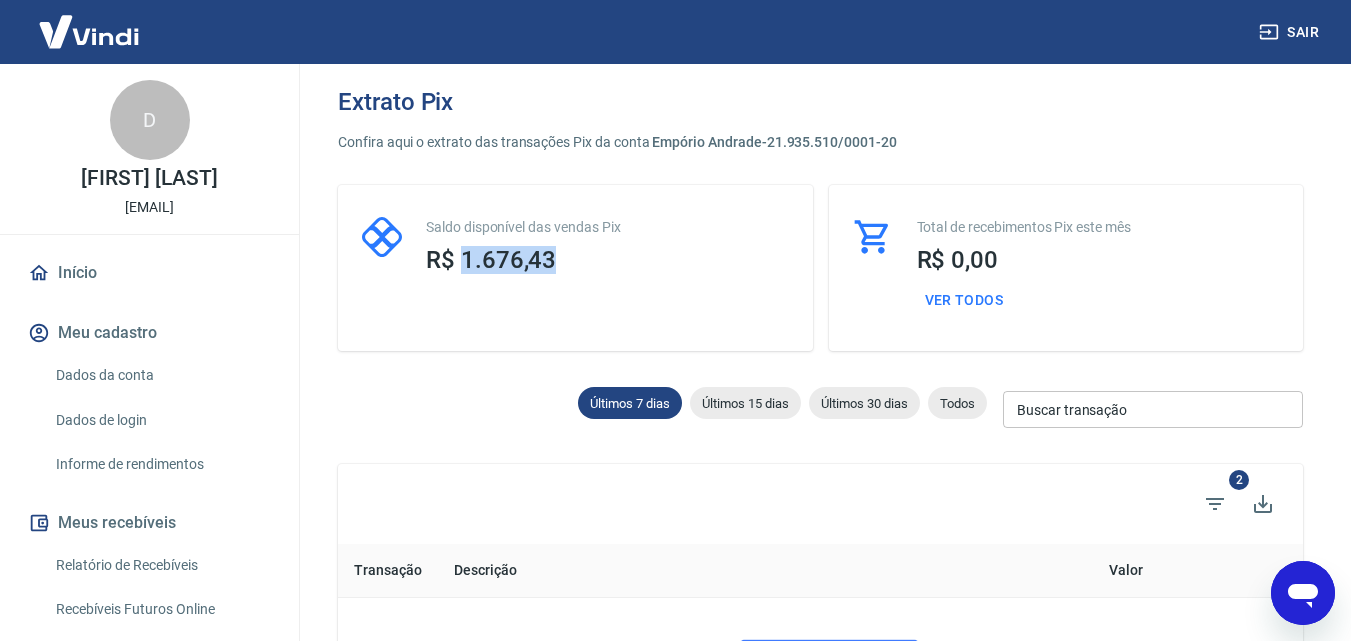 click on "R$ 1.676,43" at bounding box center [491, 260] 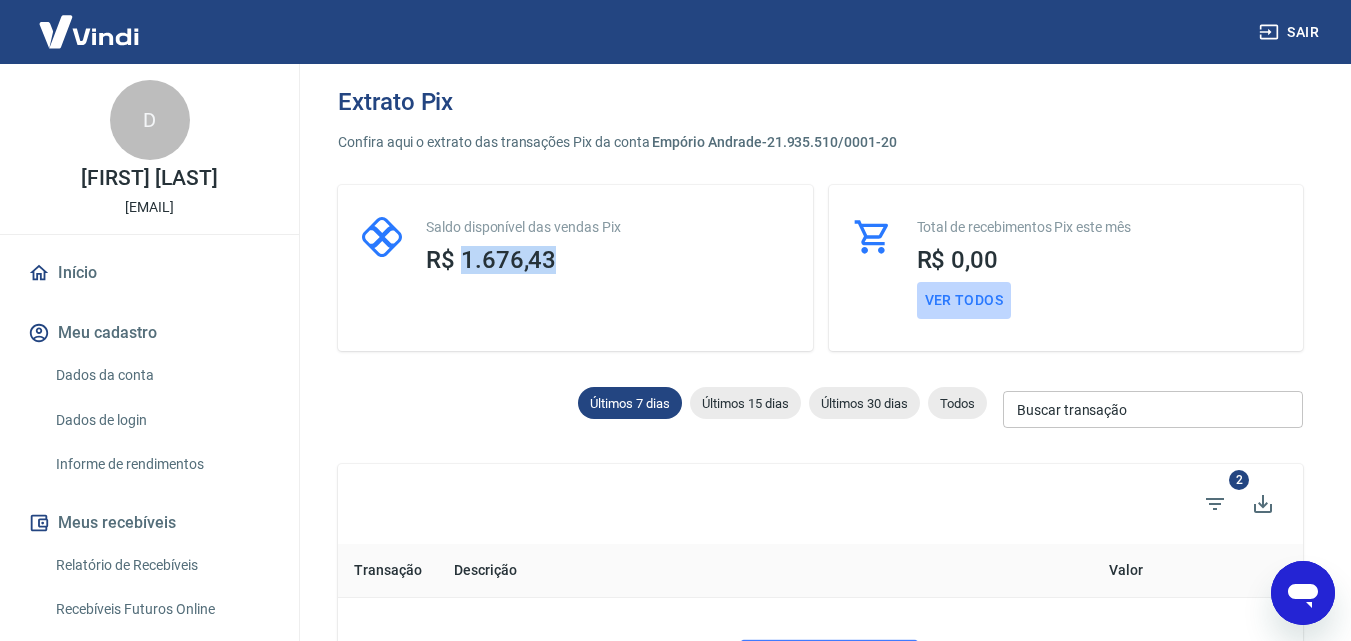 click on "Ver todos" at bounding box center (964, 300) 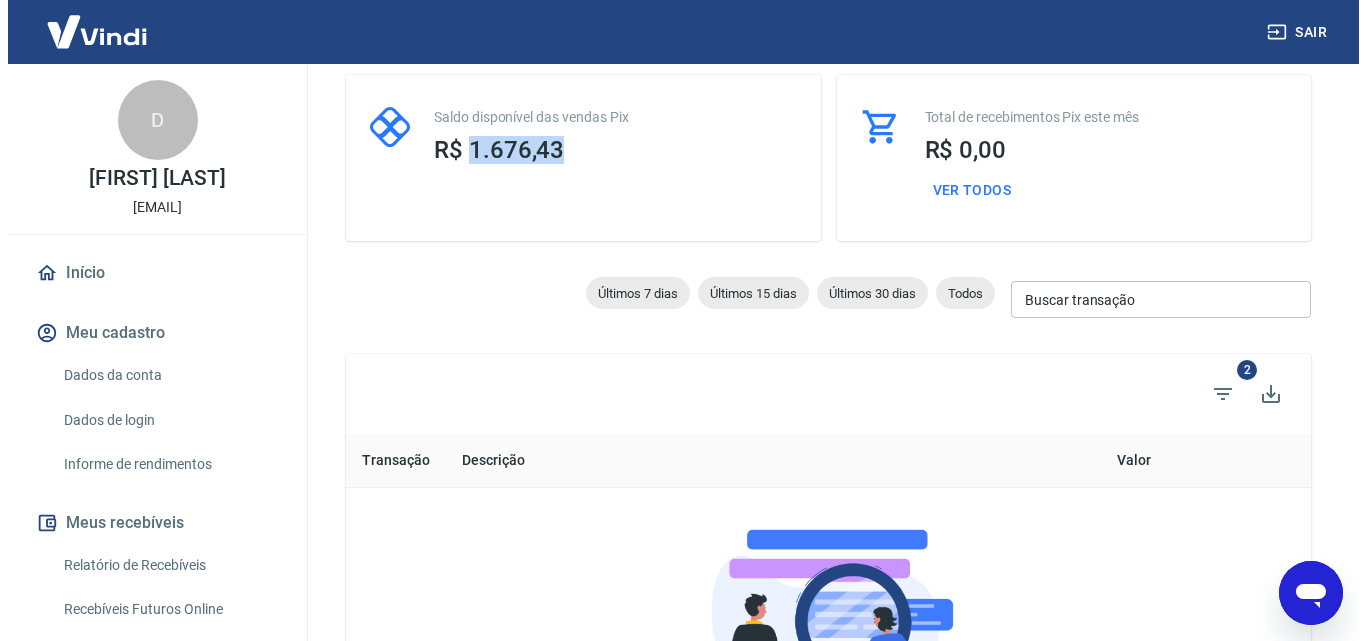 scroll, scrollTop: 300, scrollLeft: 0, axis: vertical 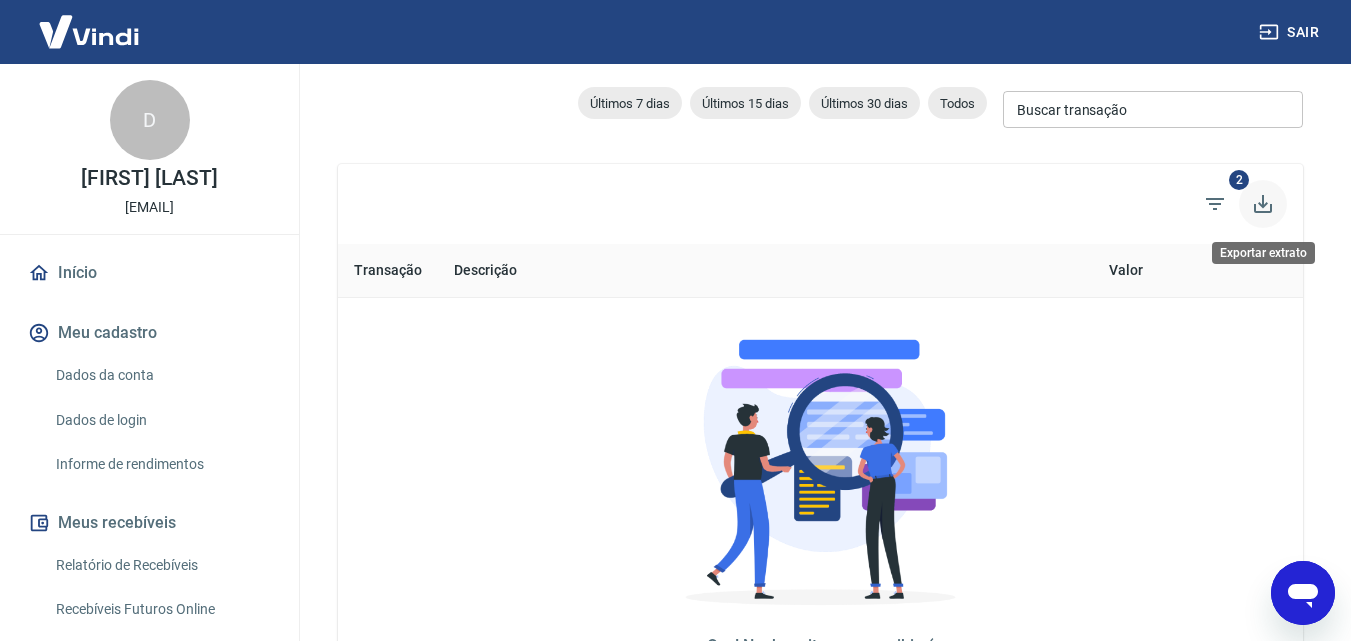 click 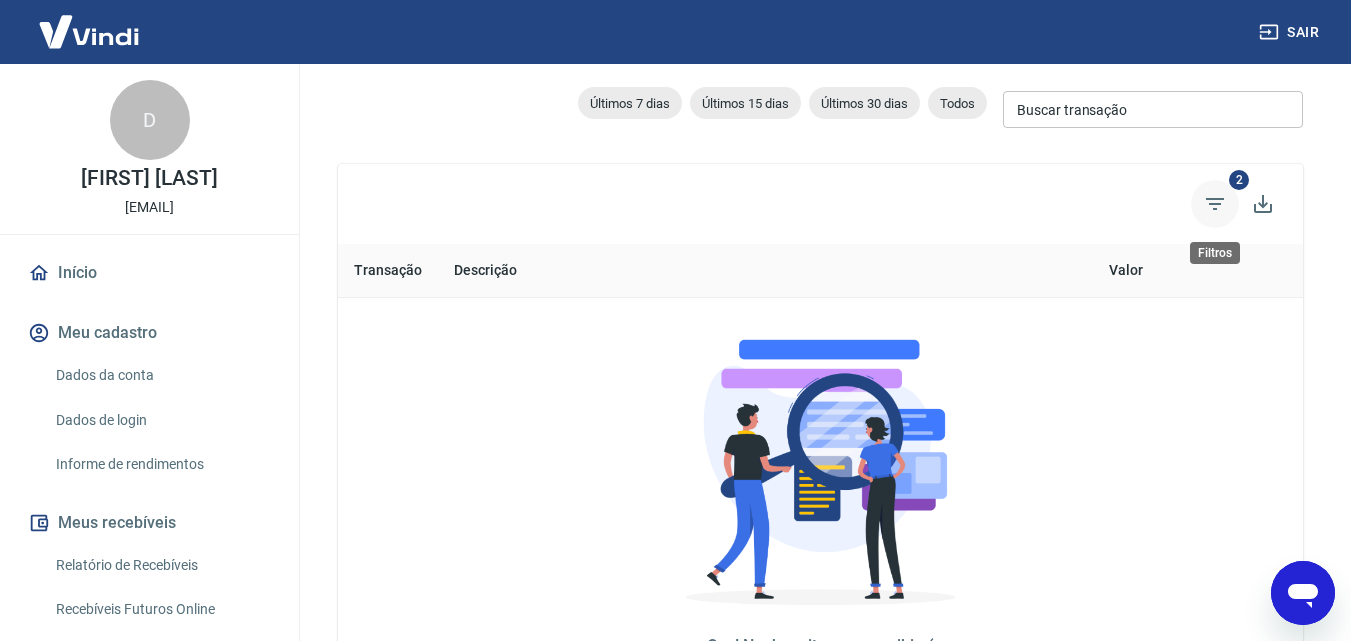 click 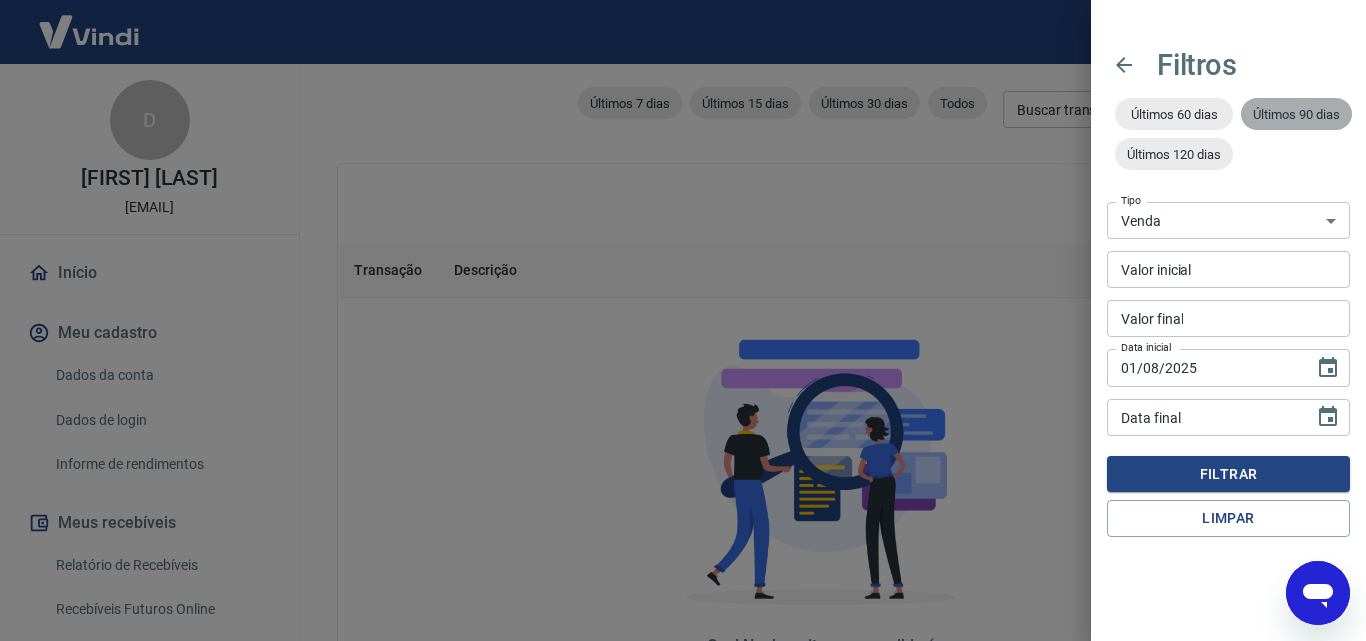 click on "Últimos 90 dias" at bounding box center (1296, 114) 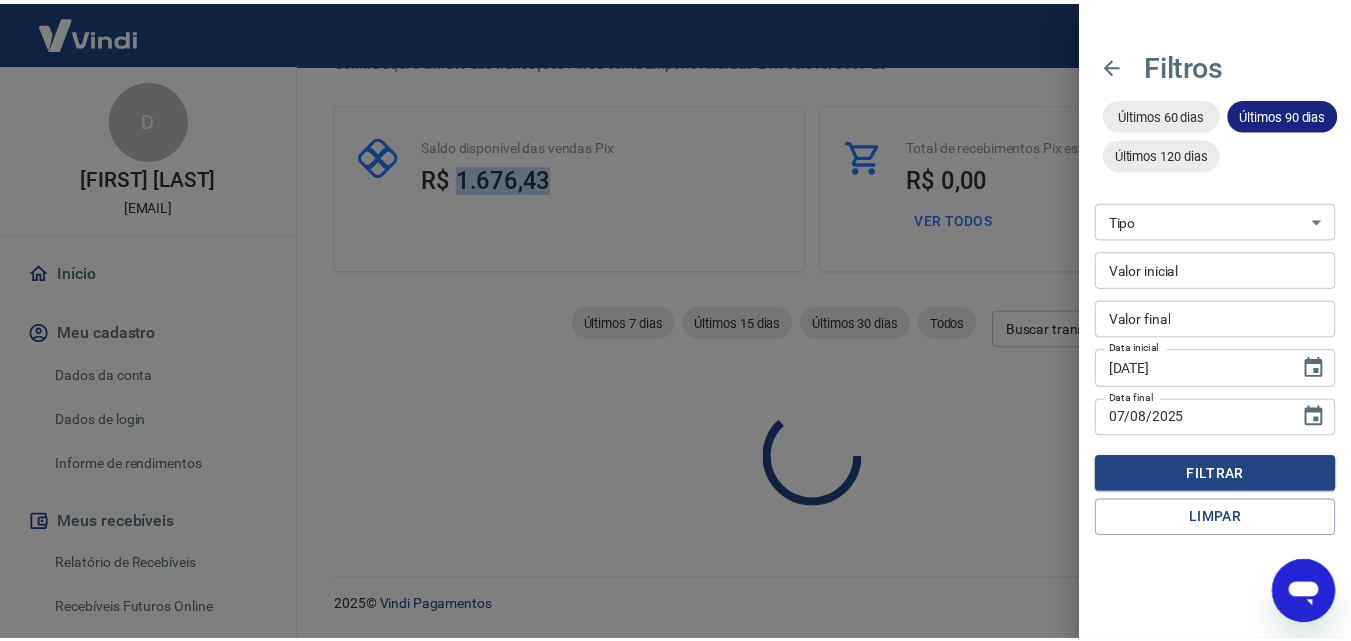 scroll, scrollTop: 300, scrollLeft: 0, axis: vertical 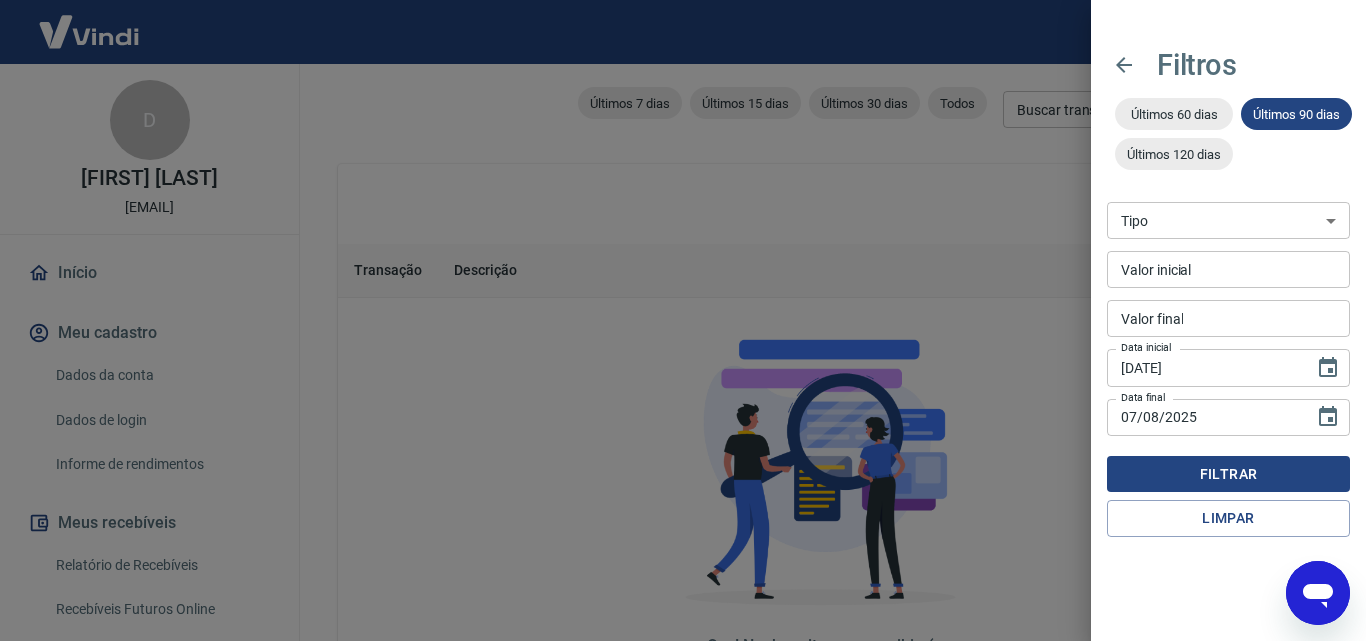 click on "Filtrar" at bounding box center (1228, 474) 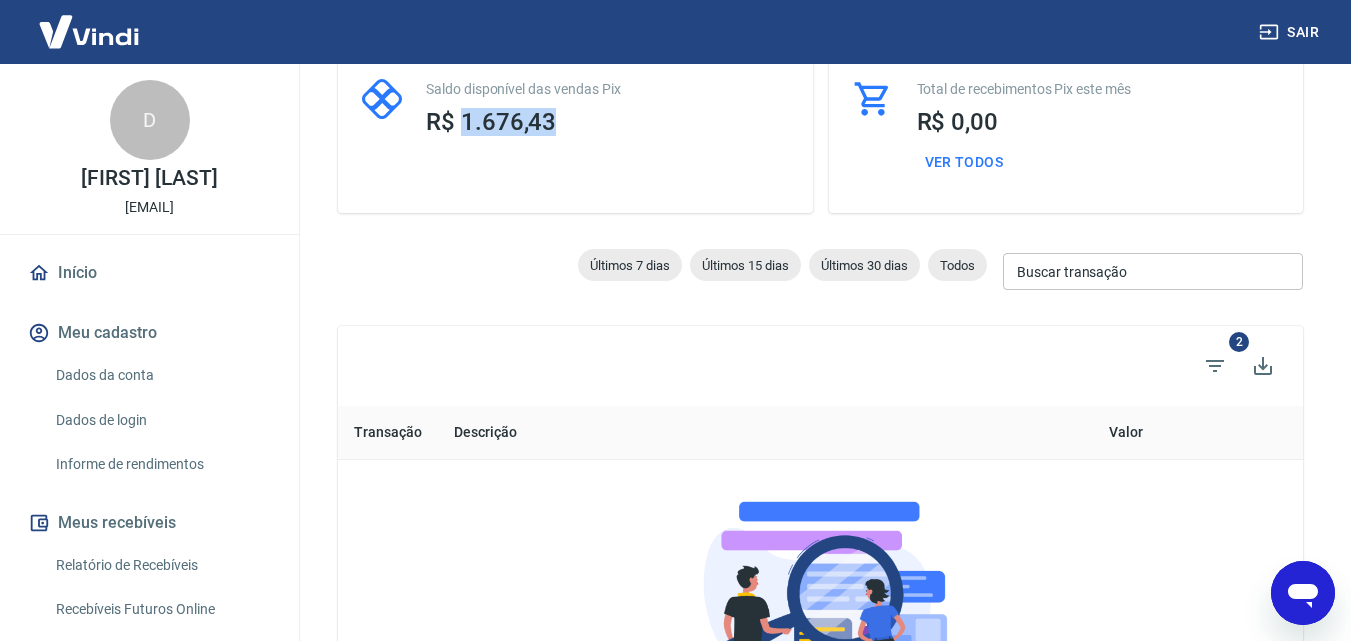 scroll, scrollTop: 0, scrollLeft: 0, axis: both 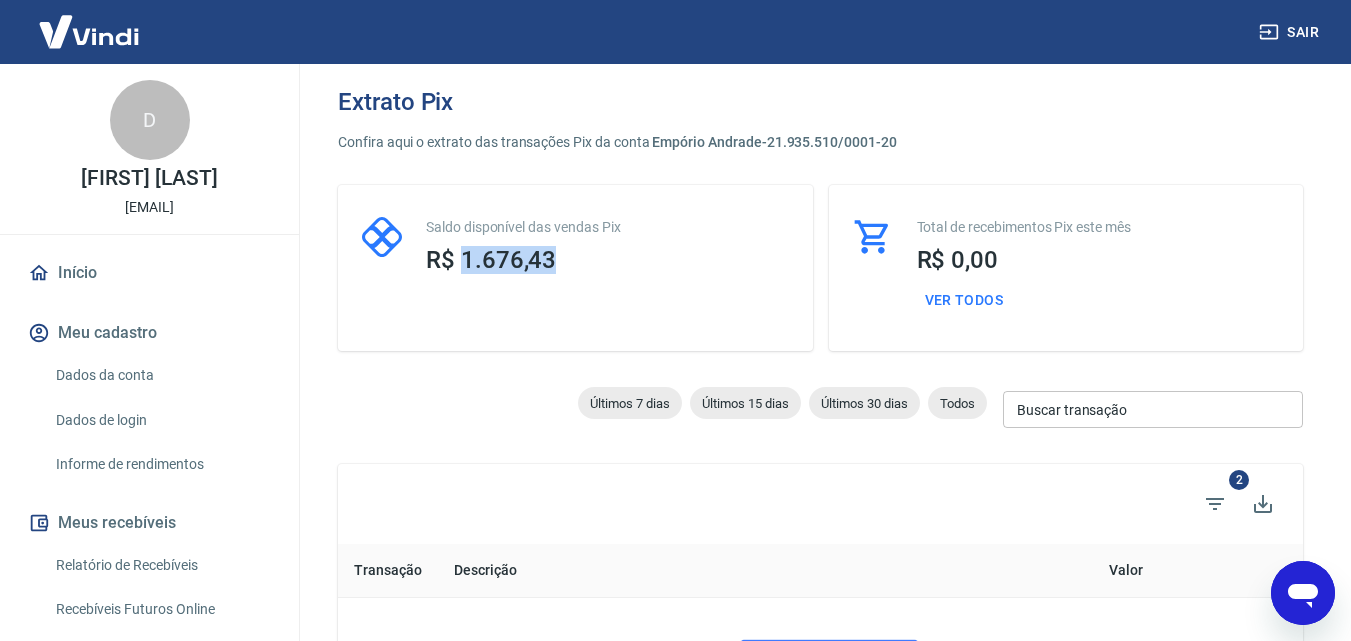 click 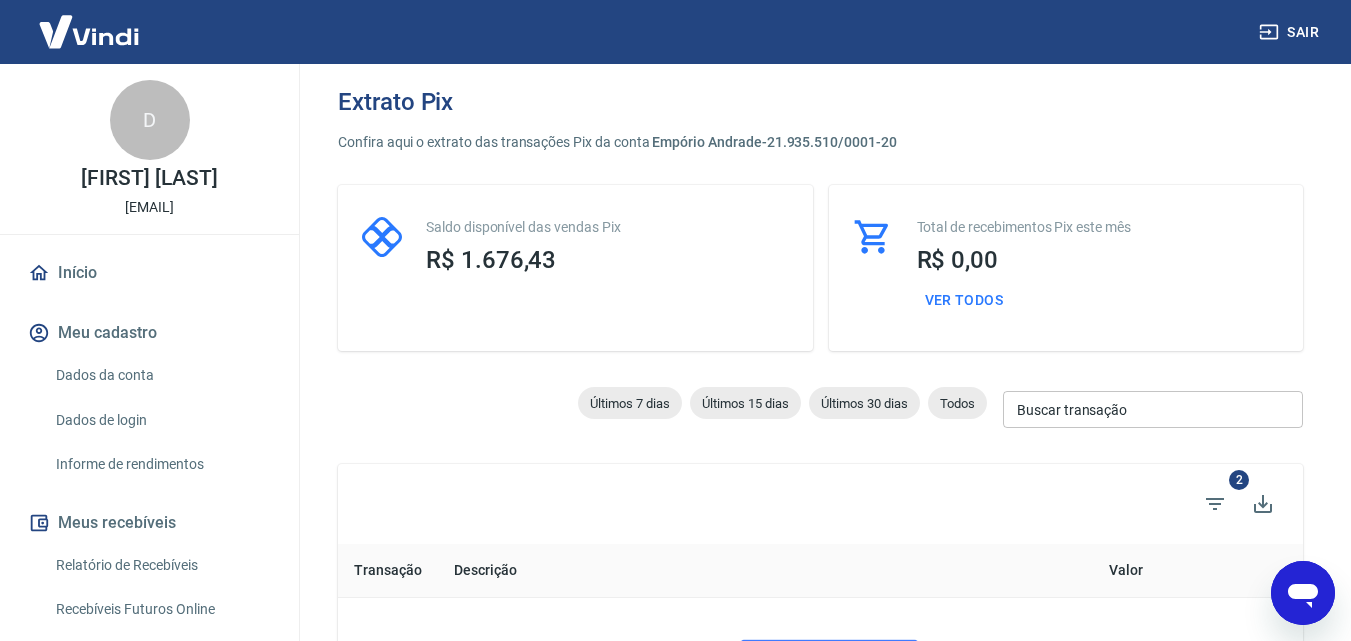 drag, startPoint x: 382, startPoint y: 229, endPoint x: 365, endPoint y: 322, distance: 94.54099 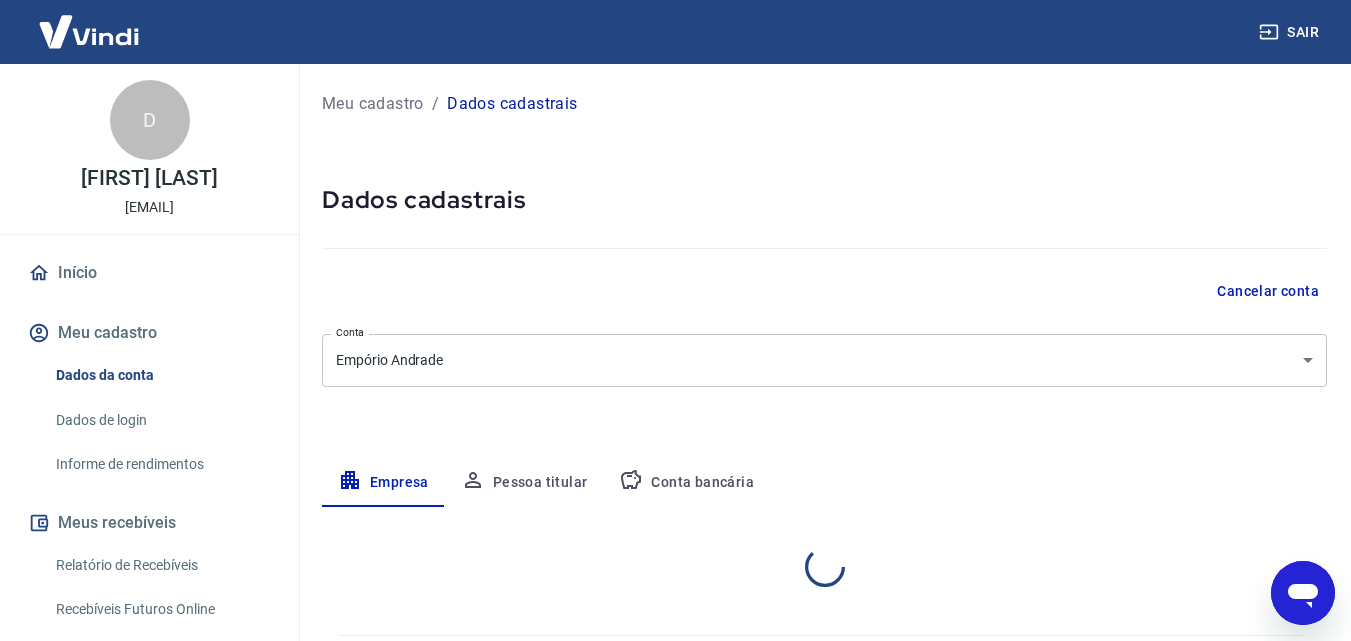 select on "MG" 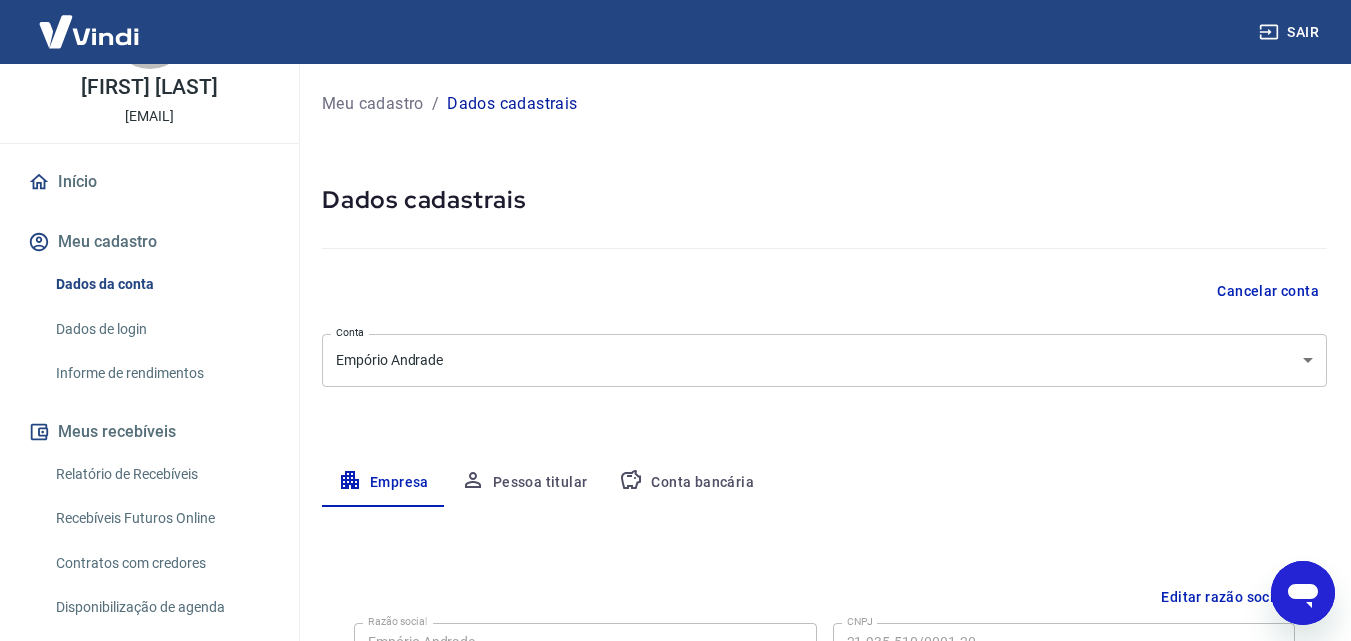 scroll, scrollTop: 200, scrollLeft: 0, axis: vertical 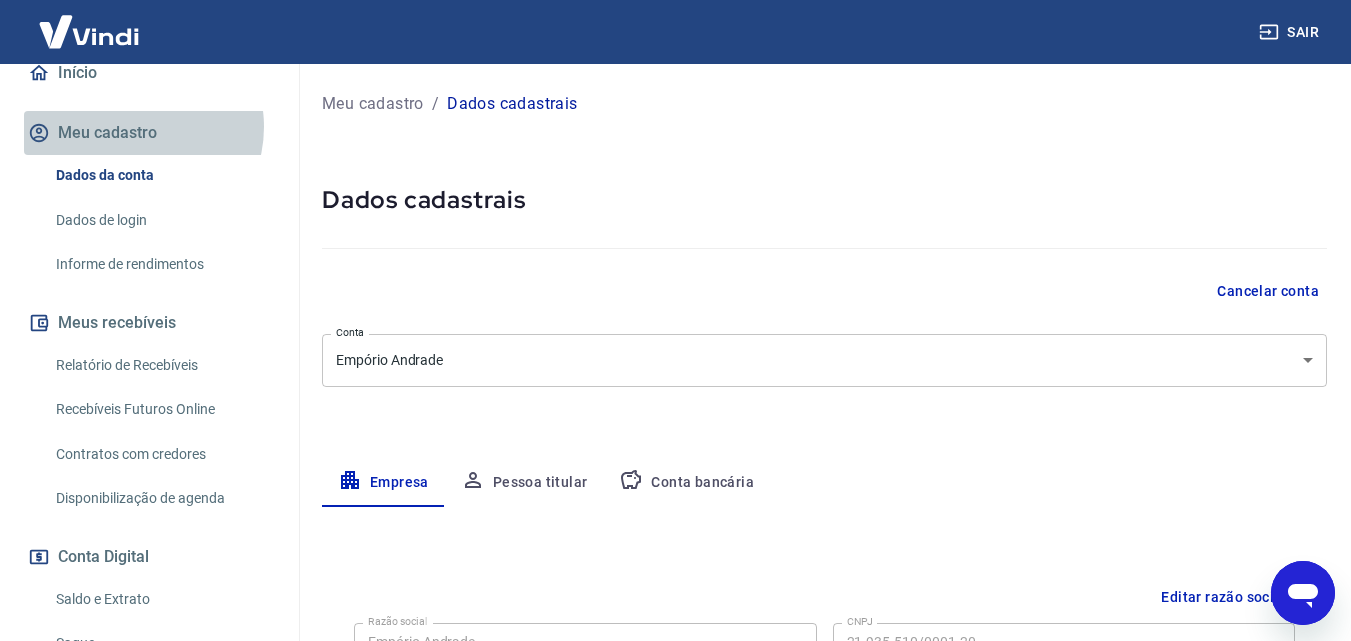 click on "Meu cadastro" at bounding box center (149, 133) 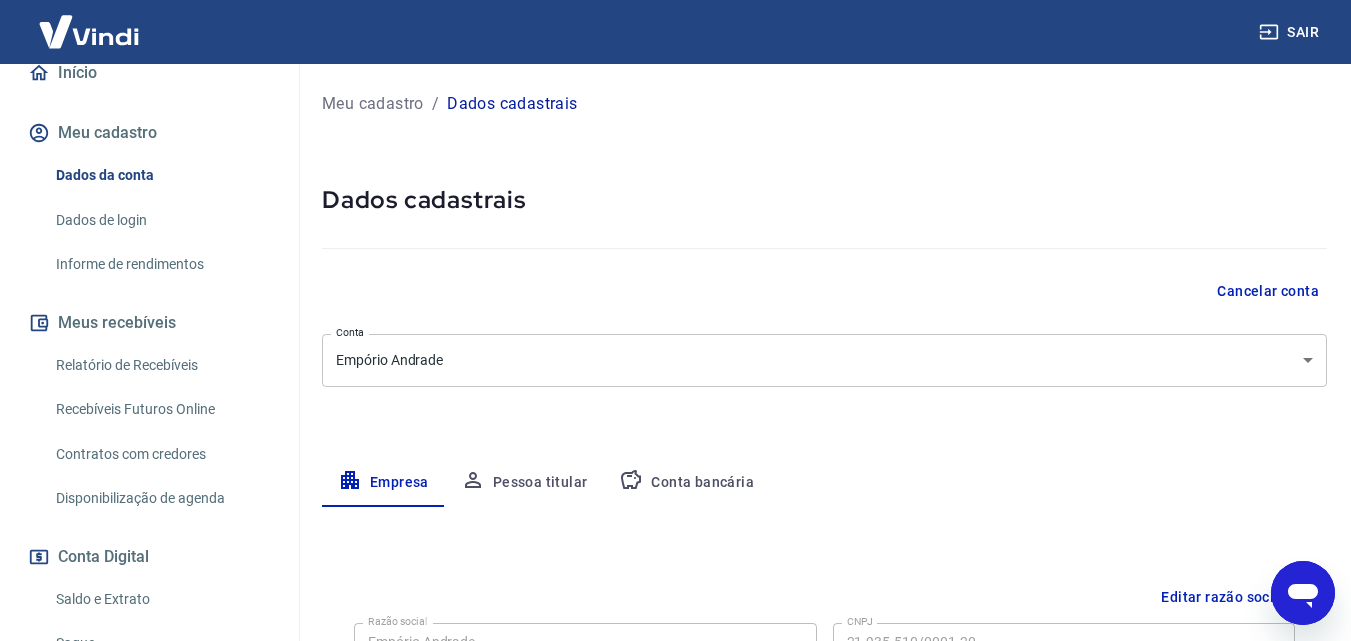 click on "Relatório de Recebíveis" at bounding box center [161, 365] 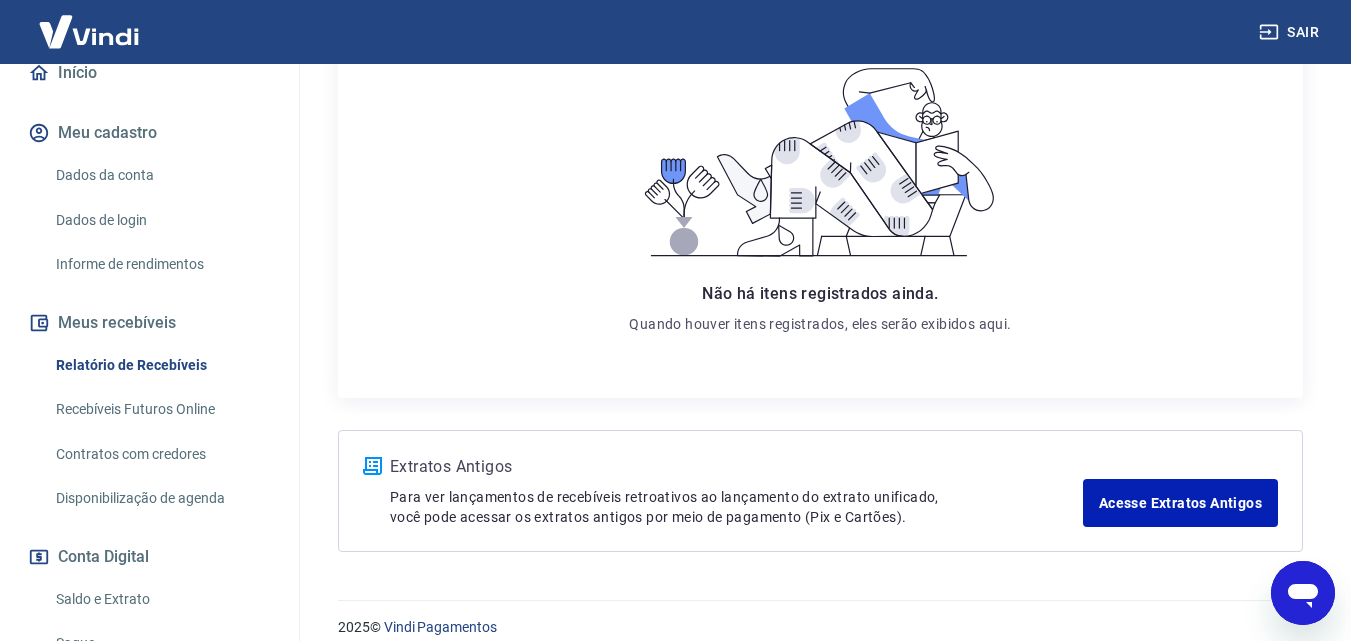 scroll, scrollTop: 470, scrollLeft: 0, axis: vertical 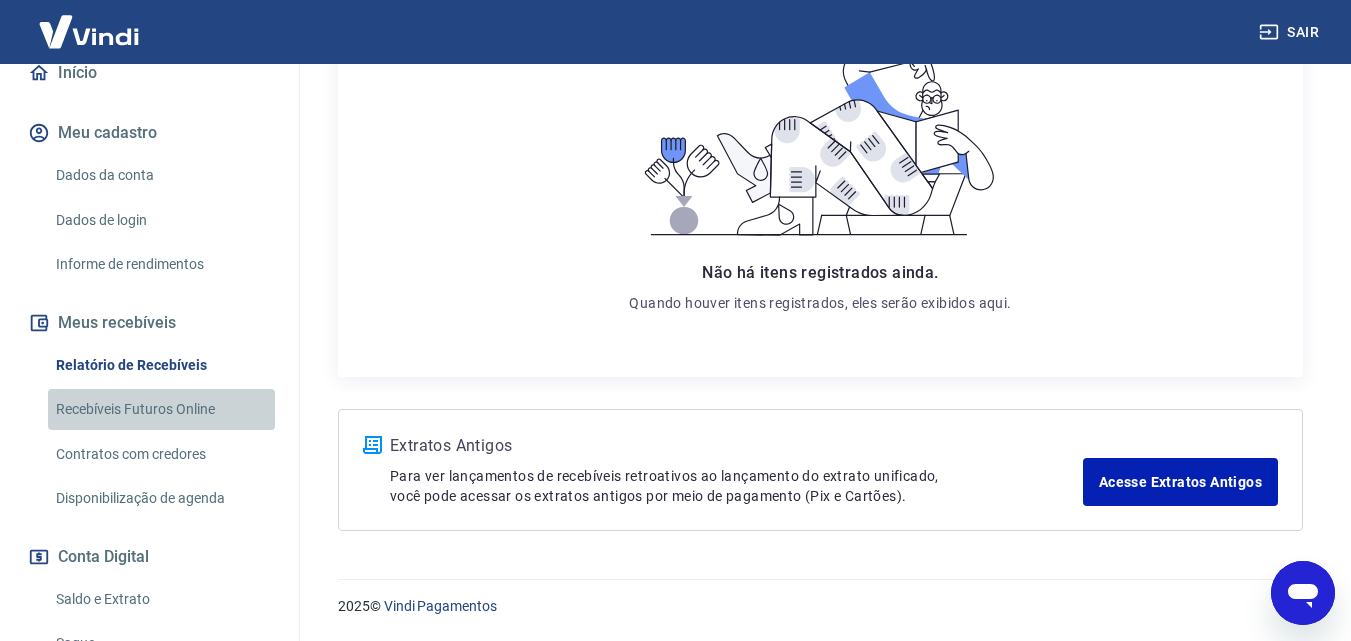 click on "Recebíveis Futuros Online" at bounding box center [161, 409] 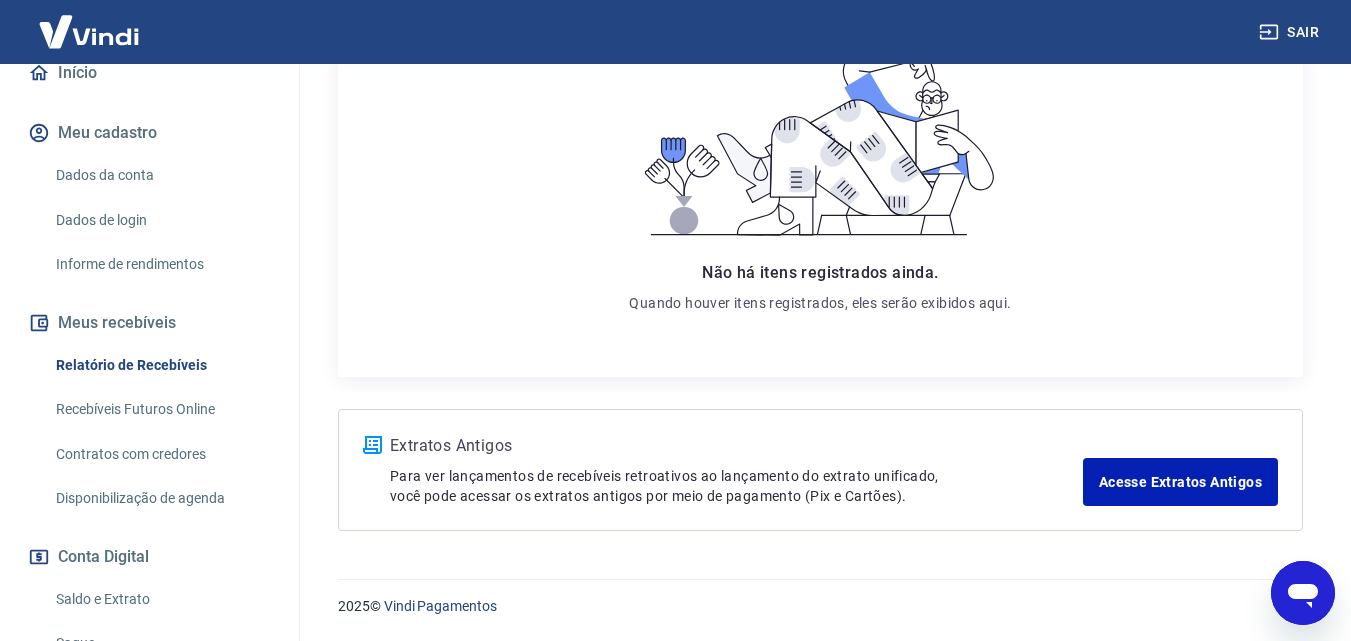 type on "x" 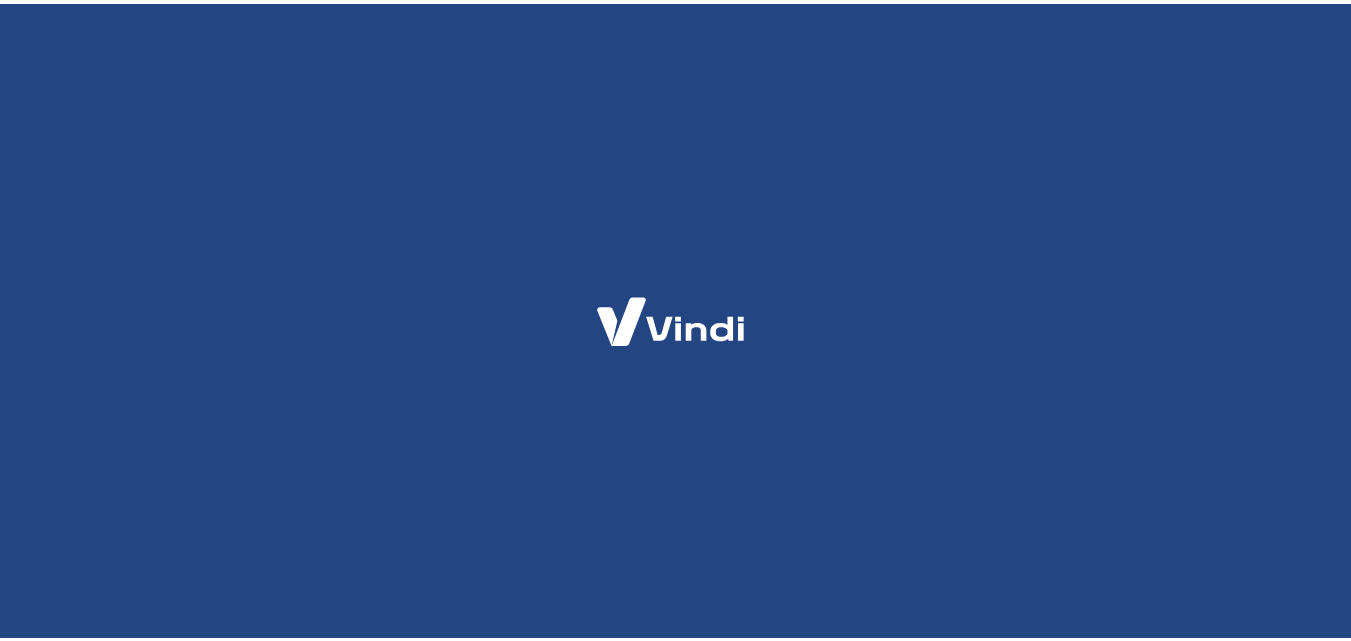 scroll, scrollTop: 0, scrollLeft: 0, axis: both 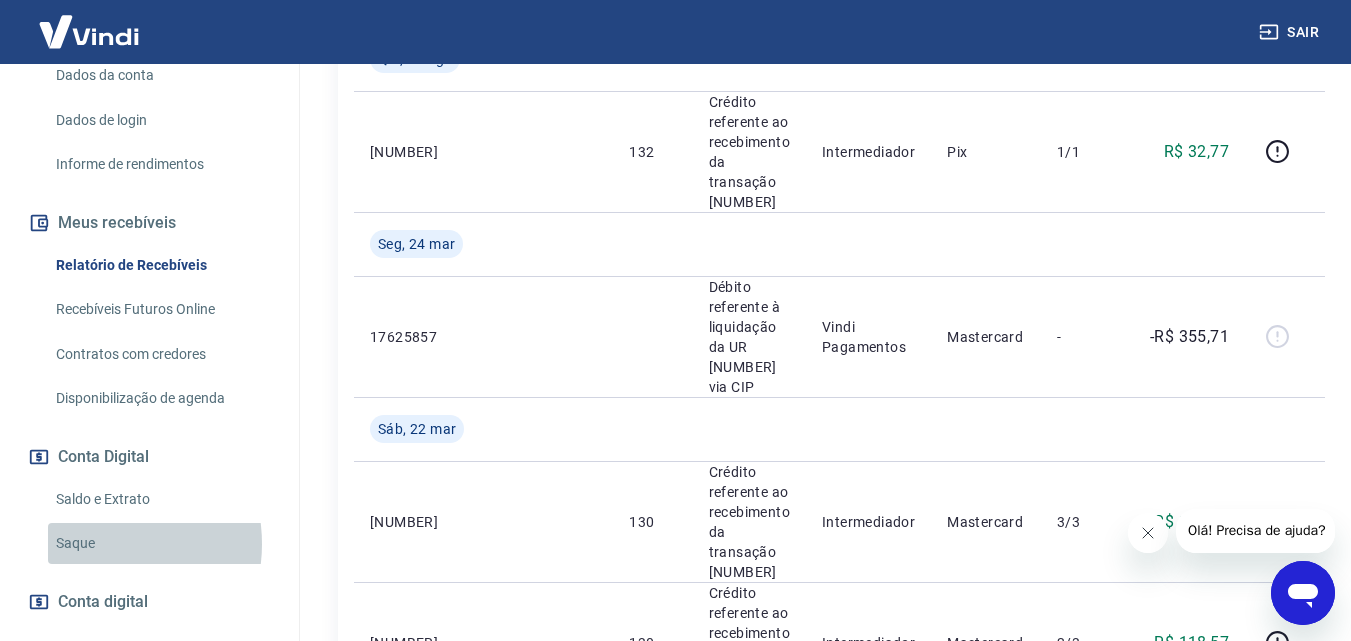 click on "Saque" at bounding box center (161, 543) 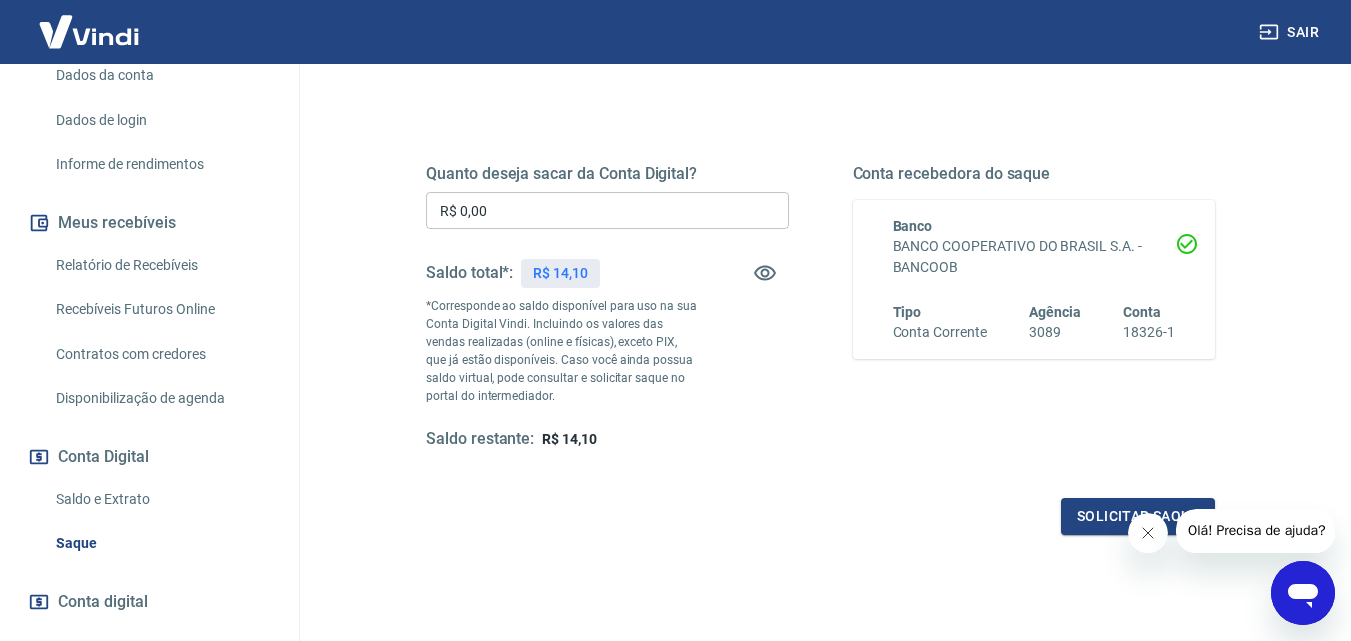 scroll, scrollTop: 66, scrollLeft: 0, axis: vertical 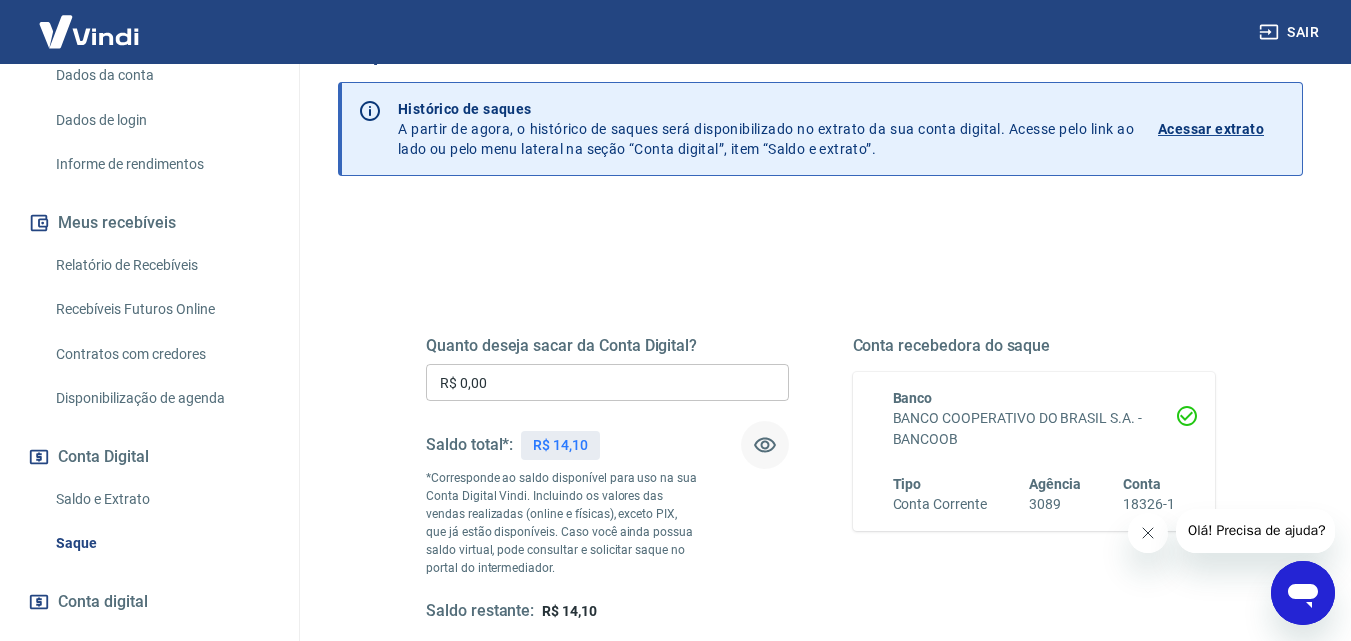 click 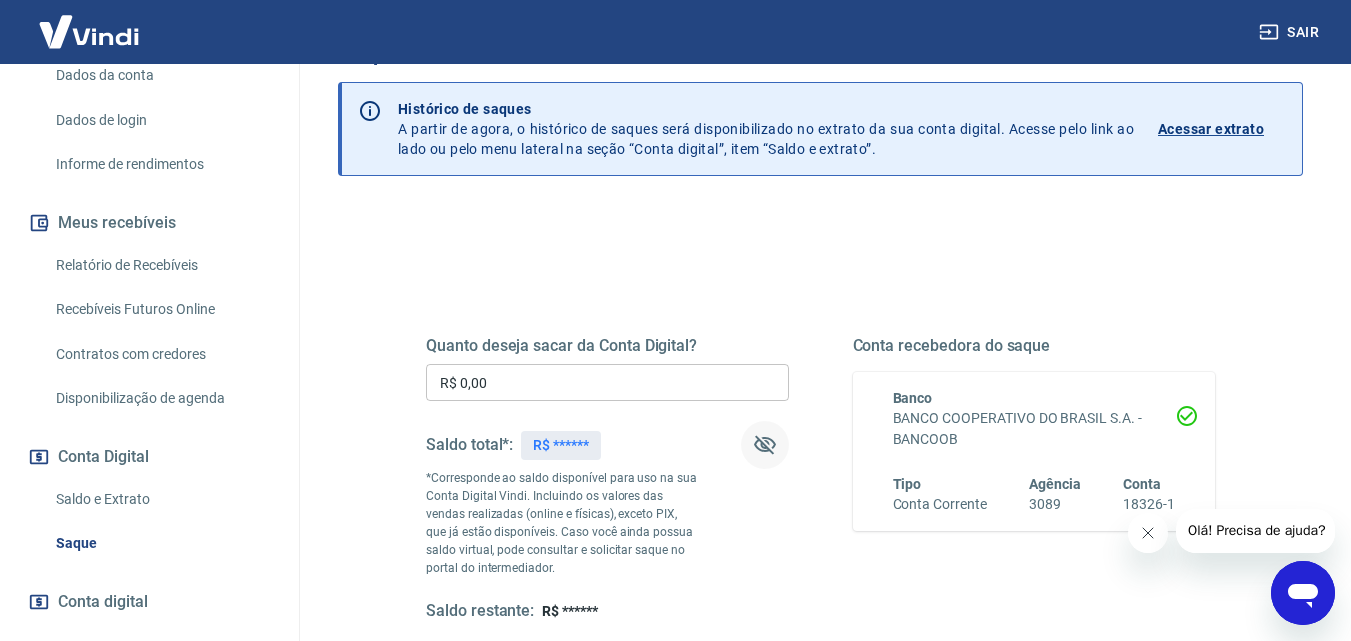 click 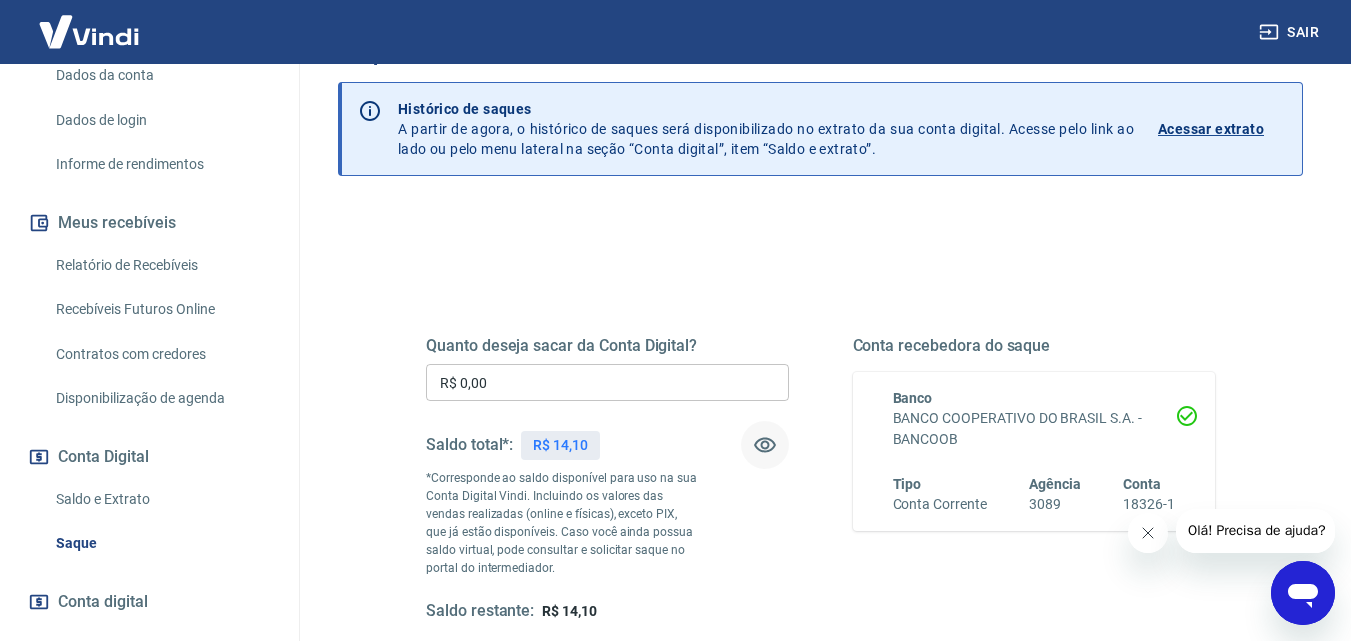 scroll, scrollTop: 366, scrollLeft: 0, axis: vertical 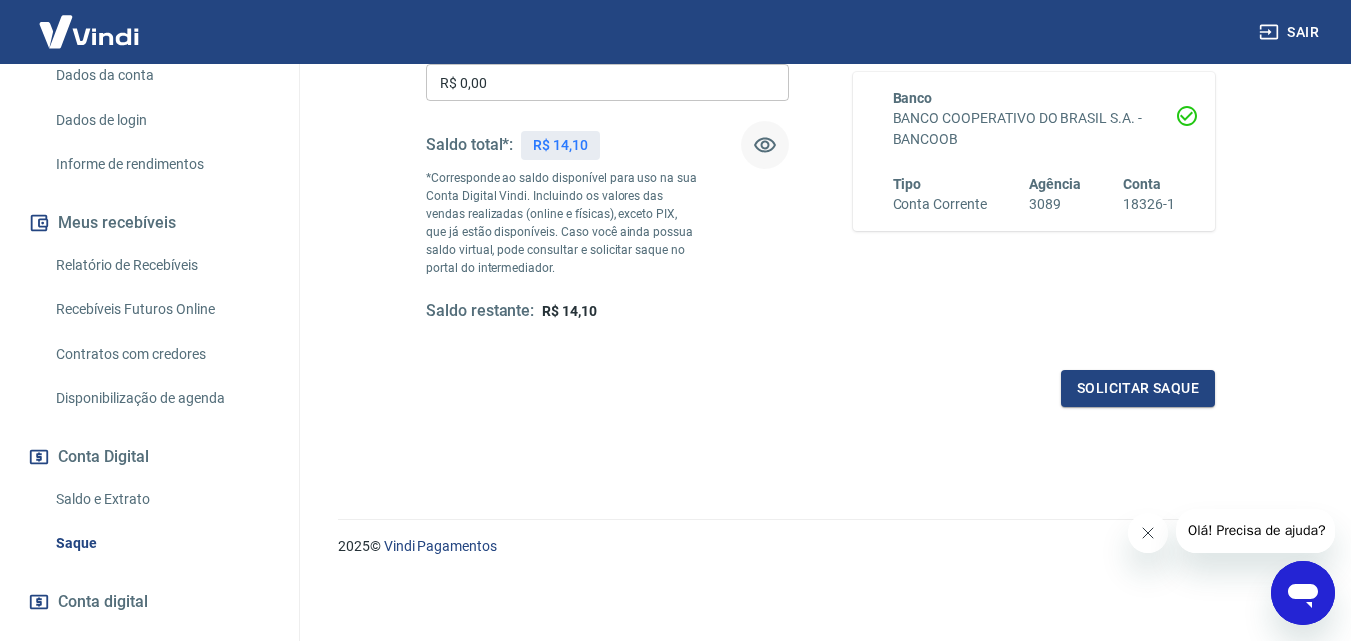 click on "Saldo e Extrato" at bounding box center (161, 499) 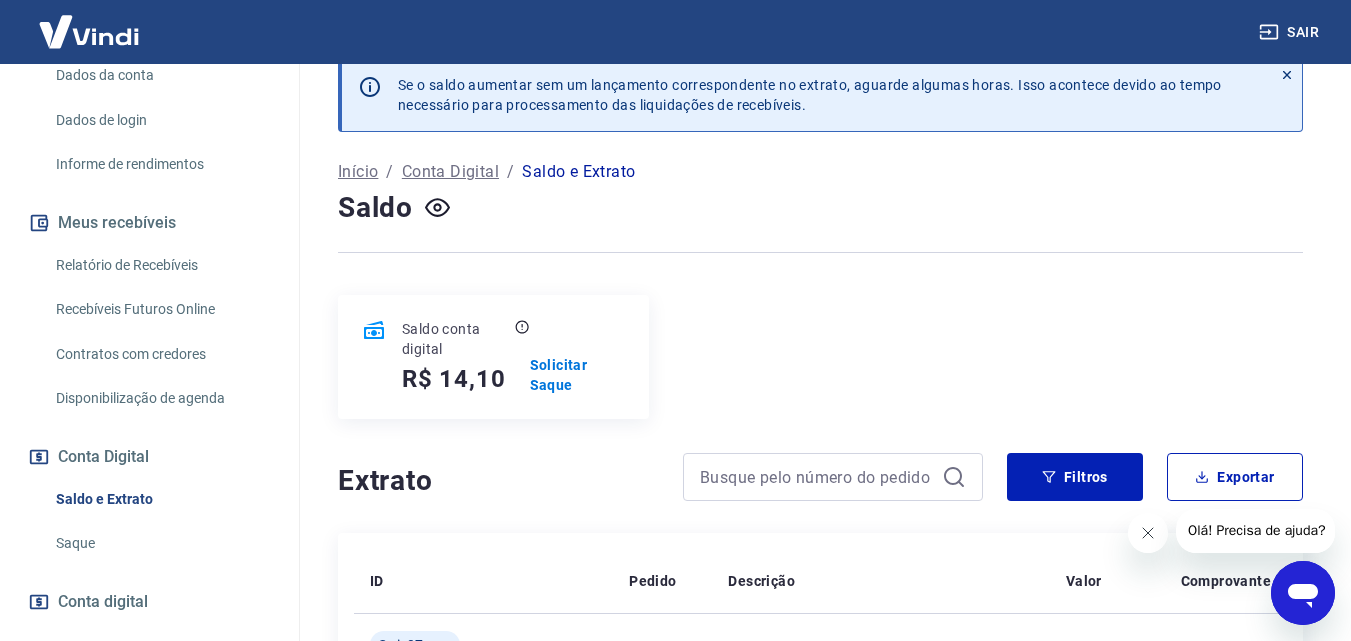 scroll, scrollTop: 0, scrollLeft: 0, axis: both 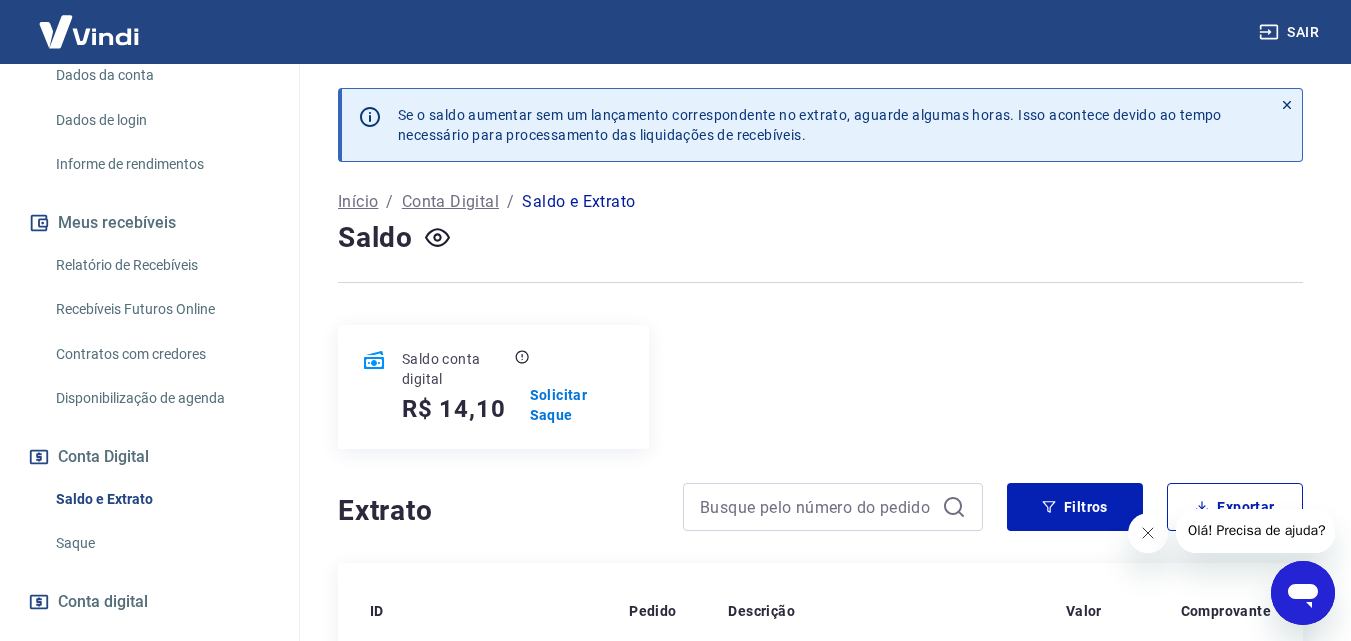 click 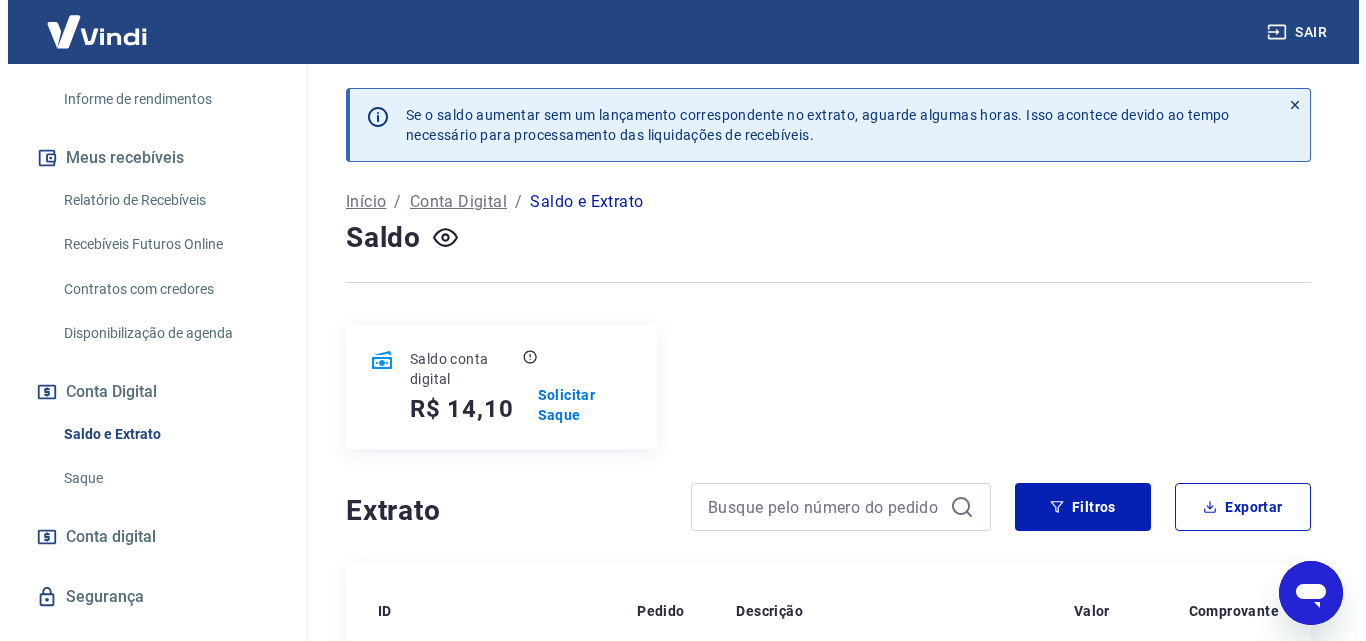 scroll, scrollTop: 400, scrollLeft: 0, axis: vertical 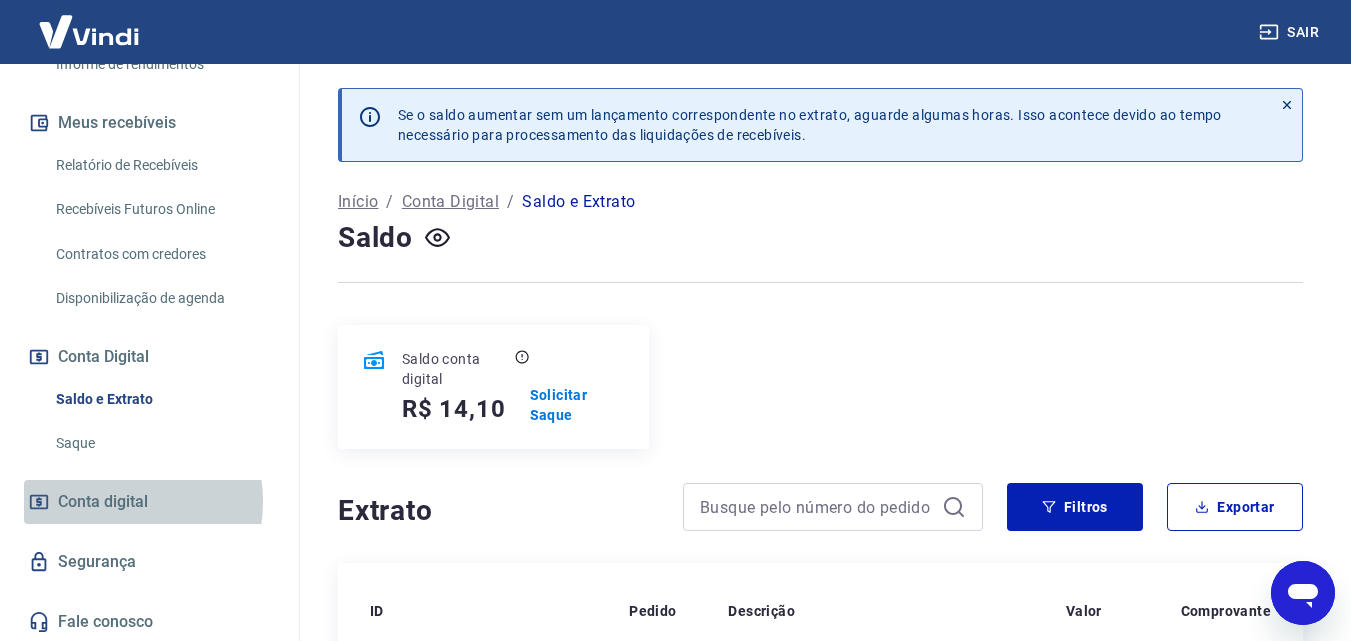 click on "Conta digital" at bounding box center (103, 502) 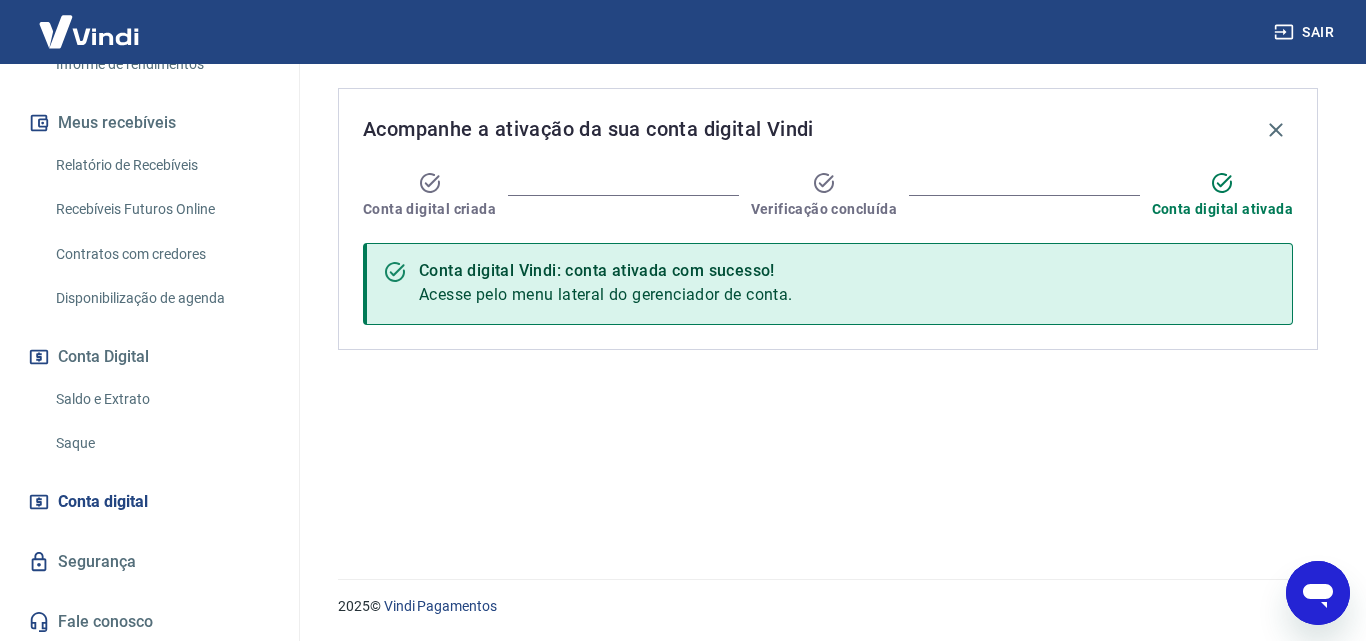 click on "Conta digital" at bounding box center [103, 502] 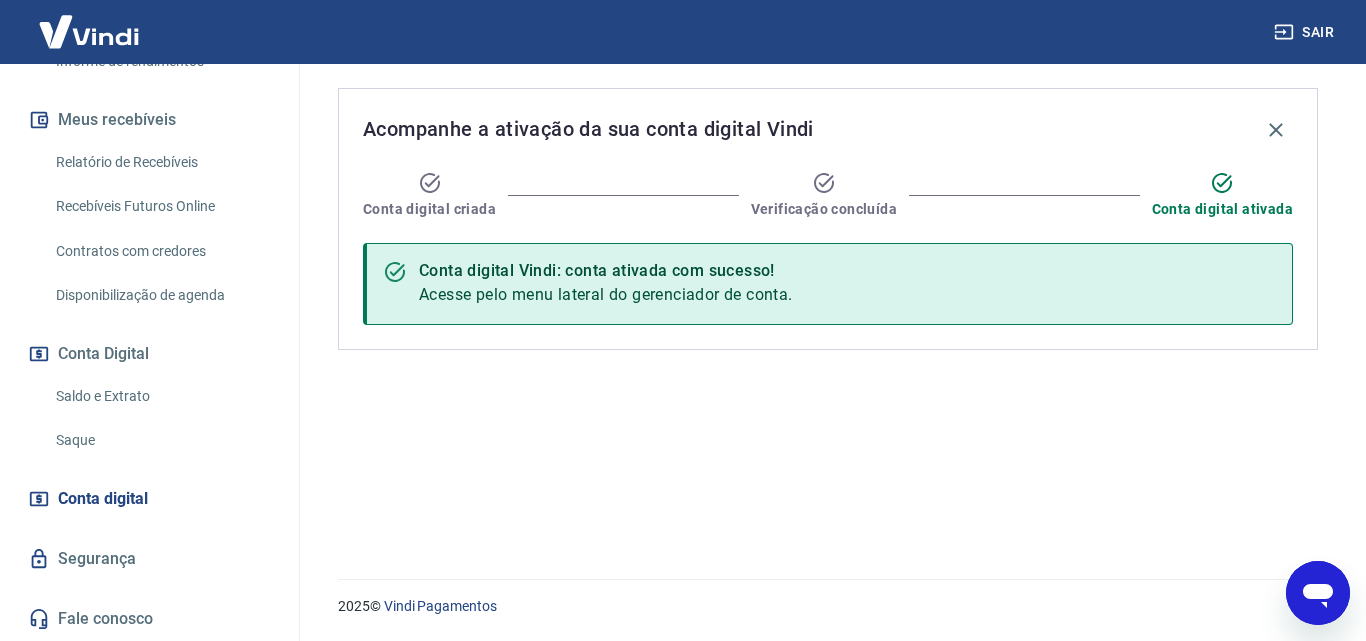 scroll, scrollTop: 424, scrollLeft: 0, axis: vertical 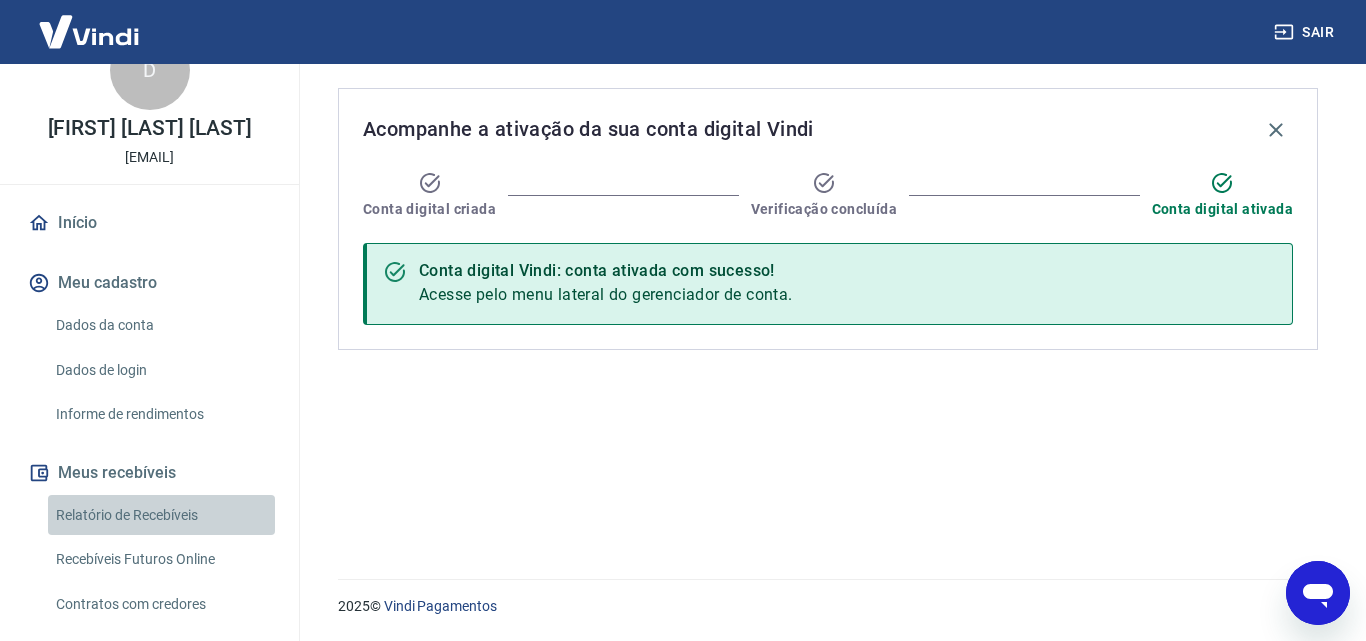 click on "Relatório de Recebíveis" at bounding box center [161, 515] 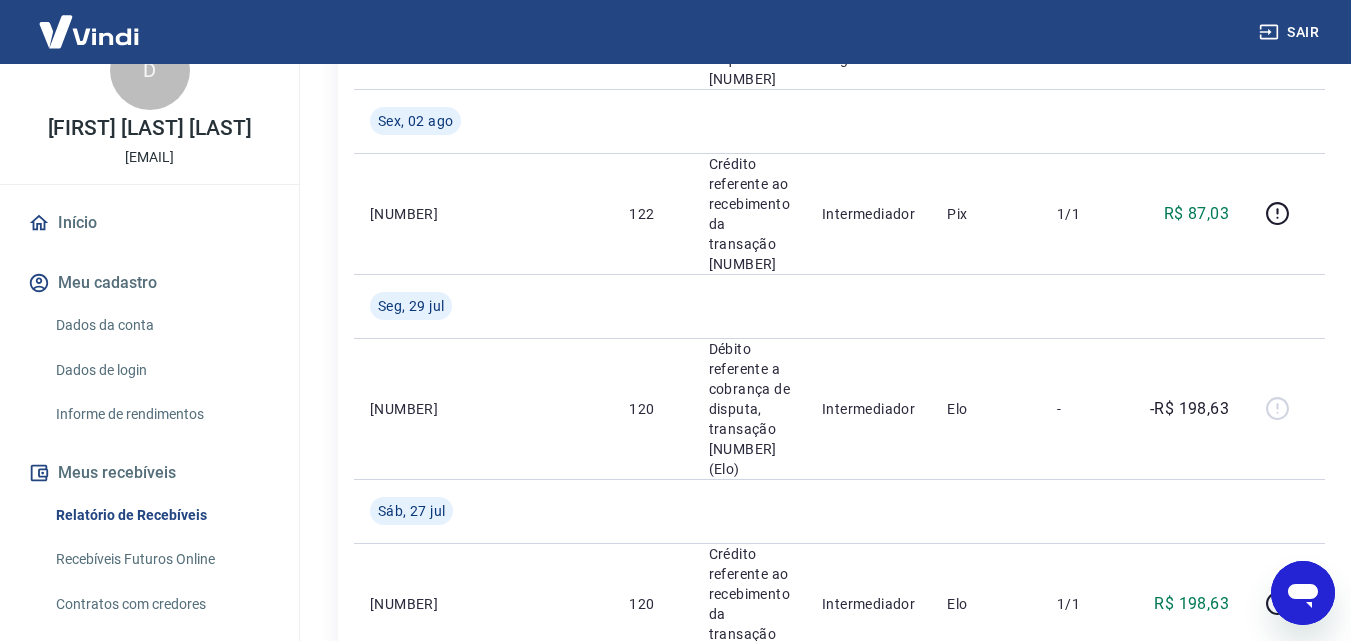 scroll, scrollTop: 2536, scrollLeft: 0, axis: vertical 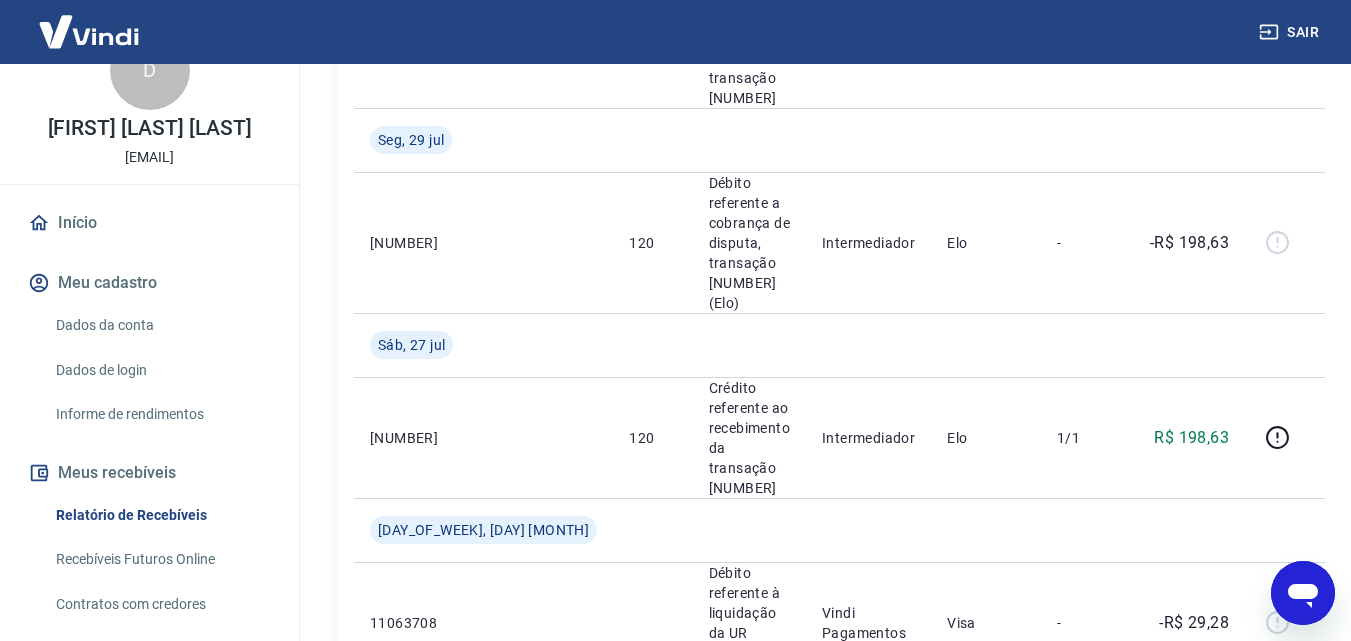 click on "2" at bounding box center [1166, 1312] 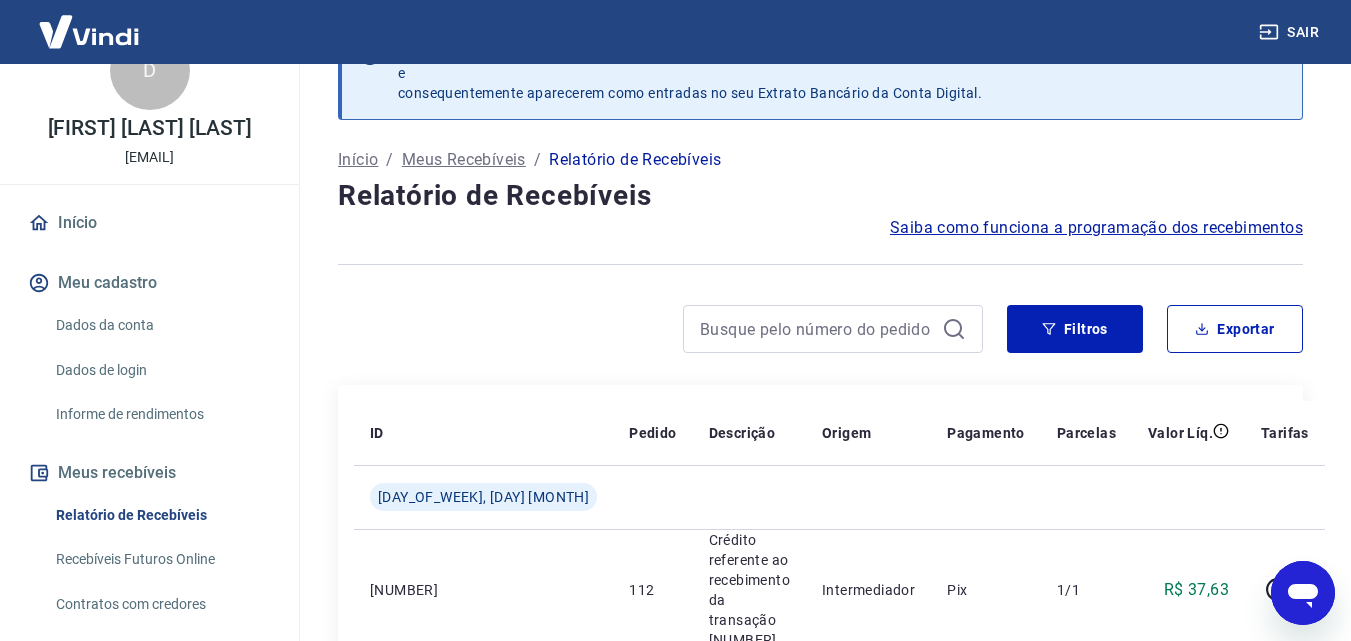 scroll, scrollTop: 343, scrollLeft: 0, axis: vertical 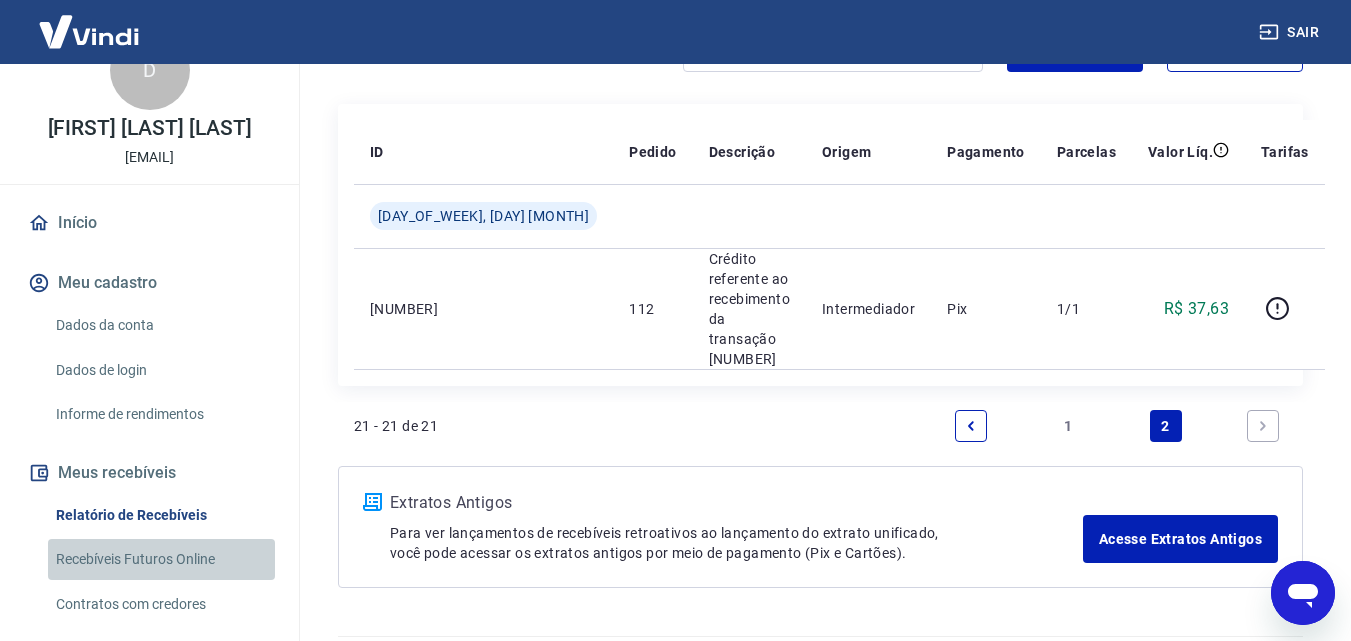 click on "Recebíveis Futuros Online" at bounding box center [161, 559] 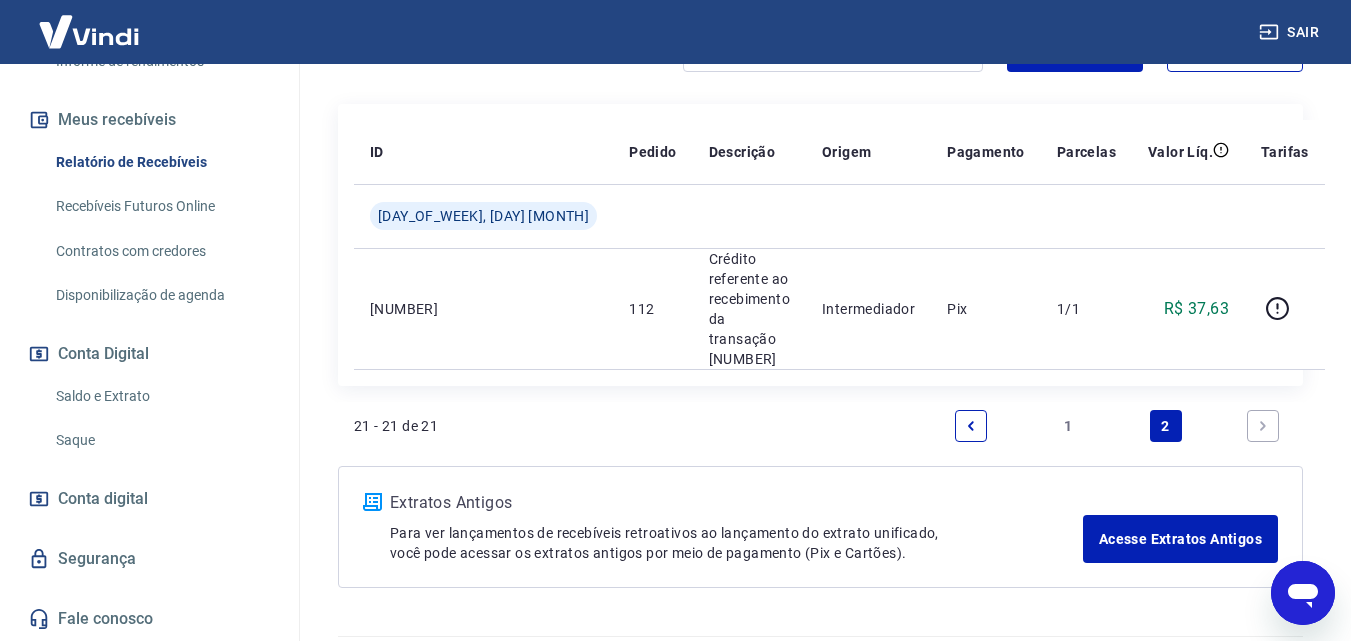 scroll, scrollTop: 424, scrollLeft: 0, axis: vertical 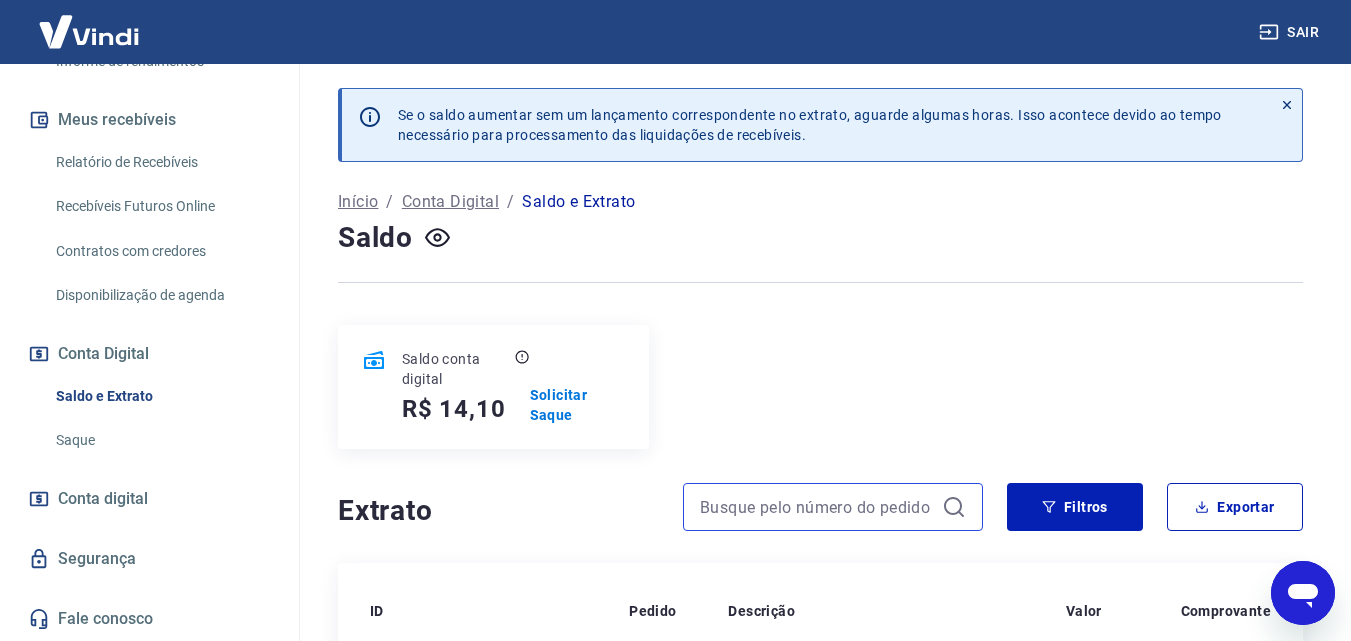 click at bounding box center (817, 507) 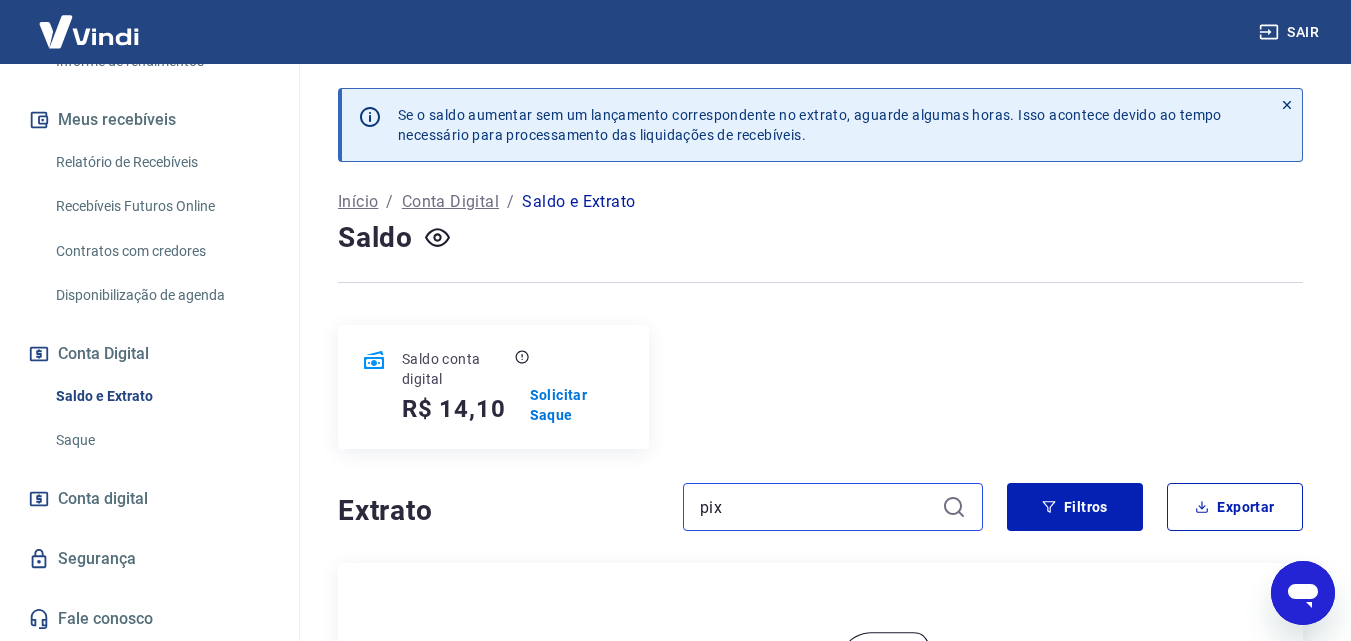type on "pix" 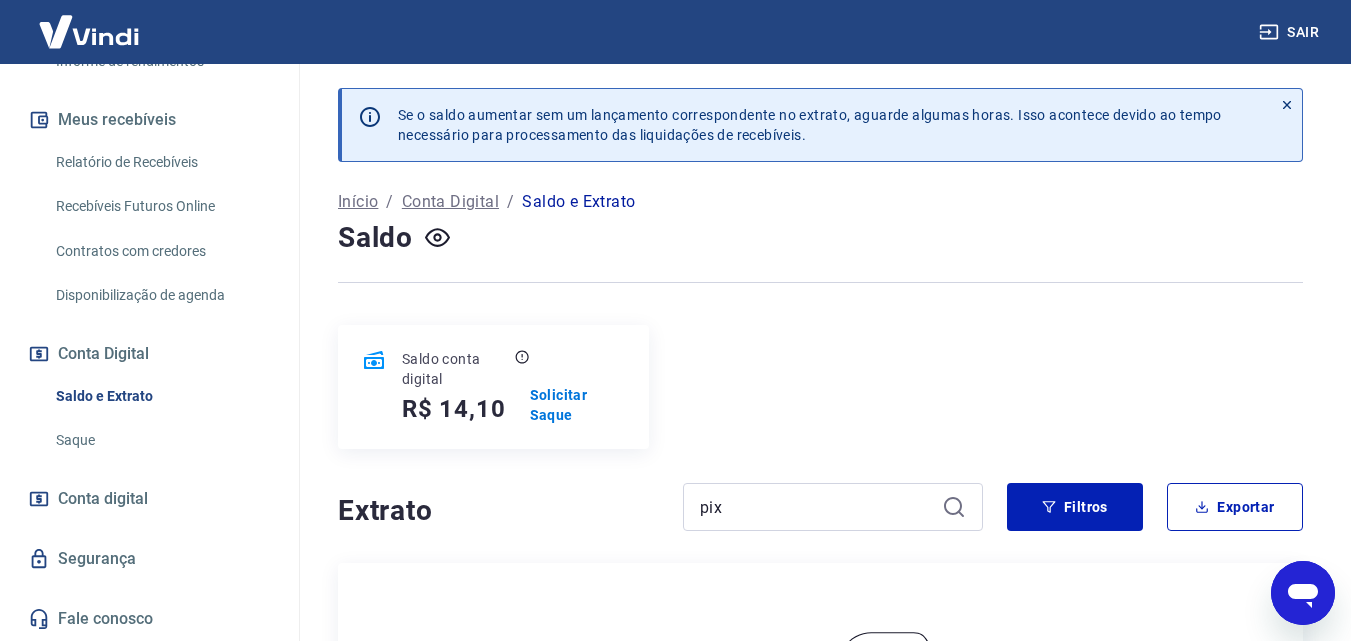 click 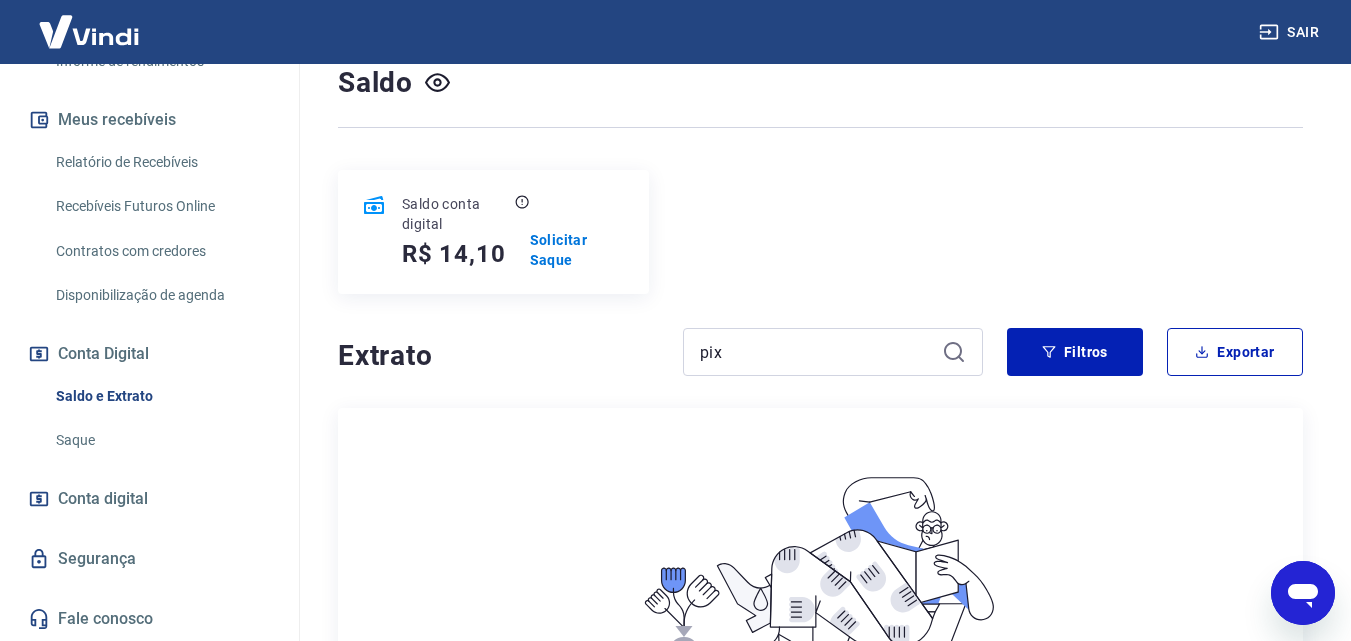 scroll, scrollTop: 148, scrollLeft: 0, axis: vertical 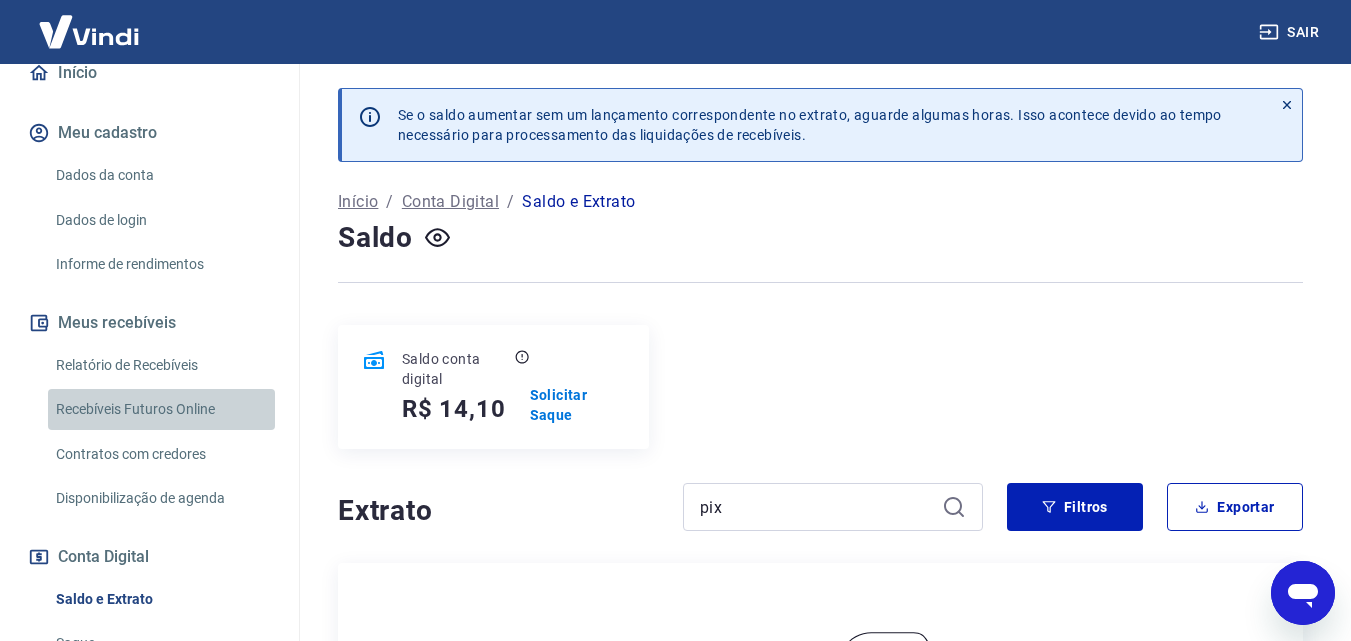 click on "Recebíveis Futuros Online" at bounding box center (161, 409) 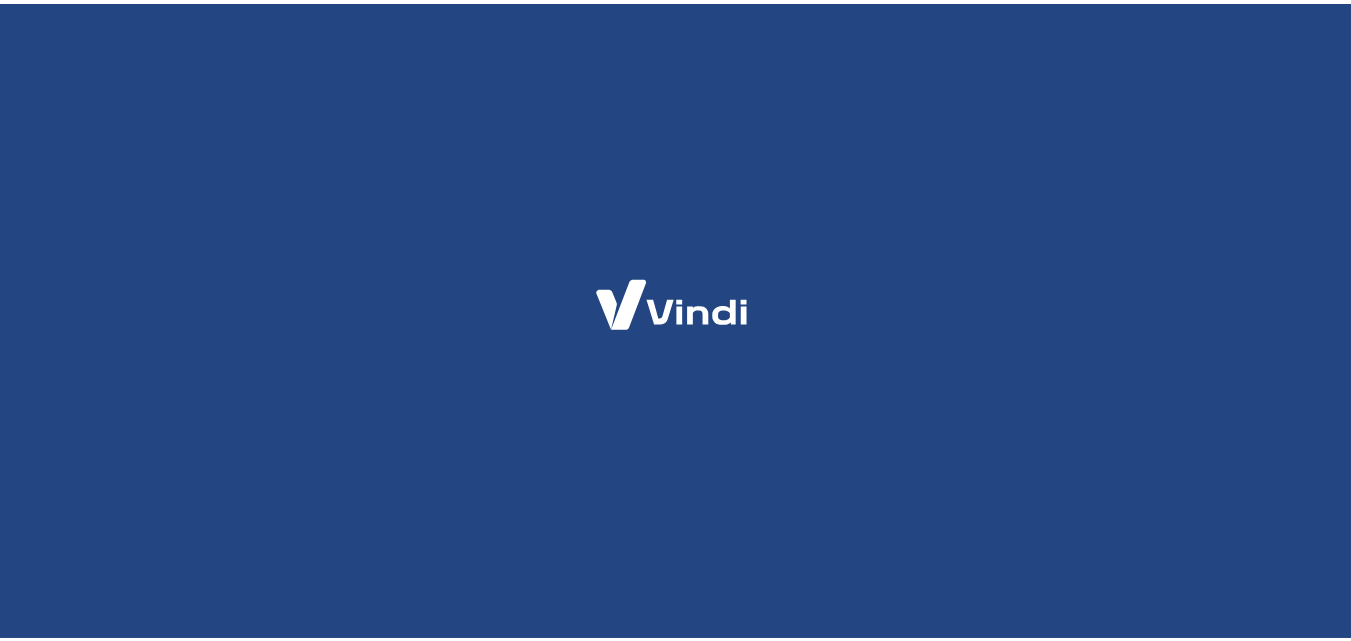 scroll, scrollTop: 0, scrollLeft: 0, axis: both 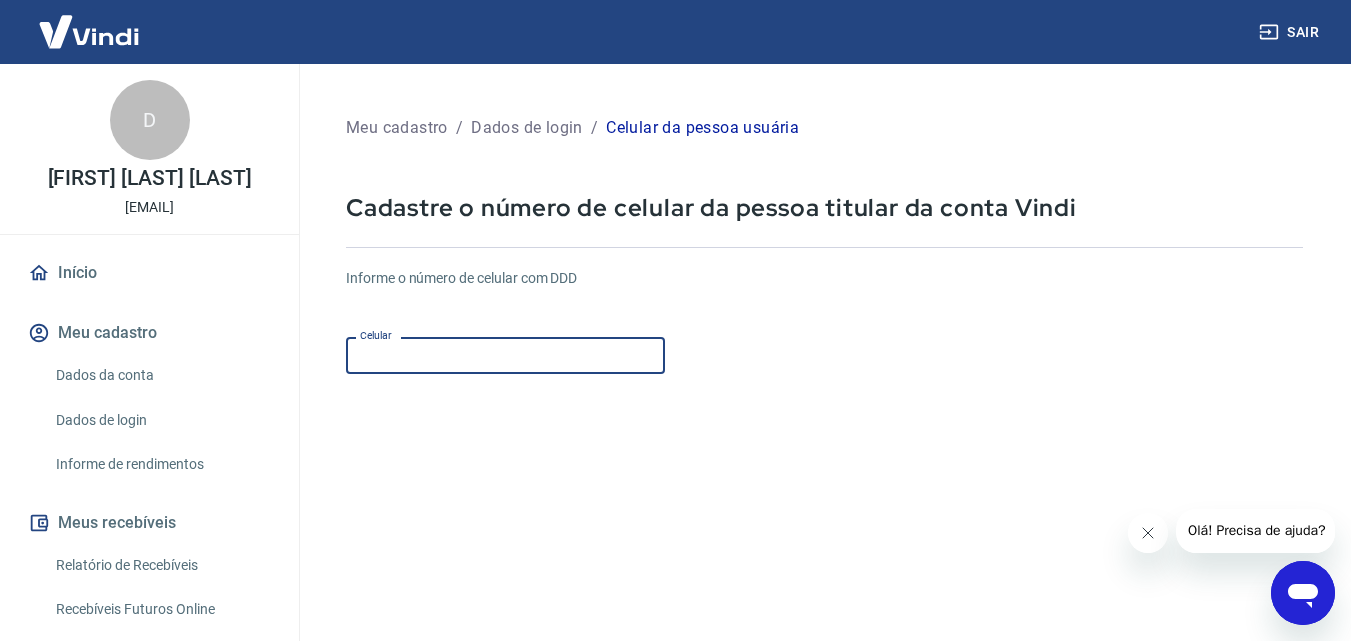 click on "Celular" at bounding box center [505, 355] 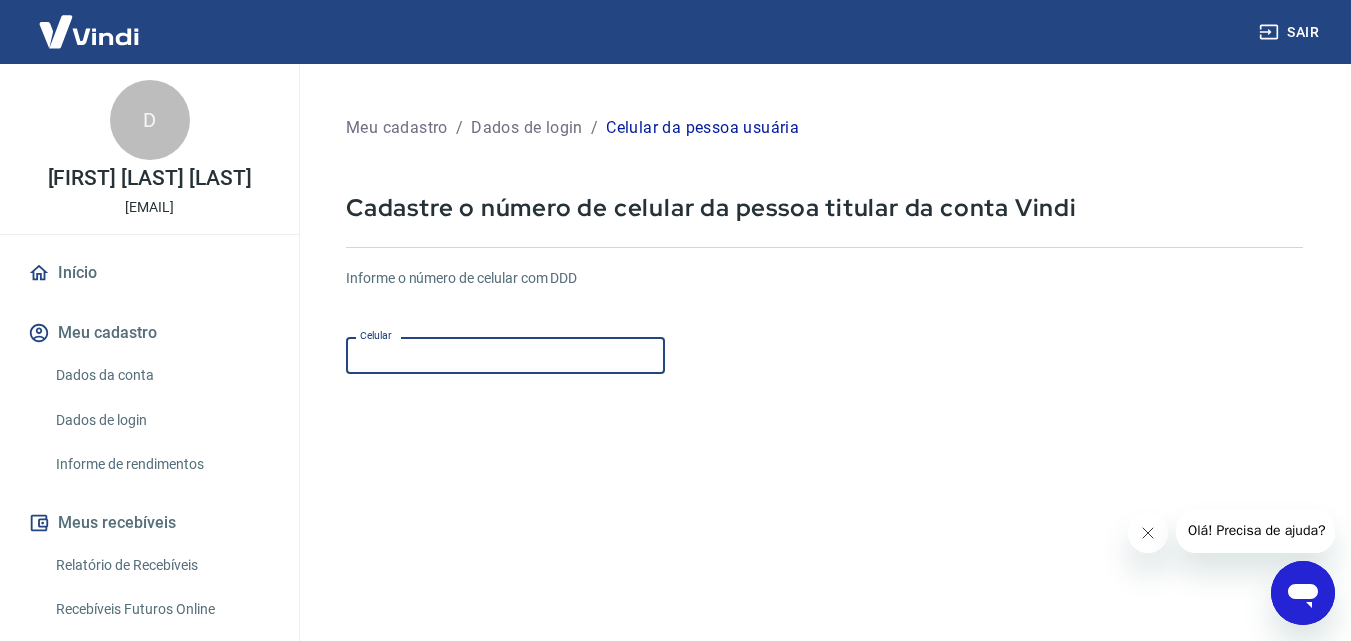type on "[PHONE]" 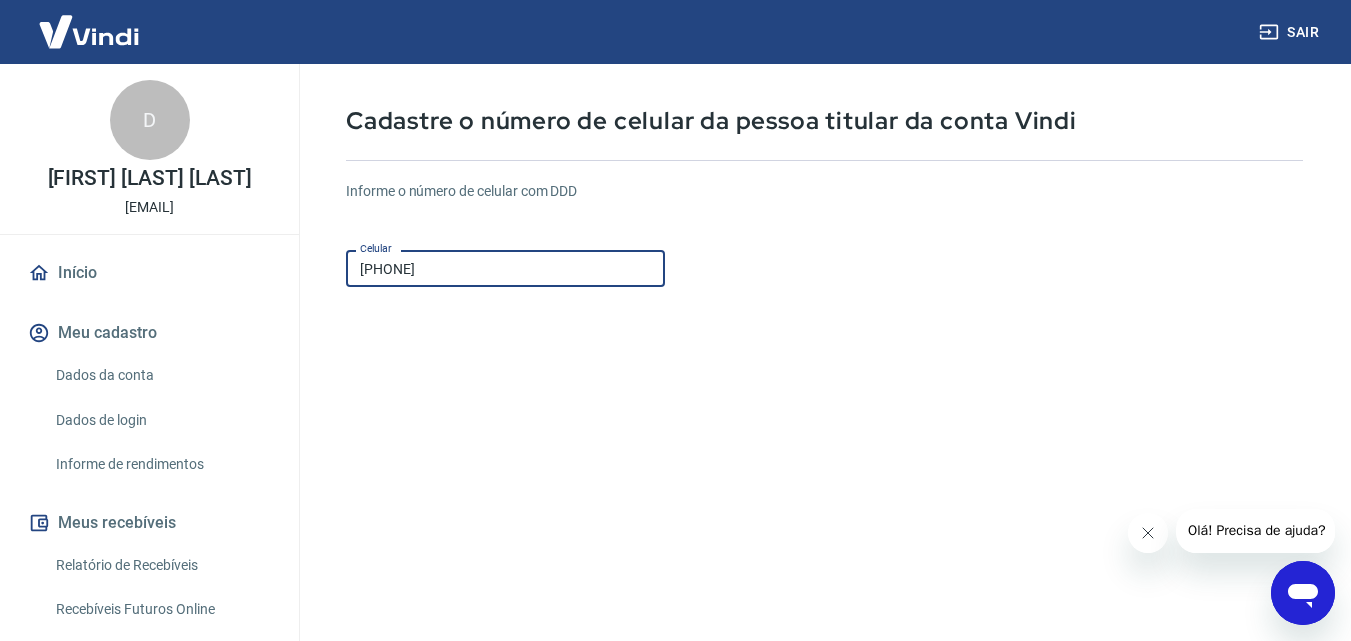 scroll, scrollTop: 200, scrollLeft: 0, axis: vertical 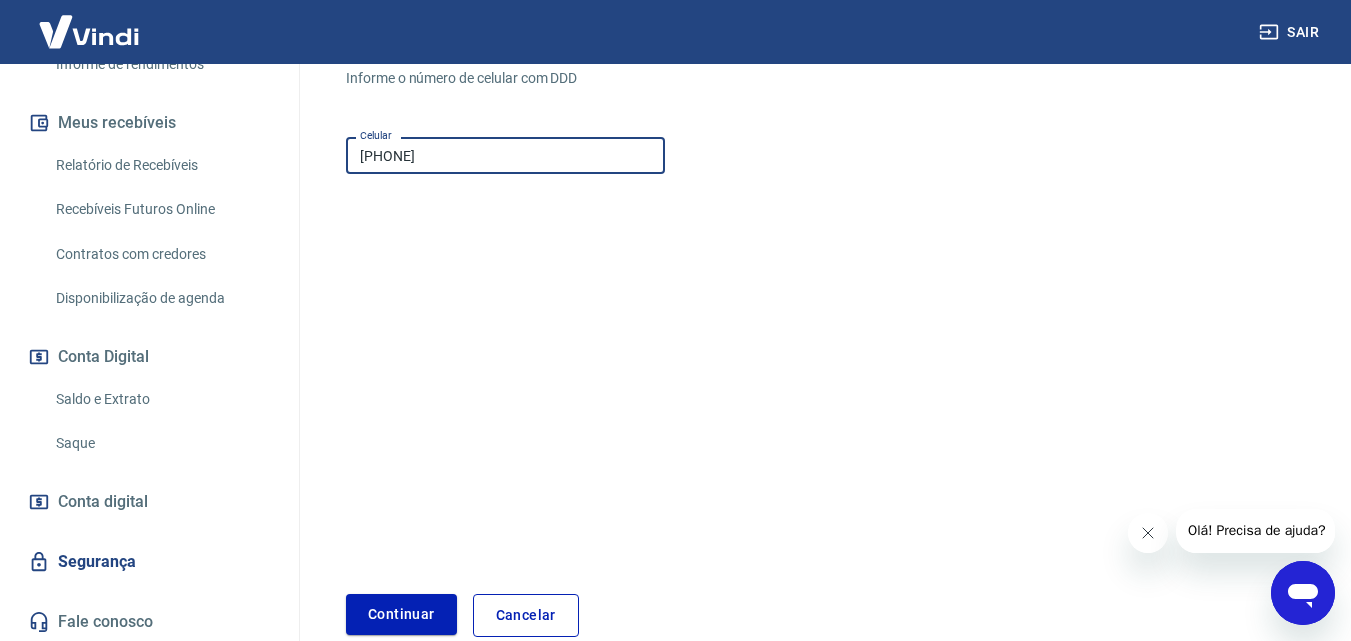 click on "Saldo e Extrato" at bounding box center (161, 399) 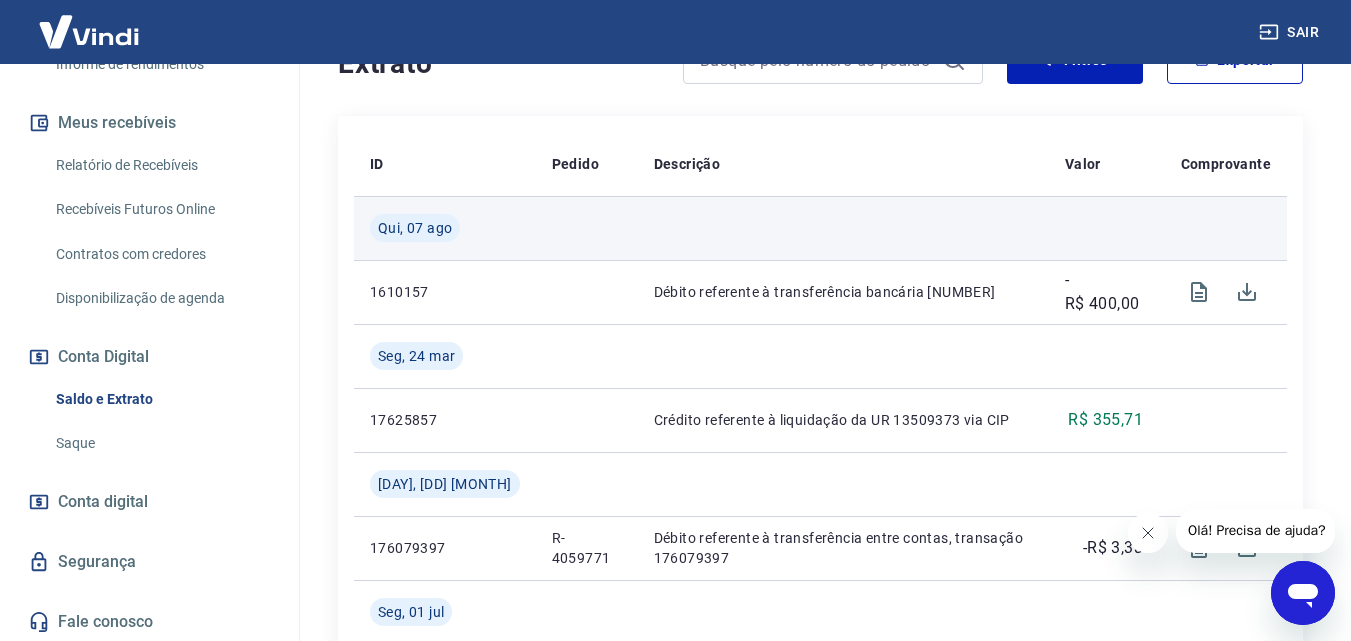 scroll, scrollTop: 400, scrollLeft: 0, axis: vertical 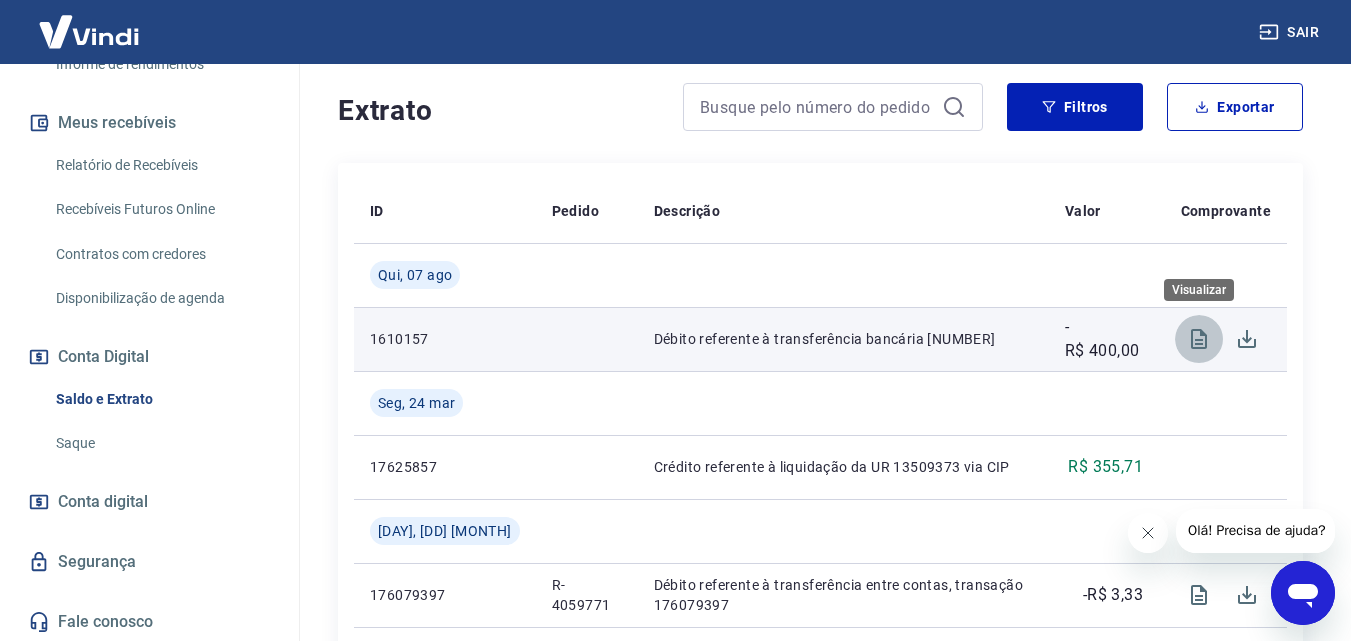 click 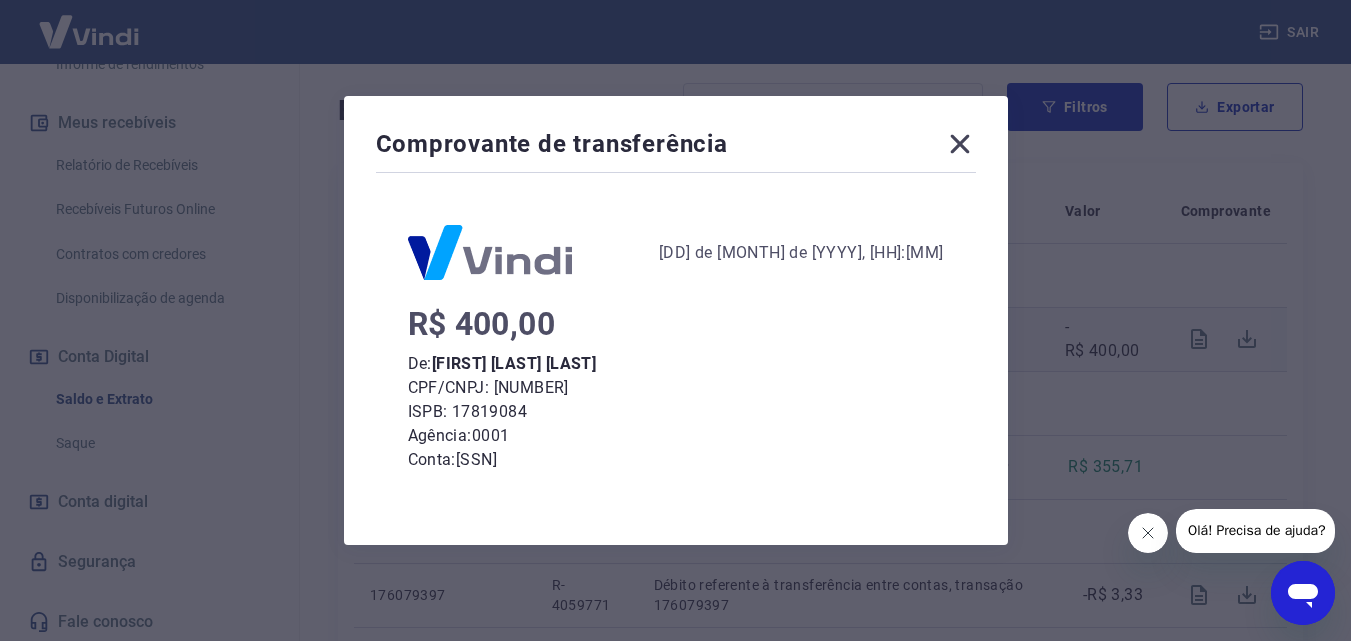 click 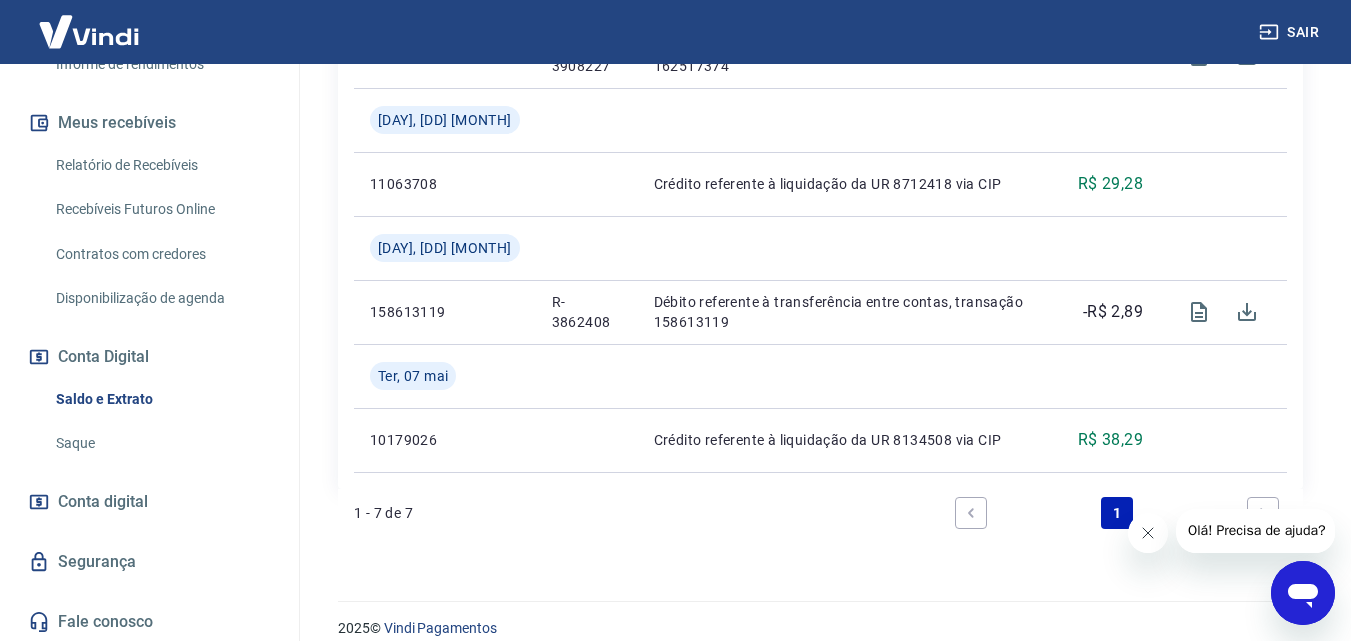 scroll, scrollTop: 1089, scrollLeft: 0, axis: vertical 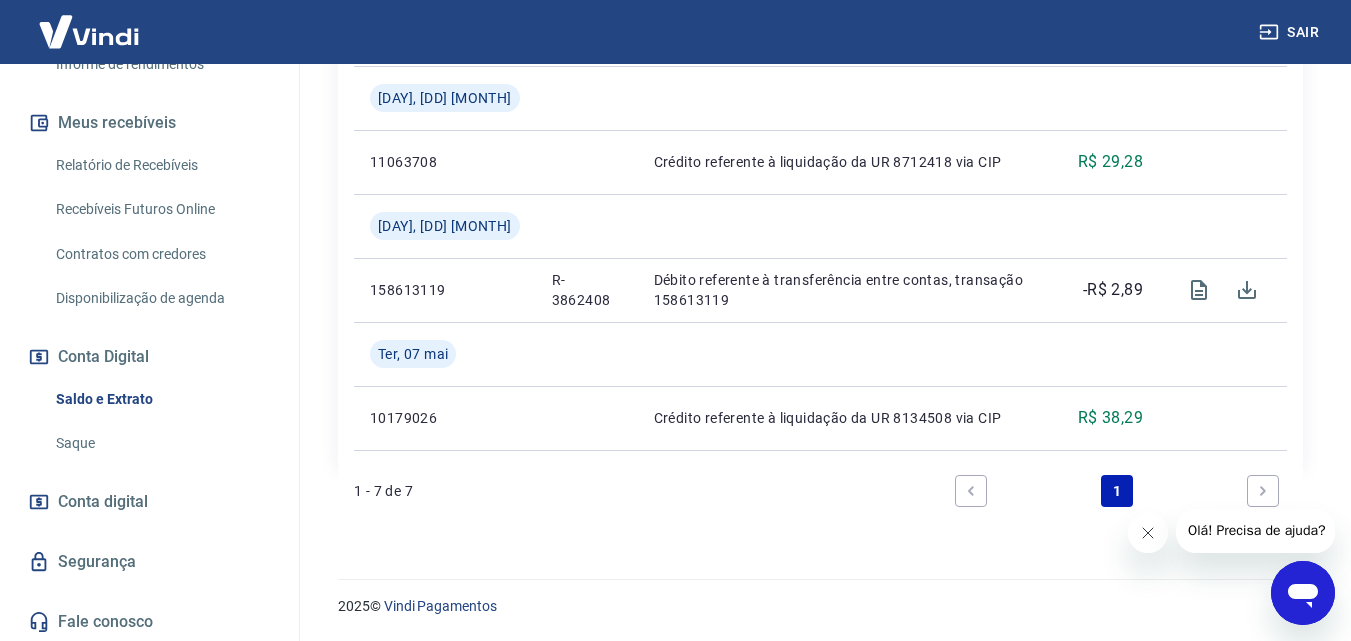 click at bounding box center [1263, 491] 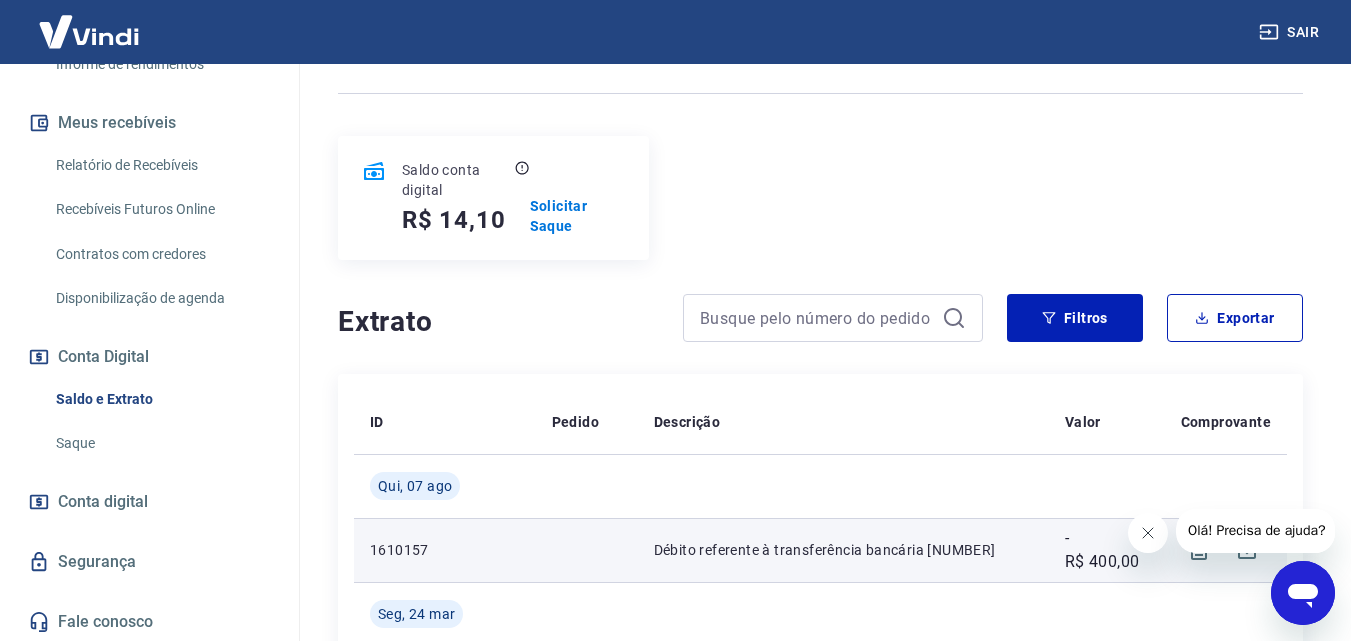 scroll, scrollTop: 0, scrollLeft: 0, axis: both 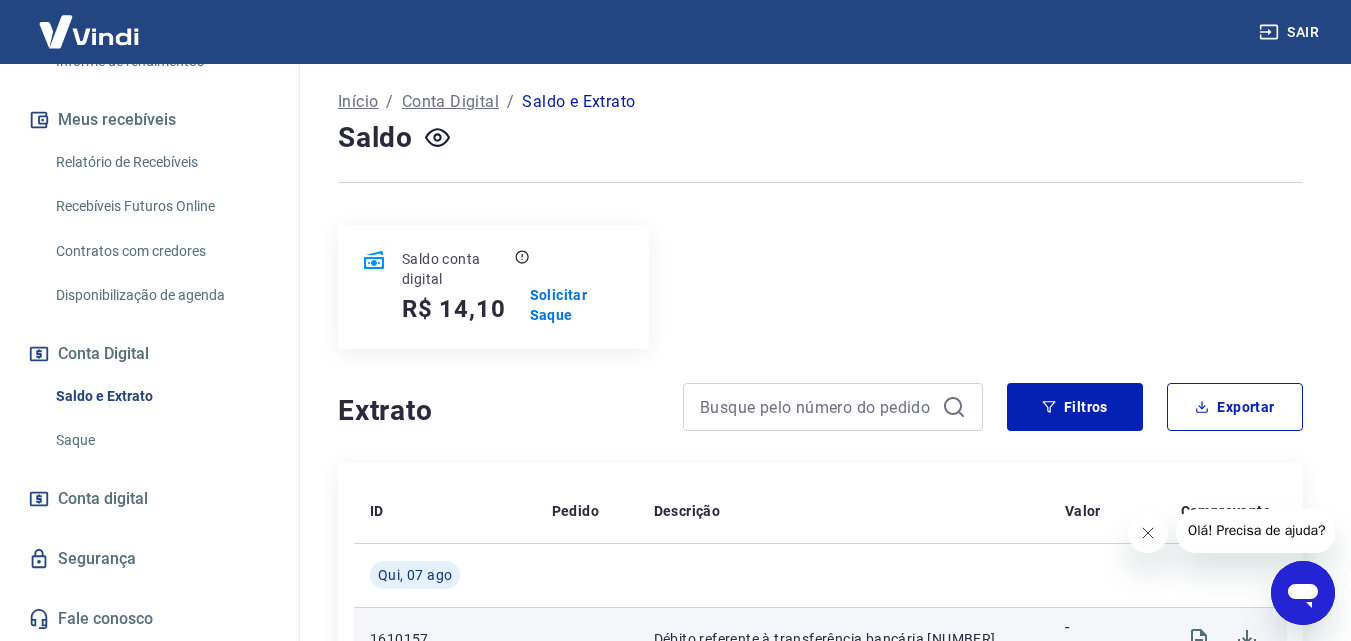 click on "Saque" at bounding box center (161, 440) 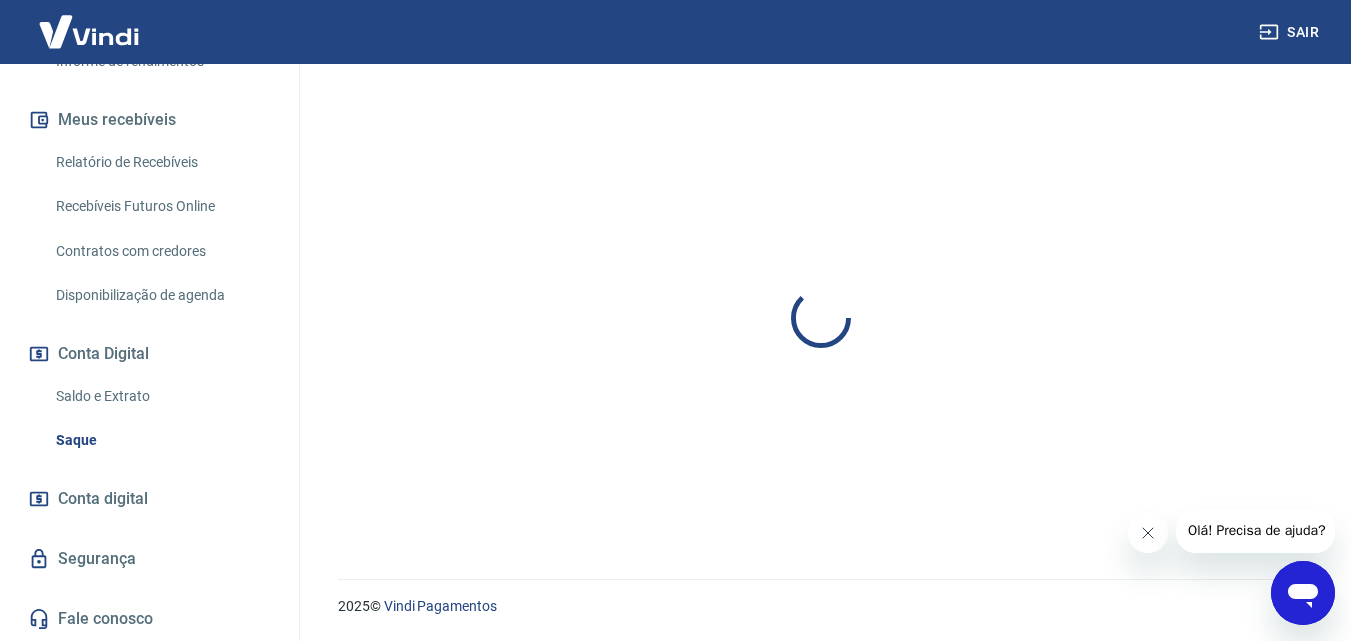 scroll, scrollTop: 0, scrollLeft: 0, axis: both 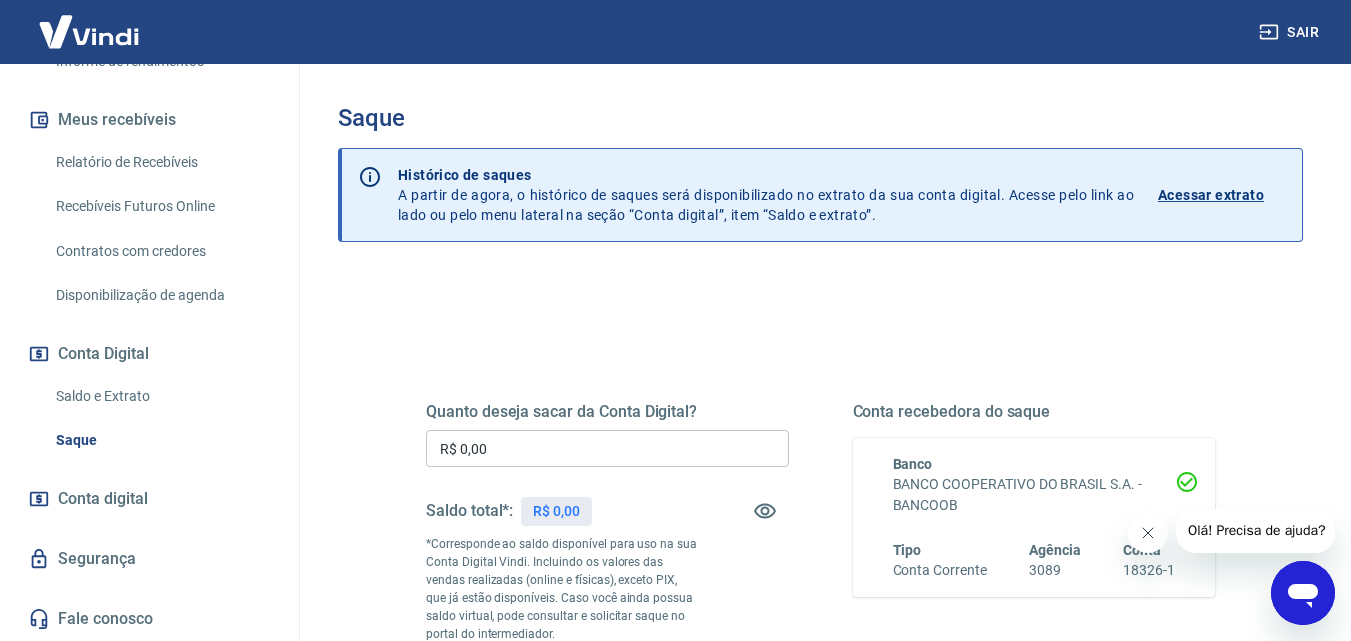 click on "Quanto deseja sacar da Conta Digital?" at bounding box center (607, 412) 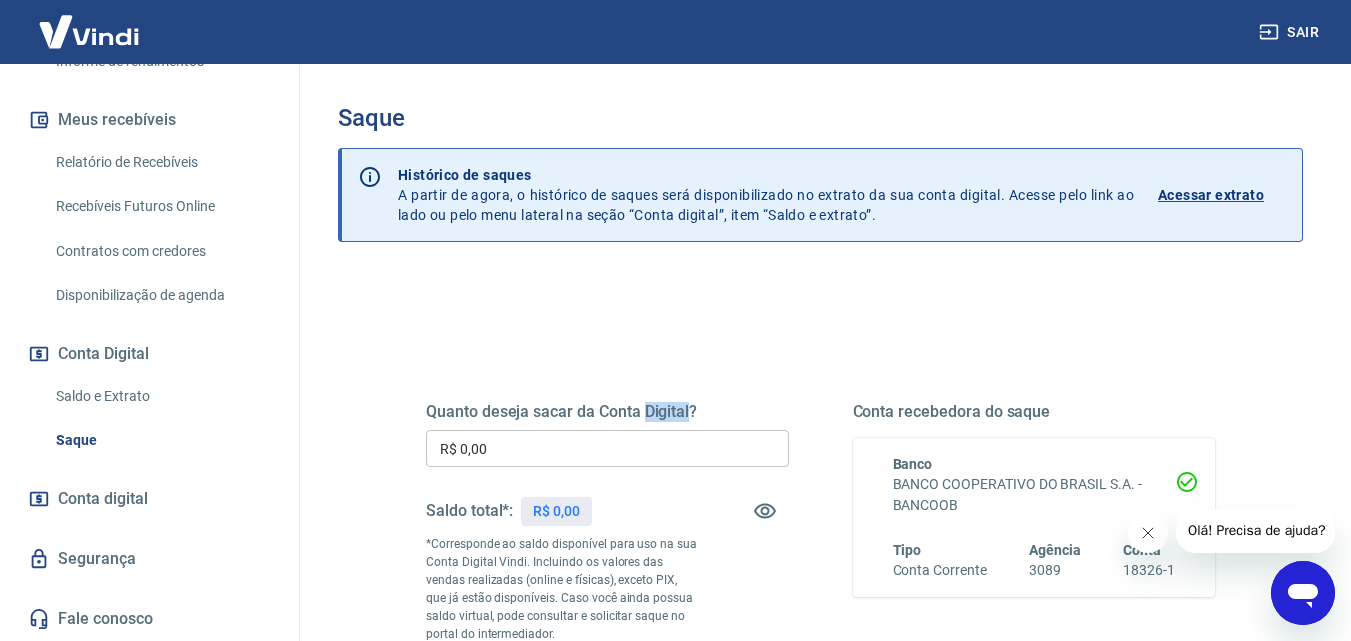 click on "Quanto deseja sacar da Conta Digital?" at bounding box center [607, 412] 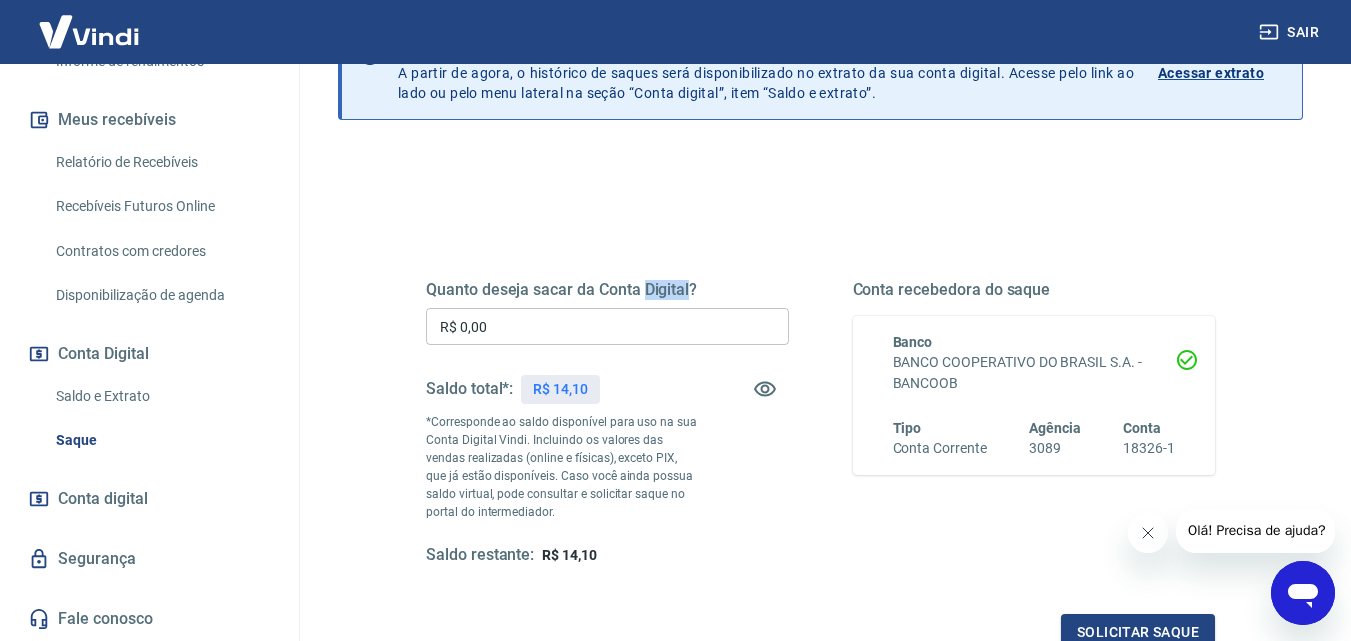scroll, scrollTop: 166, scrollLeft: 0, axis: vertical 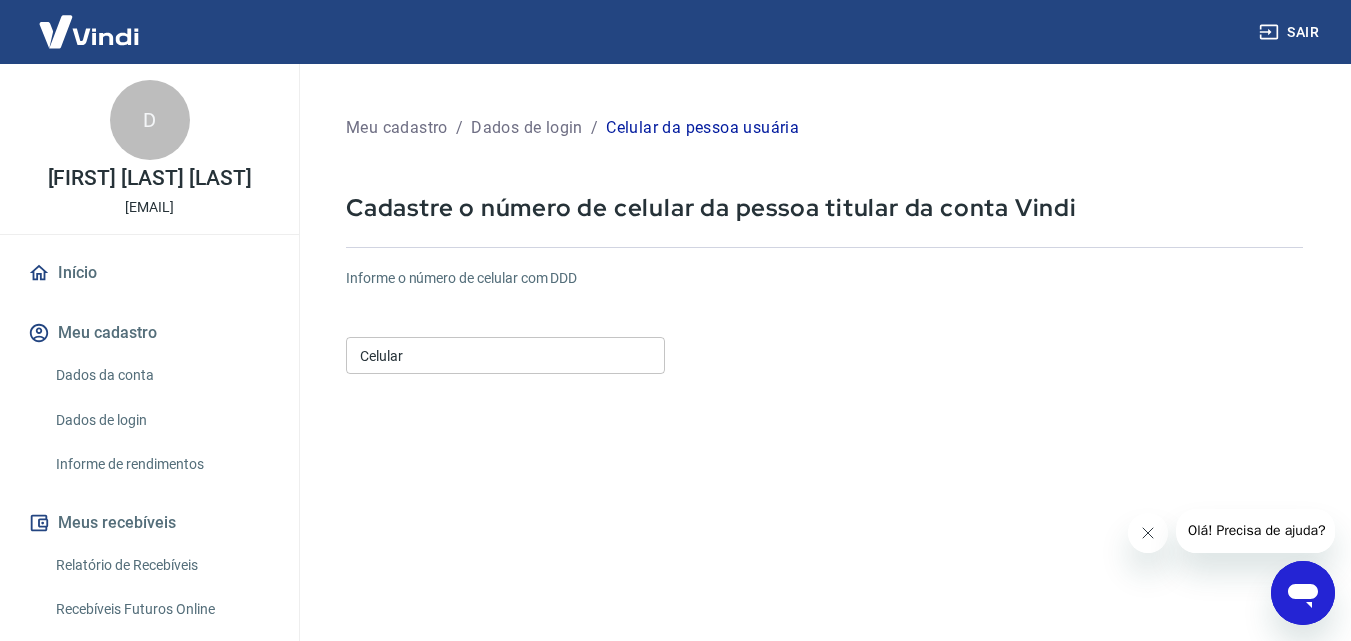 click 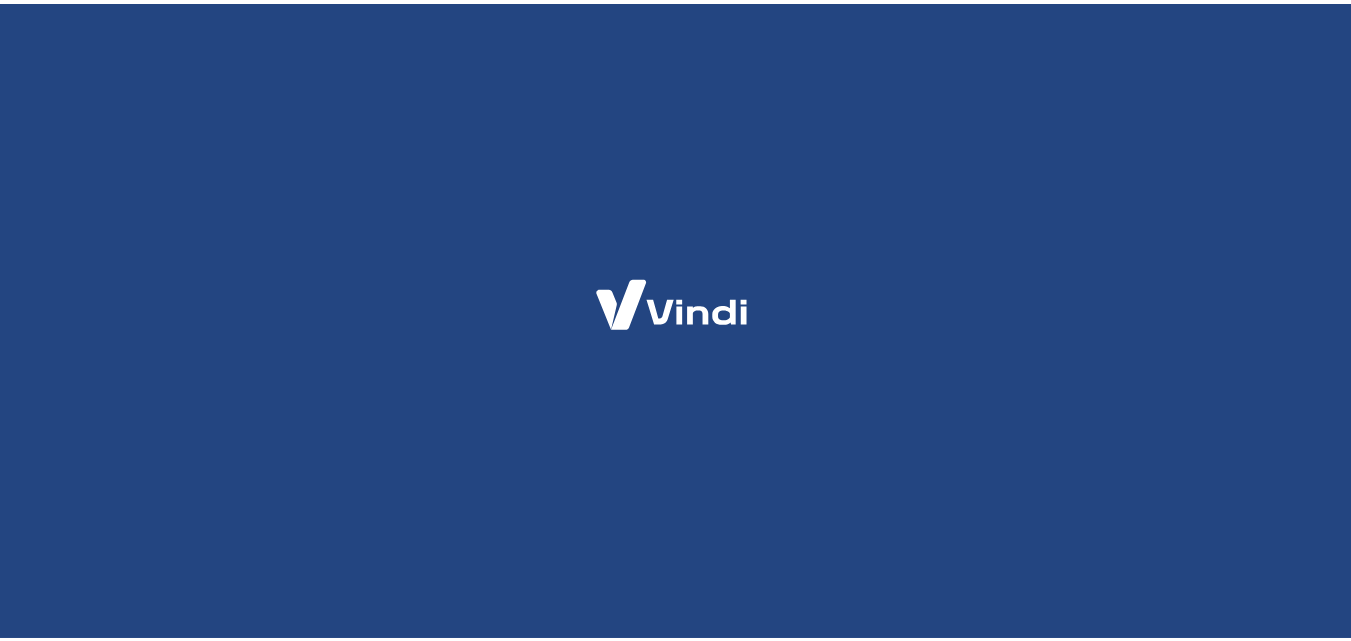 scroll, scrollTop: 0, scrollLeft: 0, axis: both 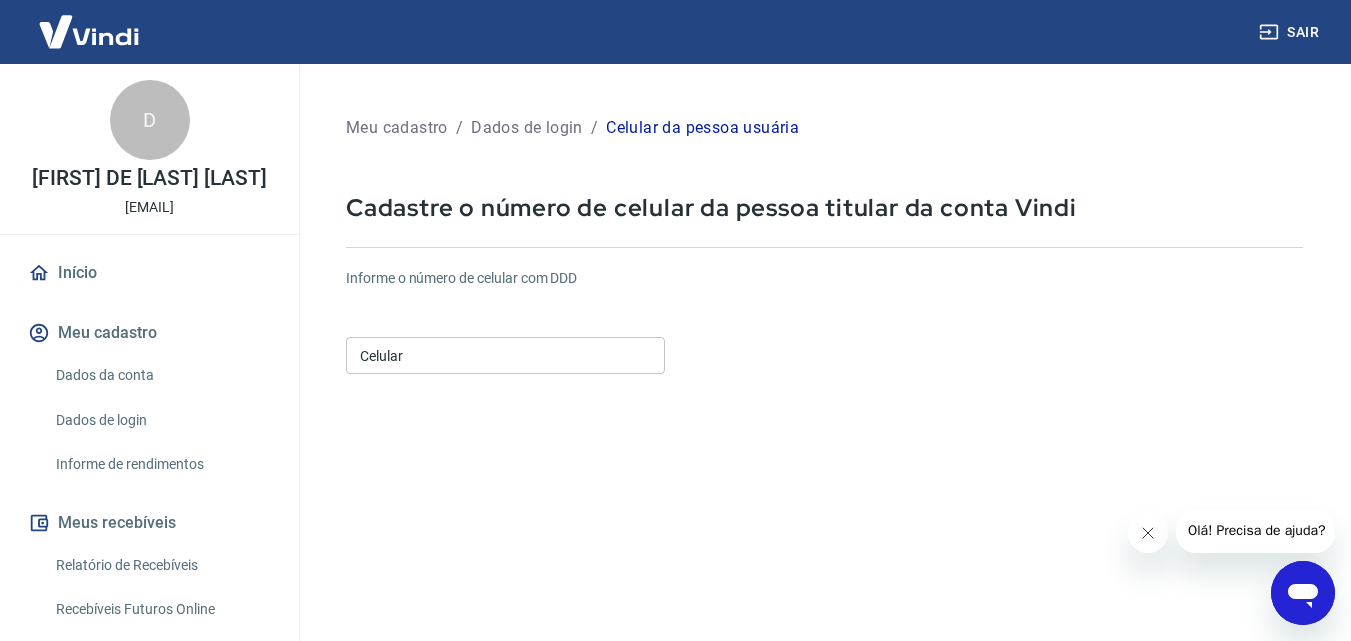 click on "Celular" at bounding box center [505, 355] 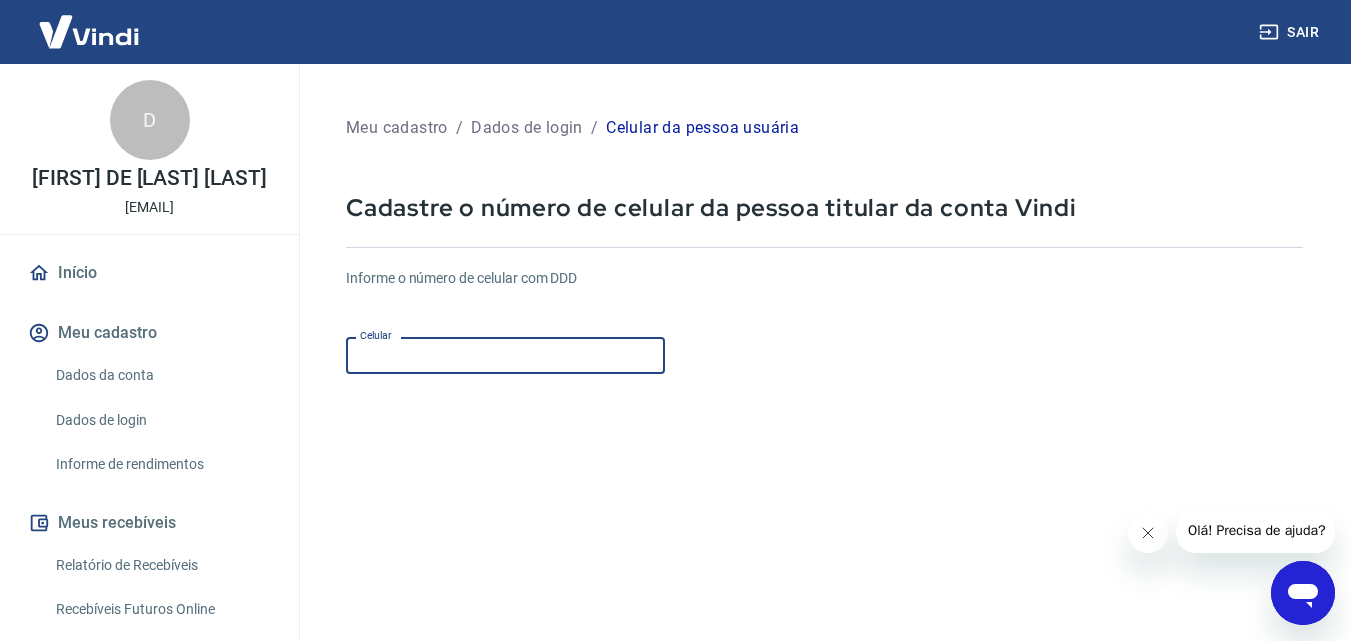 type on "[PHONE]" 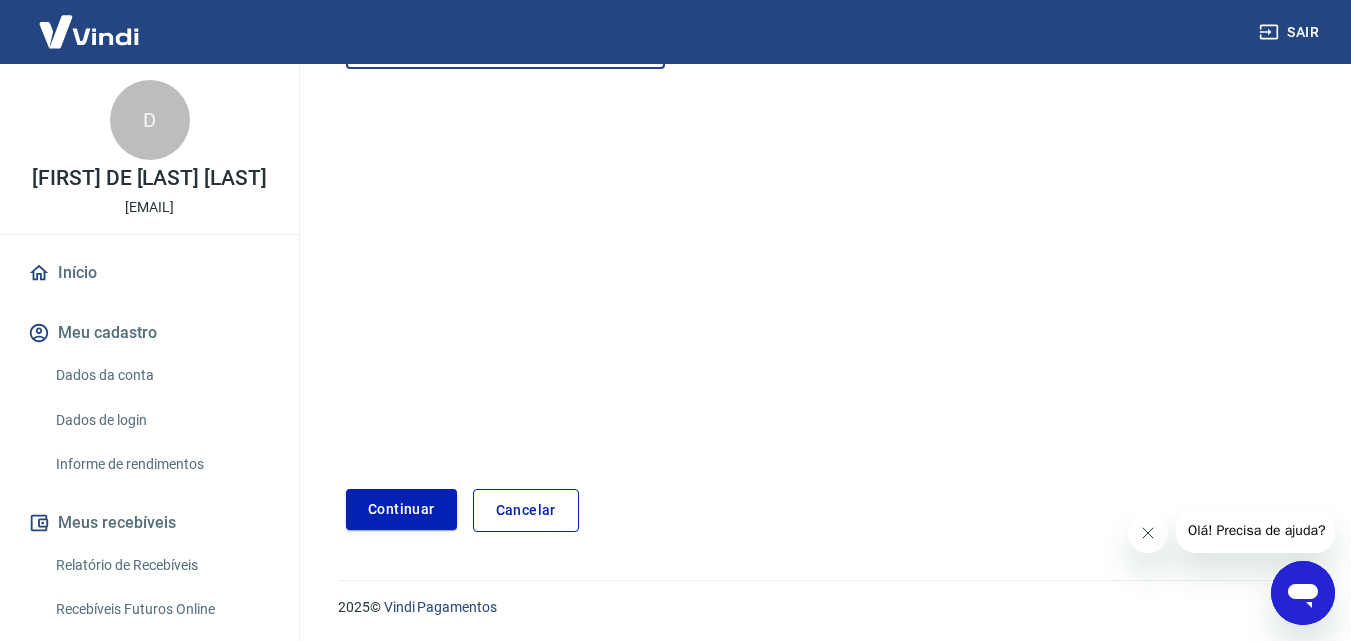 scroll, scrollTop: 306, scrollLeft: 0, axis: vertical 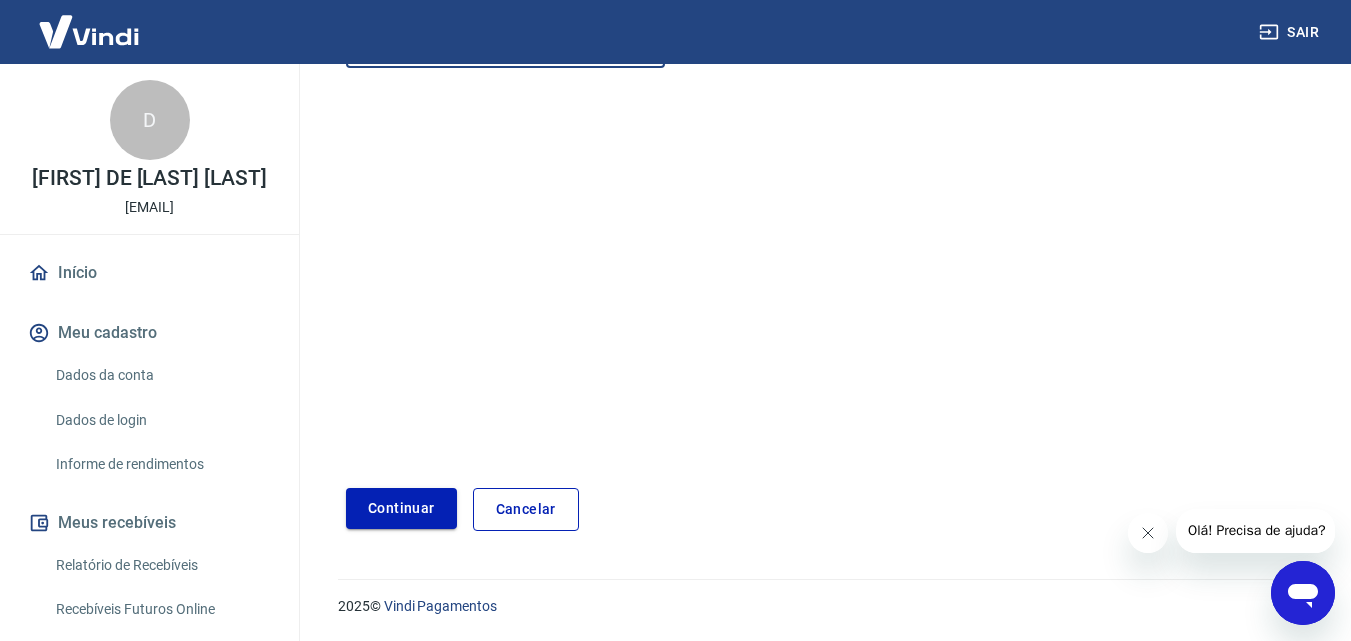 click on "Continuar" at bounding box center (401, 508) 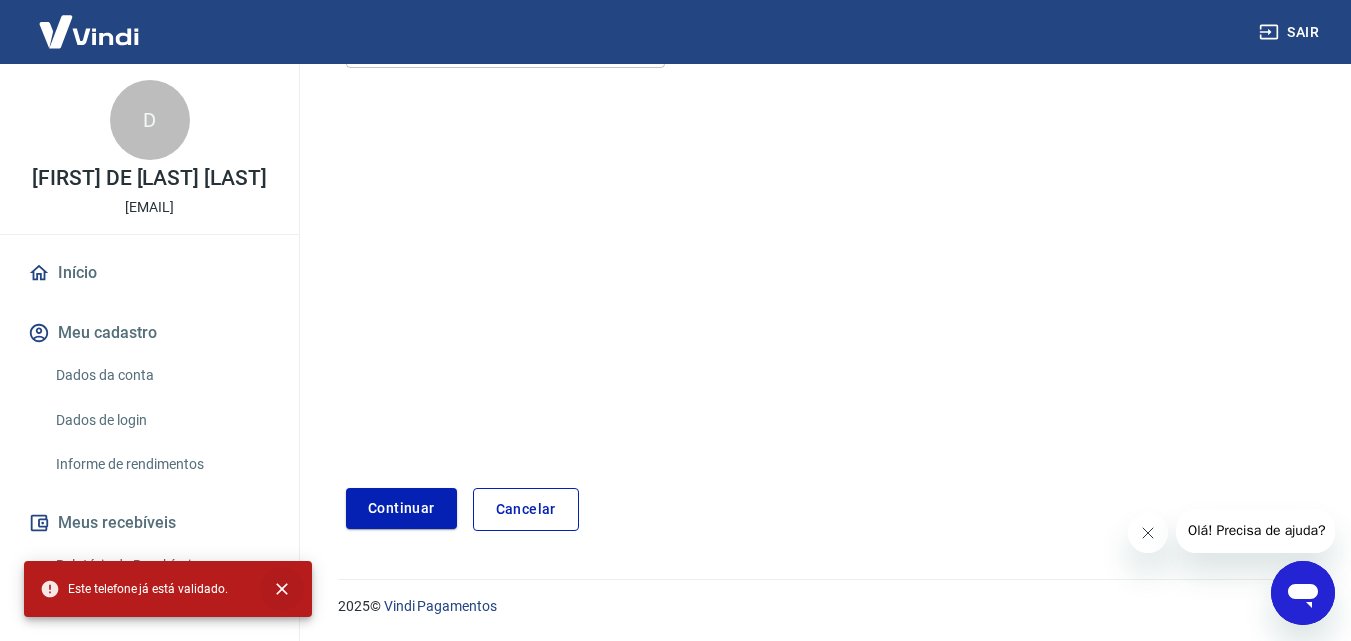 click 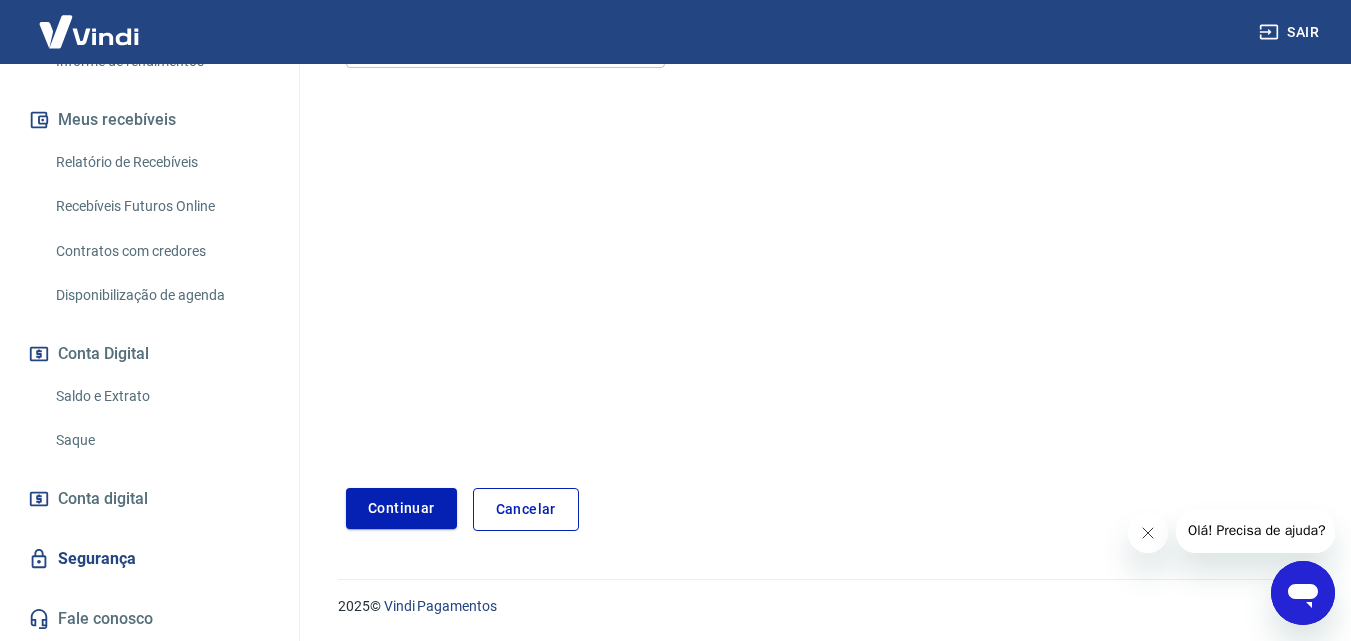 scroll, scrollTop: 424, scrollLeft: 0, axis: vertical 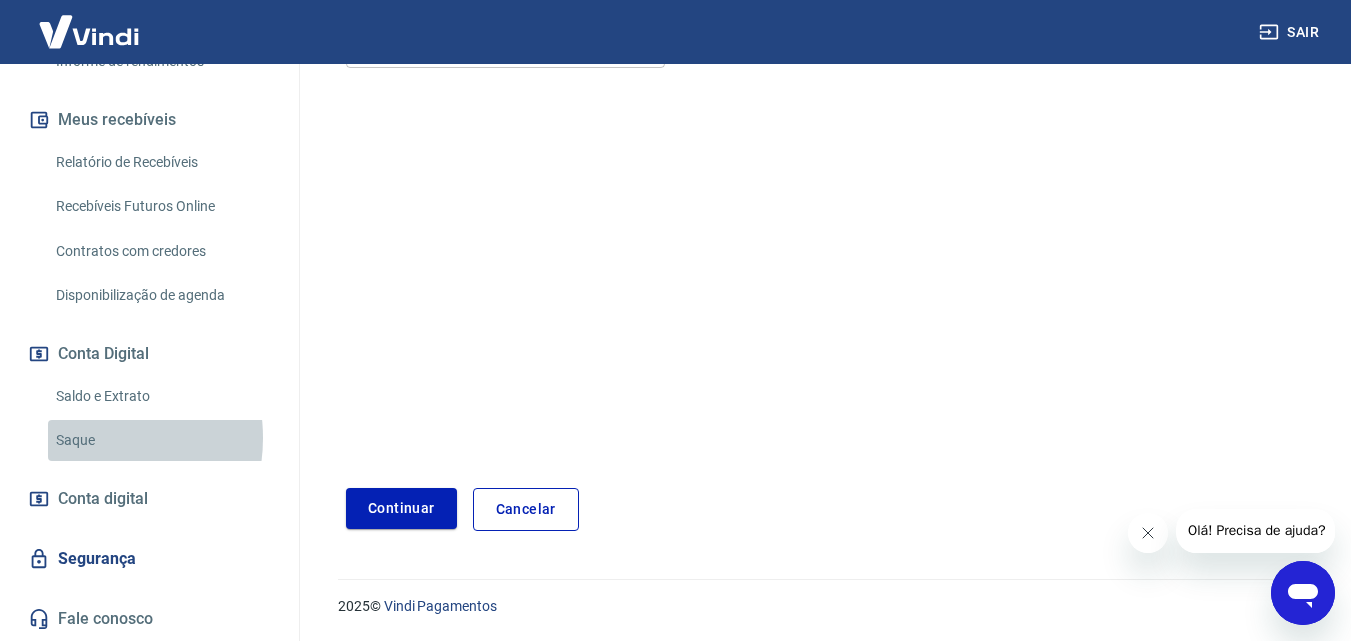 click on "Saque" at bounding box center (161, 440) 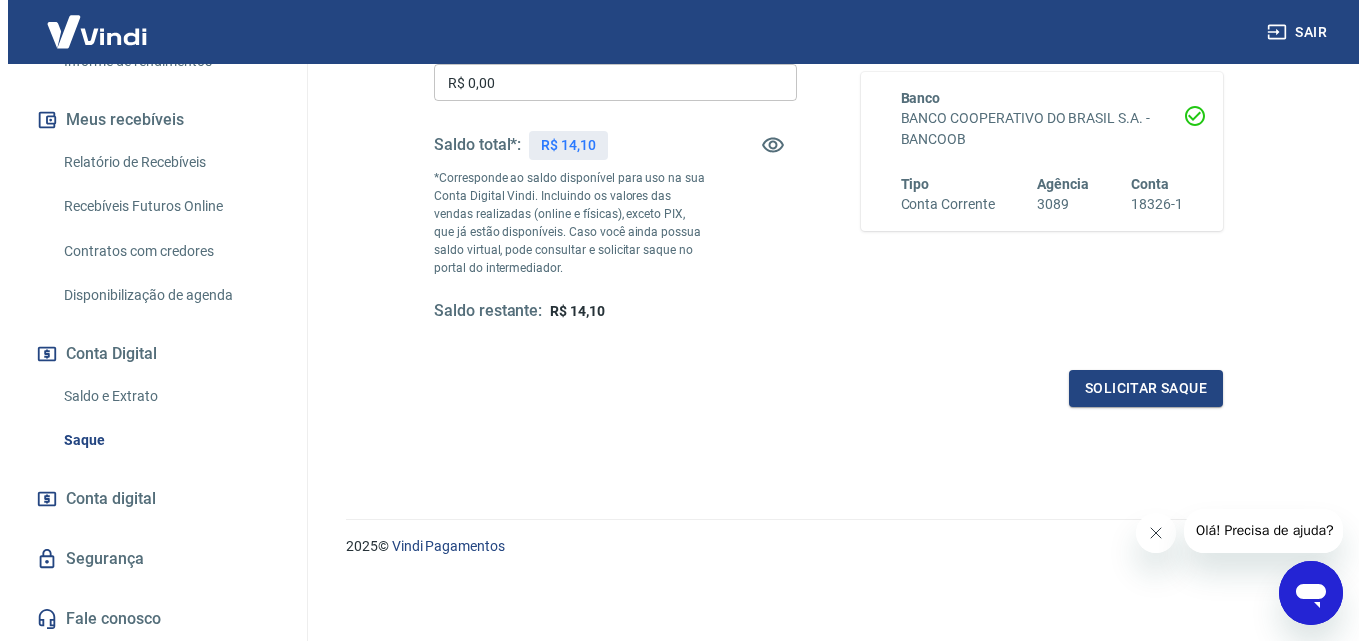 scroll, scrollTop: 266, scrollLeft: 0, axis: vertical 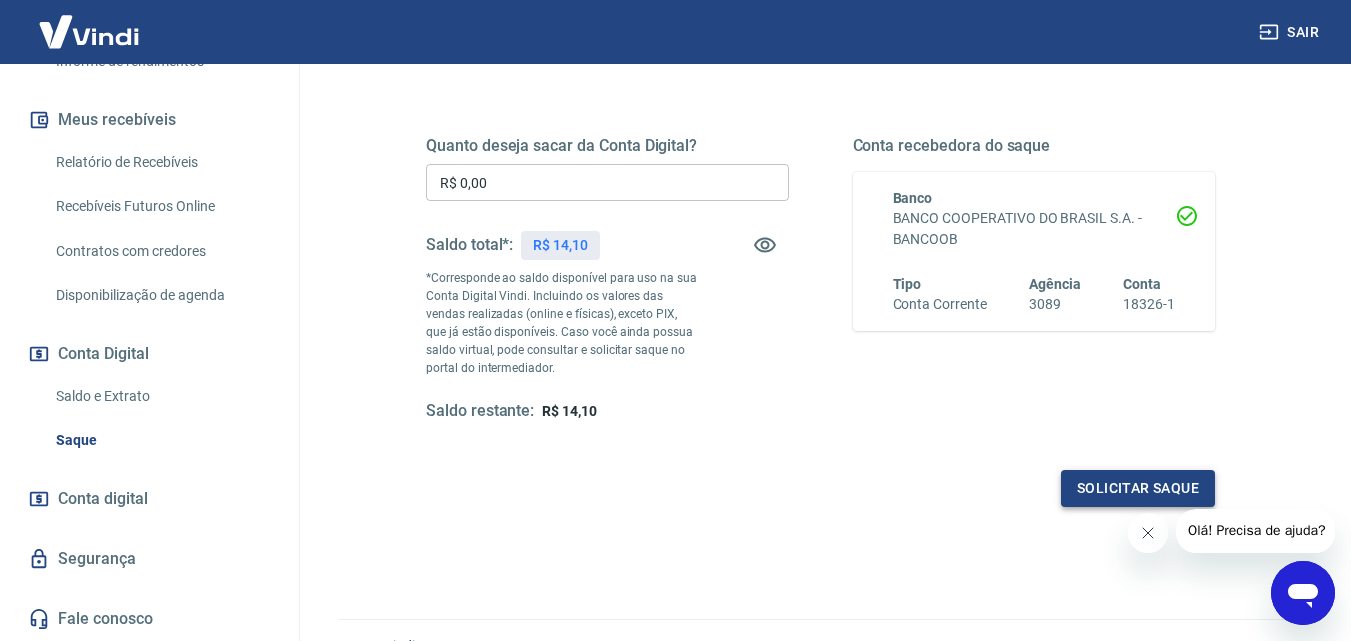 click on "Solicitar saque" at bounding box center [1138, 488] 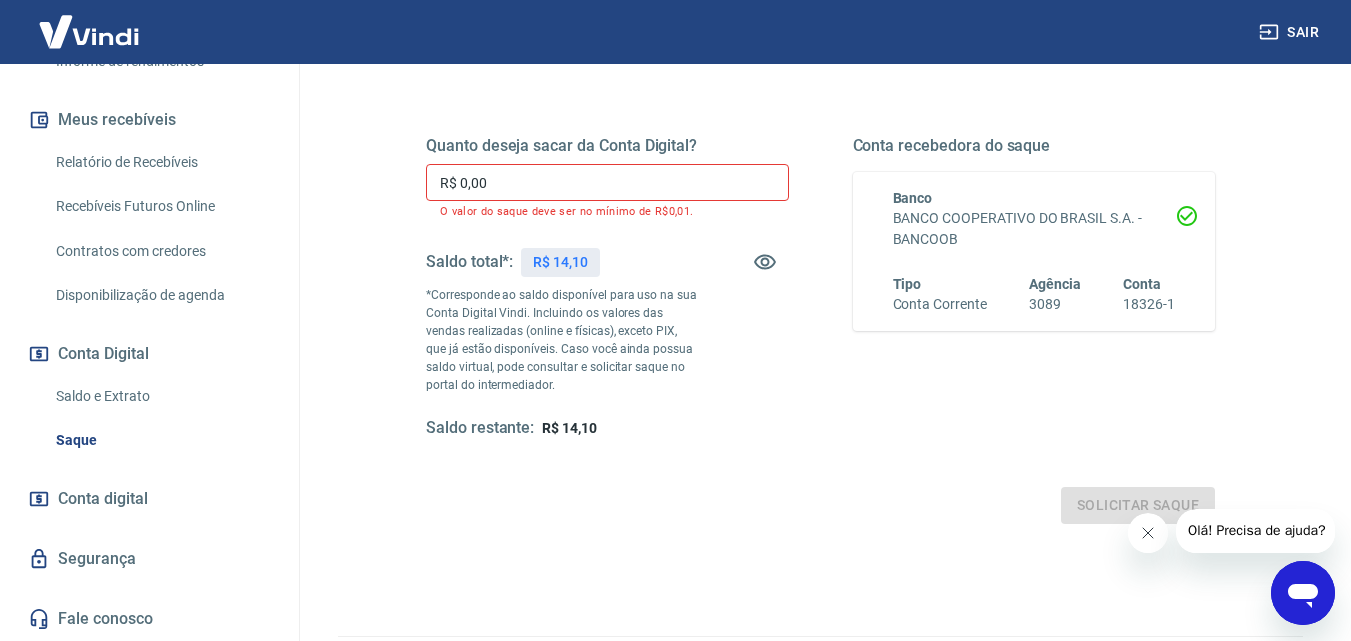click on "R$ 0,00" at bounding box center [607, 182] 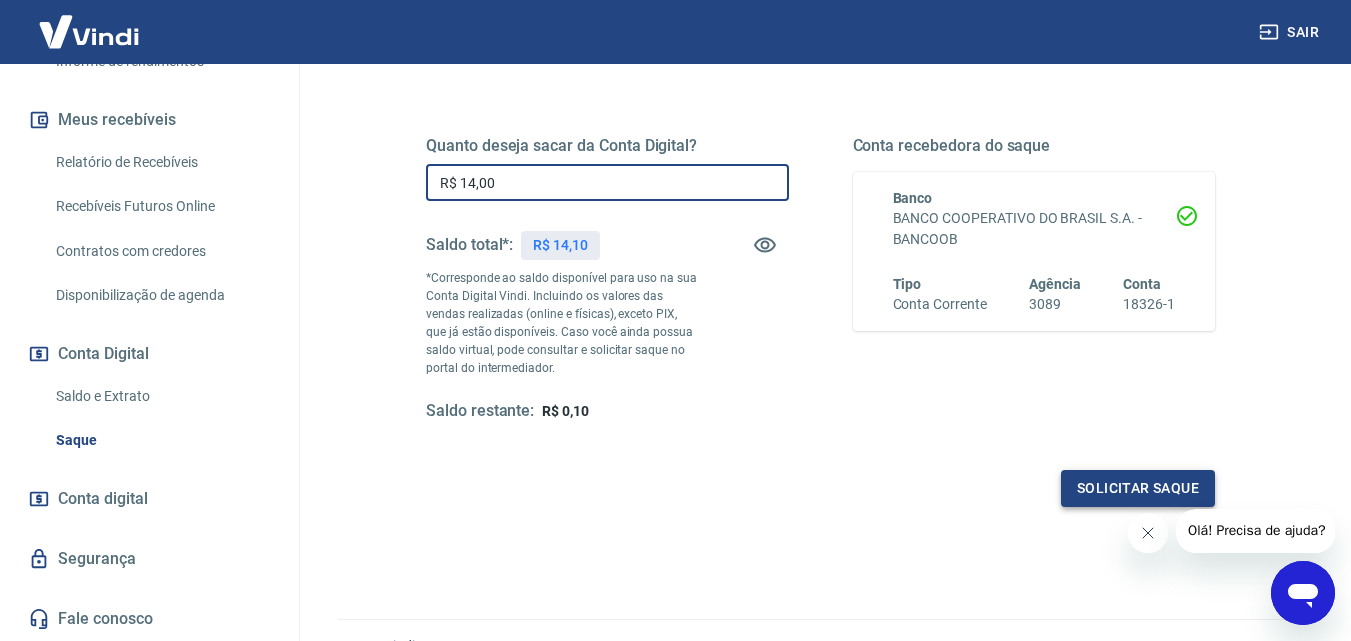 type on "R$ 14,00" 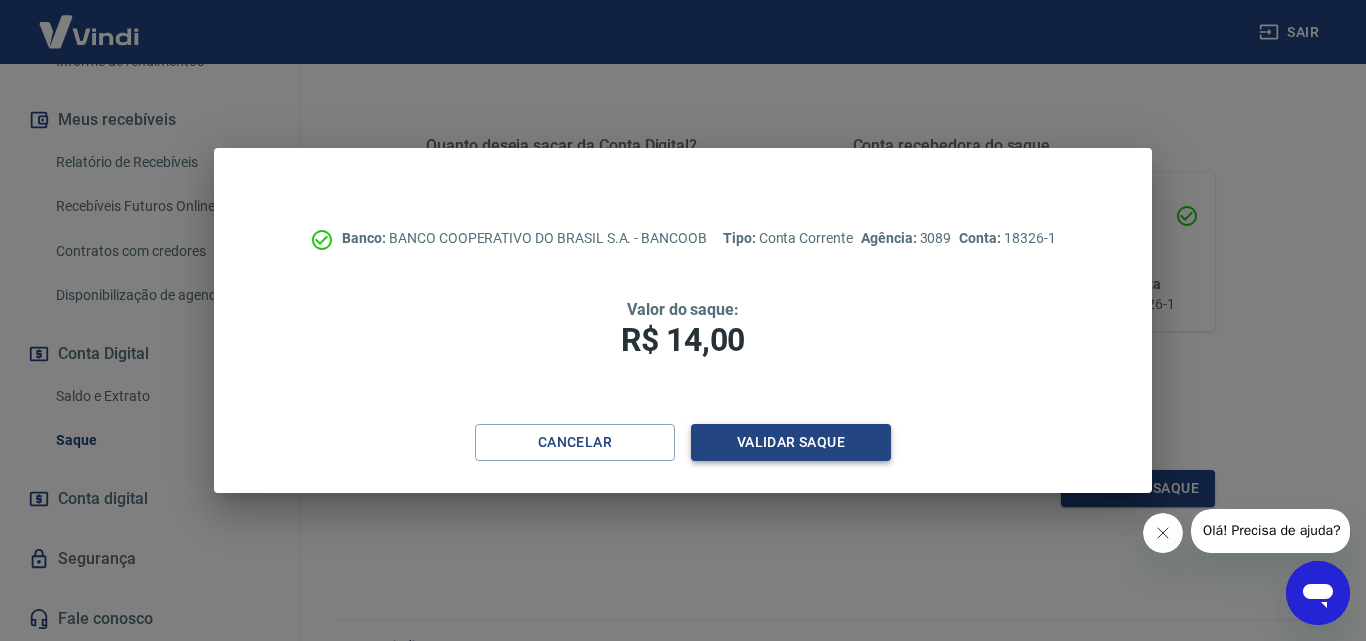 click on "Validar saque" at bounding box center [791, 442] 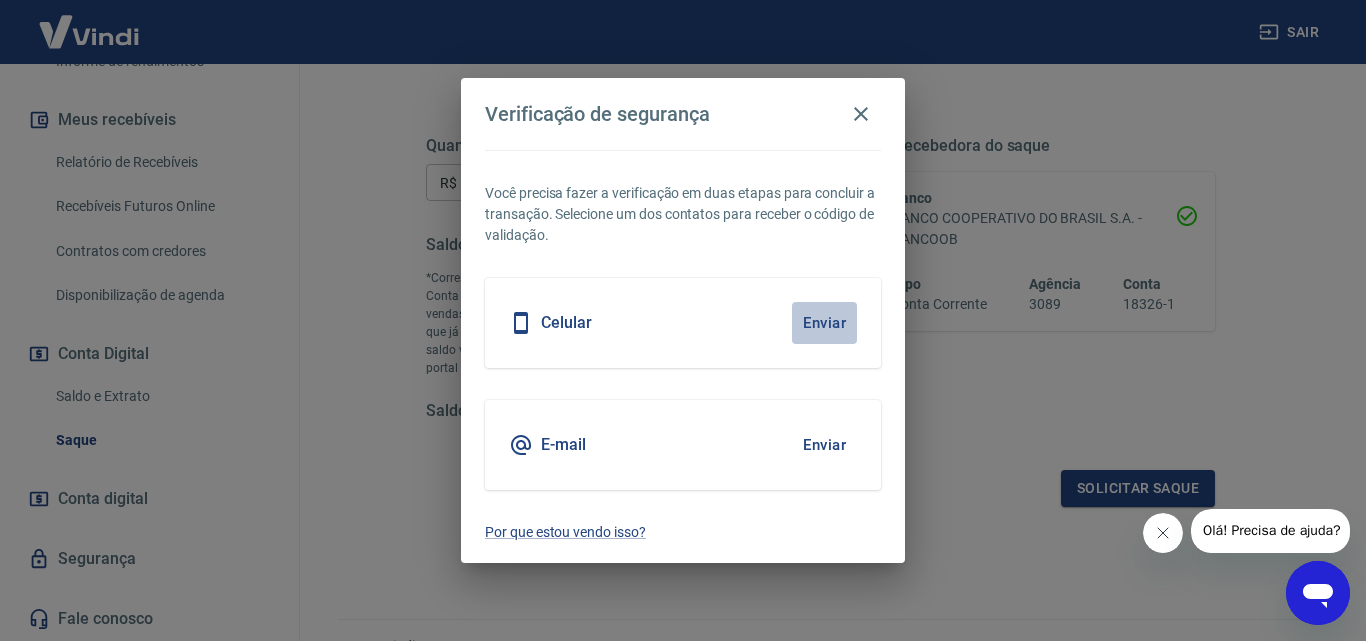 click on "Enviar" at bounding box center (824, 323) 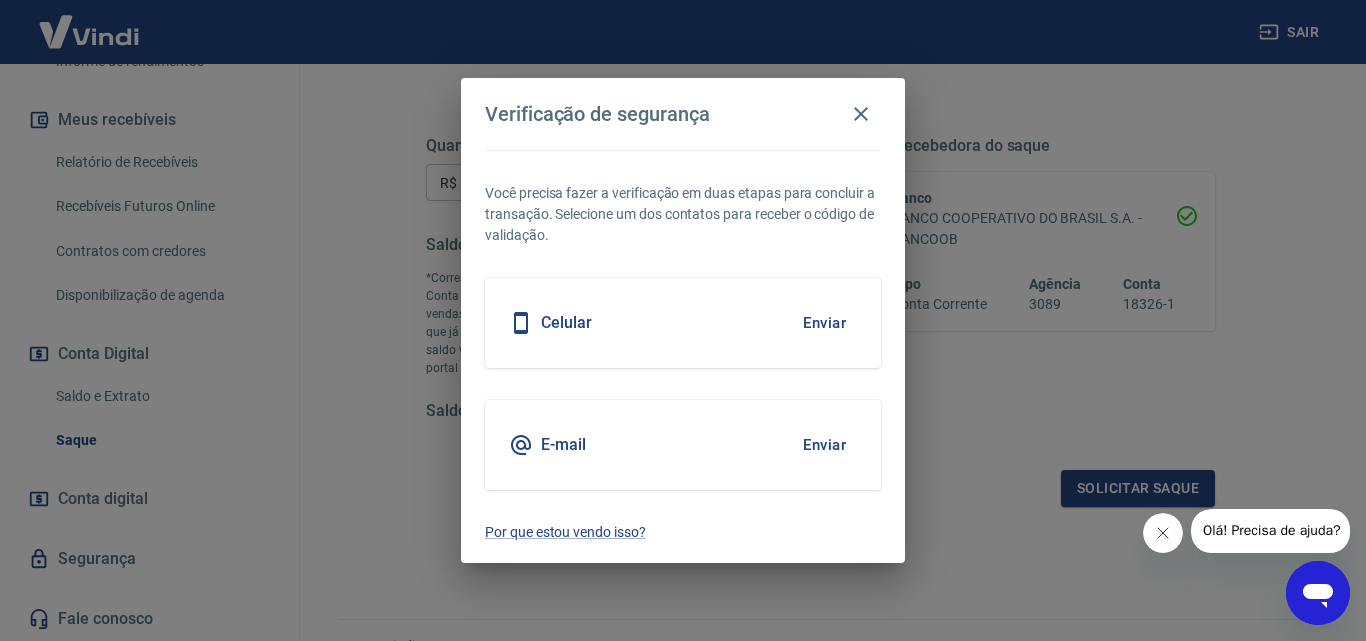 drag, startPoint x: 631, startPoint y: 310, endPoint x: 568, endPoint y: 326, distance: 65 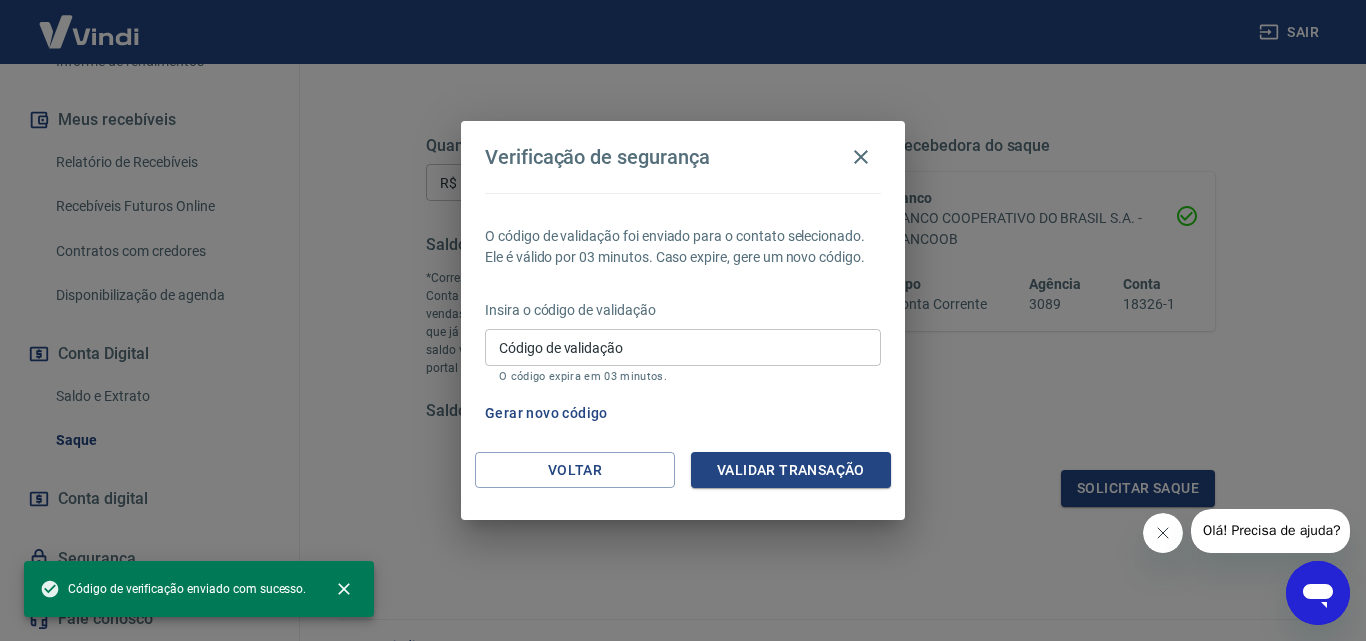 click on "Código de validação" at bounding box center [683, 347] 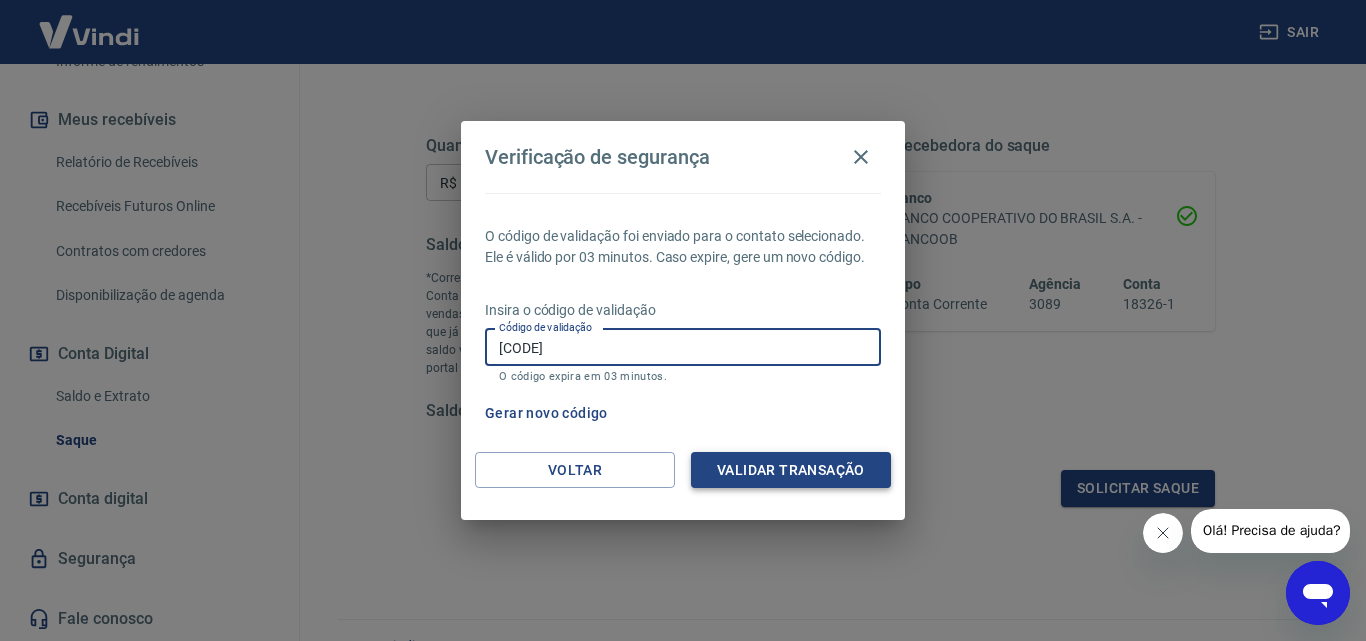 type on "[CODE]" 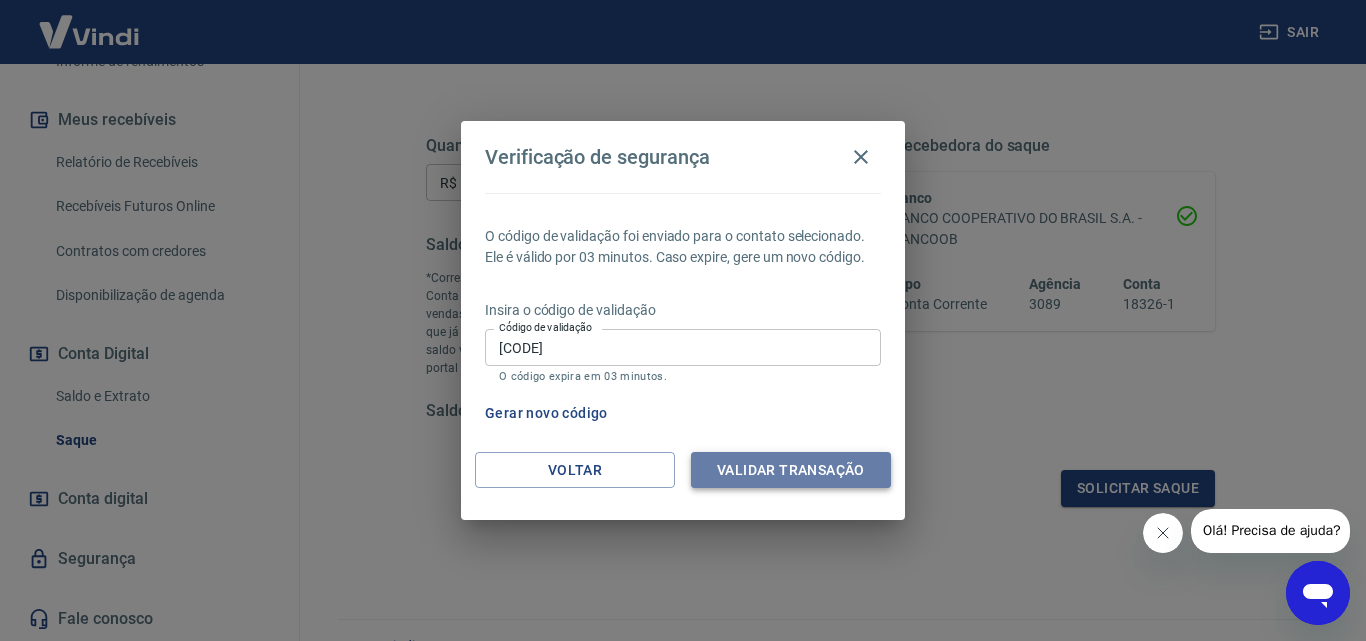 click on "Validar transação" at bounding box center (791, 470) 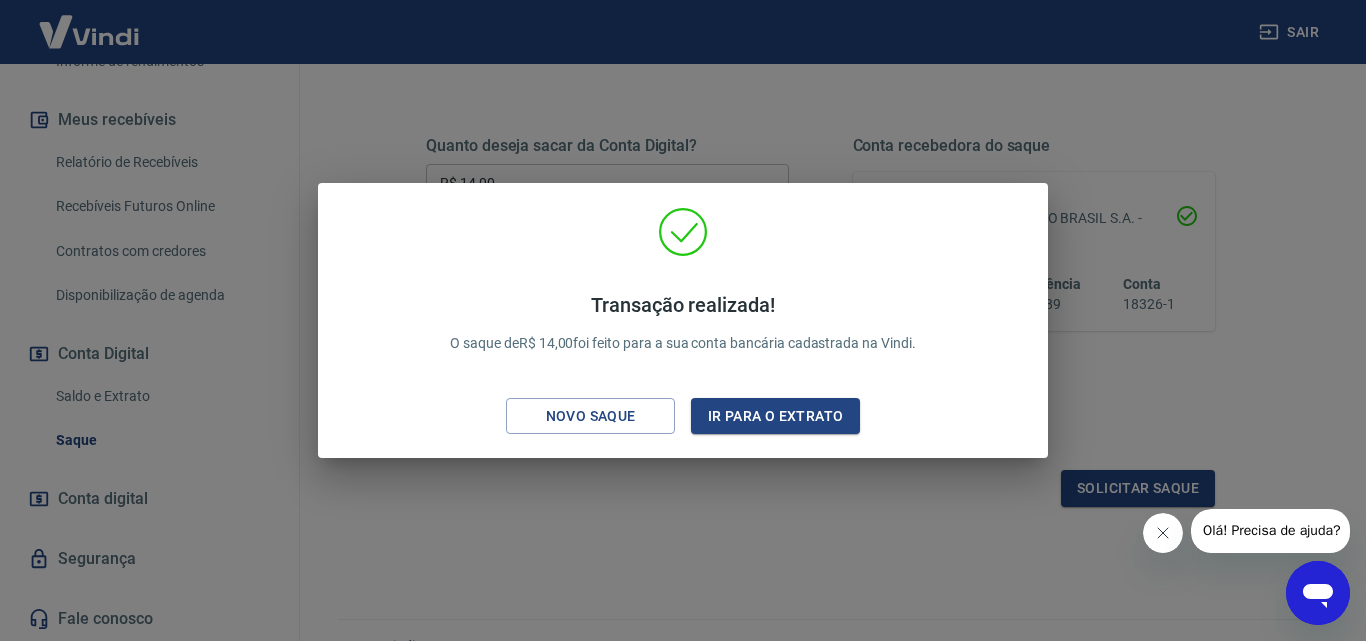 click on "Transação realizada! O saque de  R$ 14,00  foi feito para a sua conta bancária cadastrada na Vindi. Novo saque Ir para o extrato" at bounding box center [683, 320] 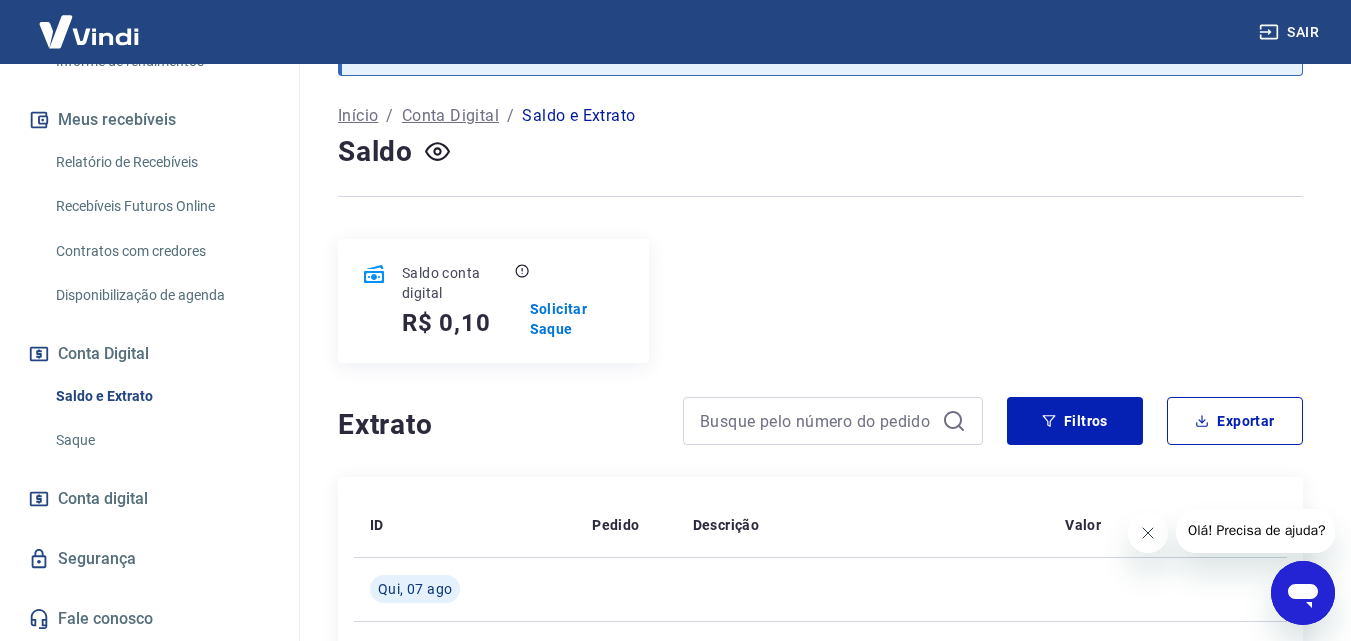 scroll, scrollTop: 0, scrollLeft: 0, axis: both 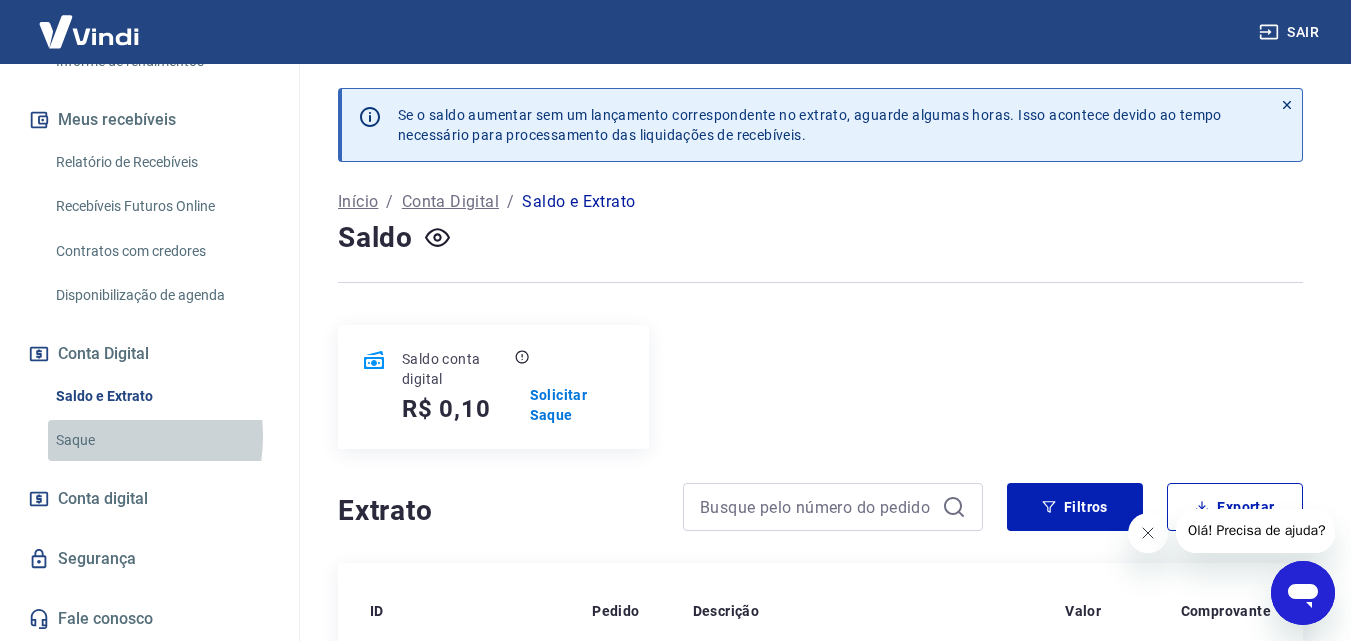 click on "Saque" at bounding box center (161, 440) 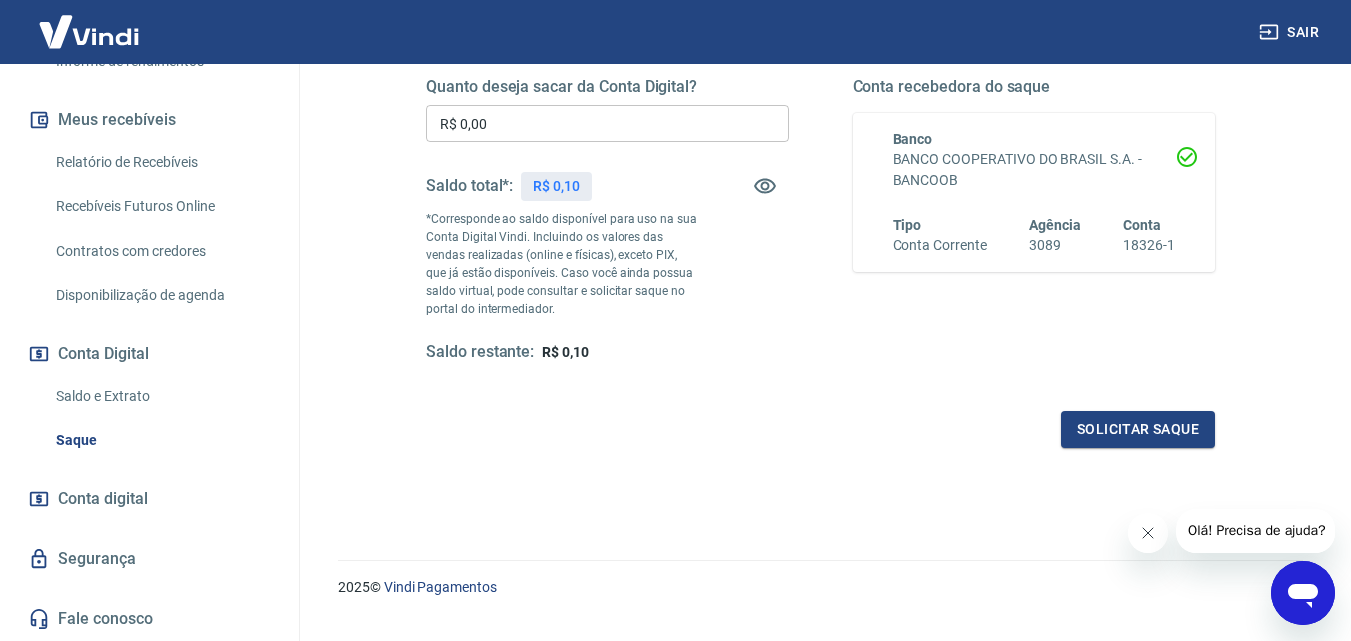 scroll, scrollTop: 366, scrollLeft: 0, axis: vertical 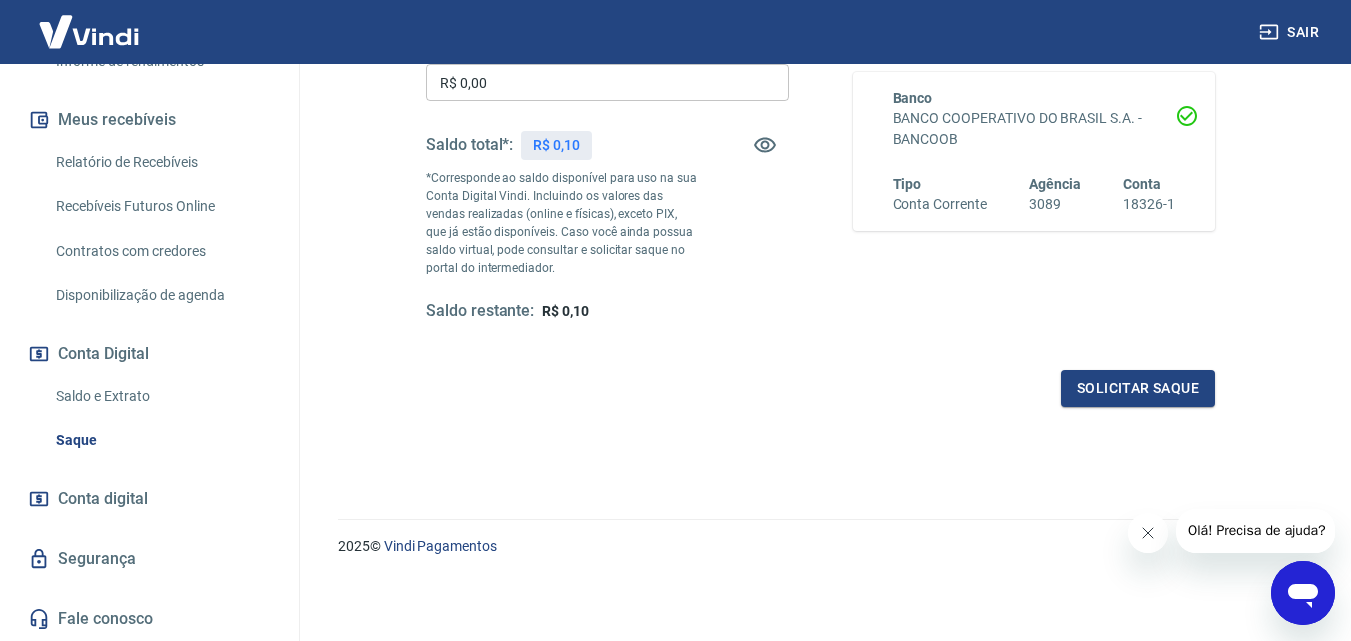 click 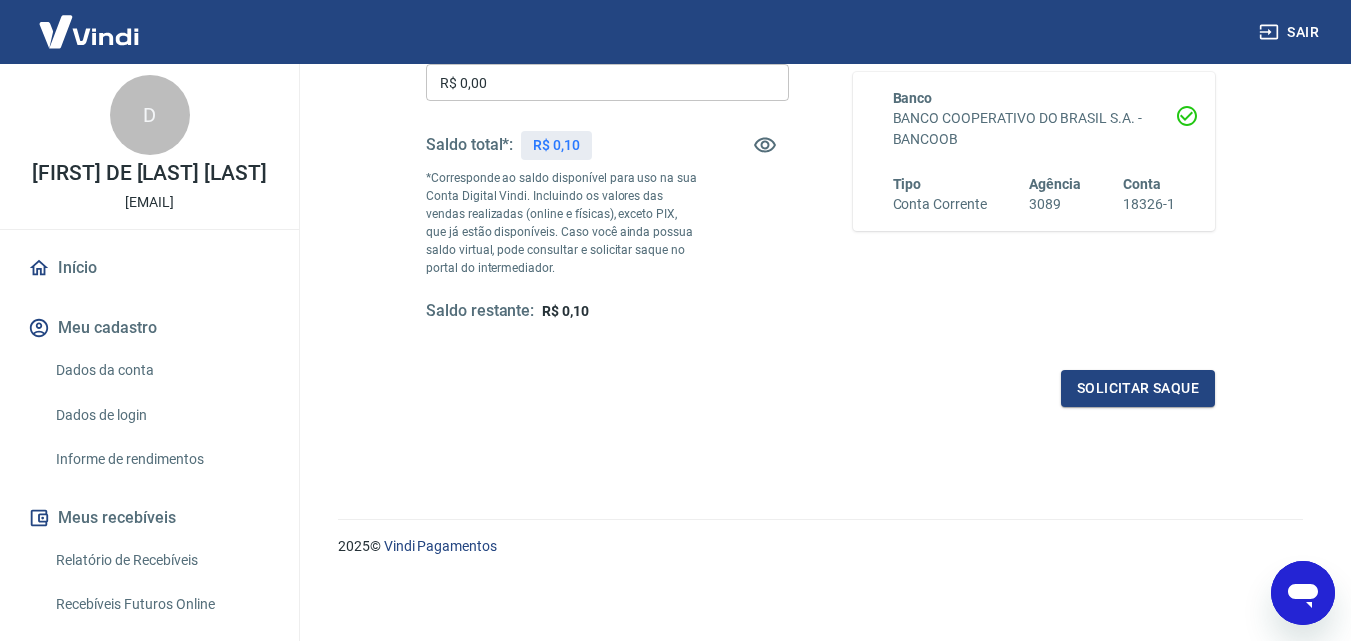 scroll, scrollTop: 0, scrollLeft: 0, axis: both 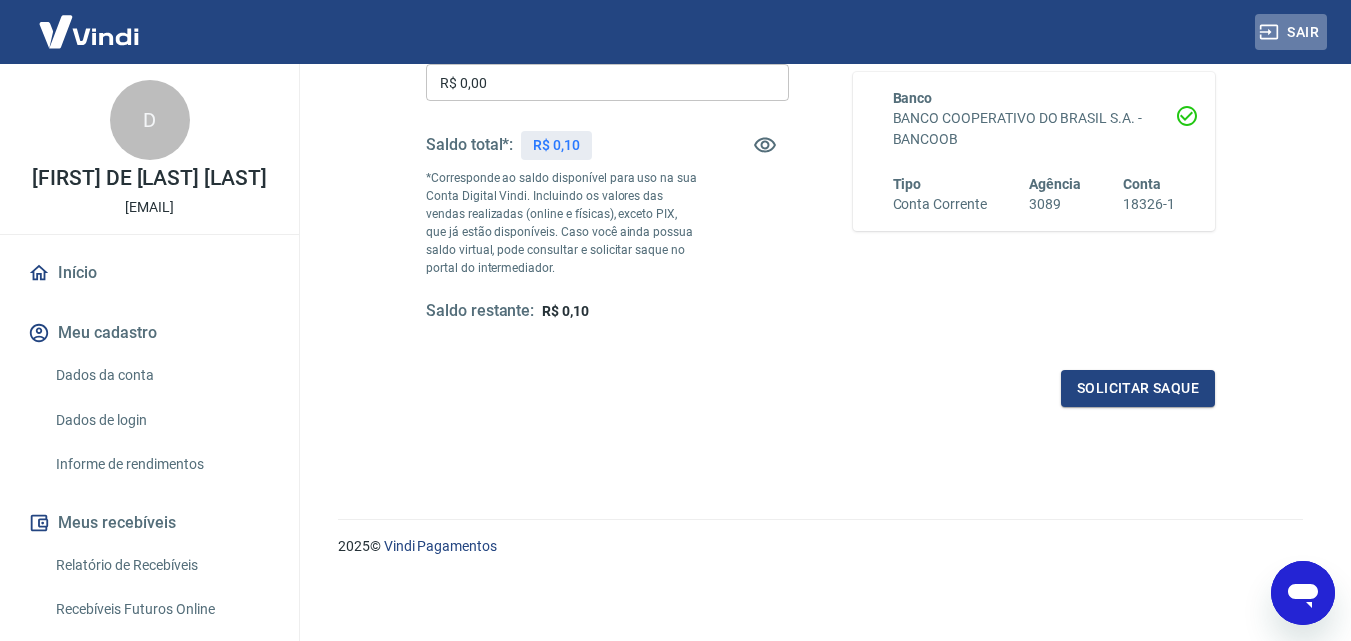 click 